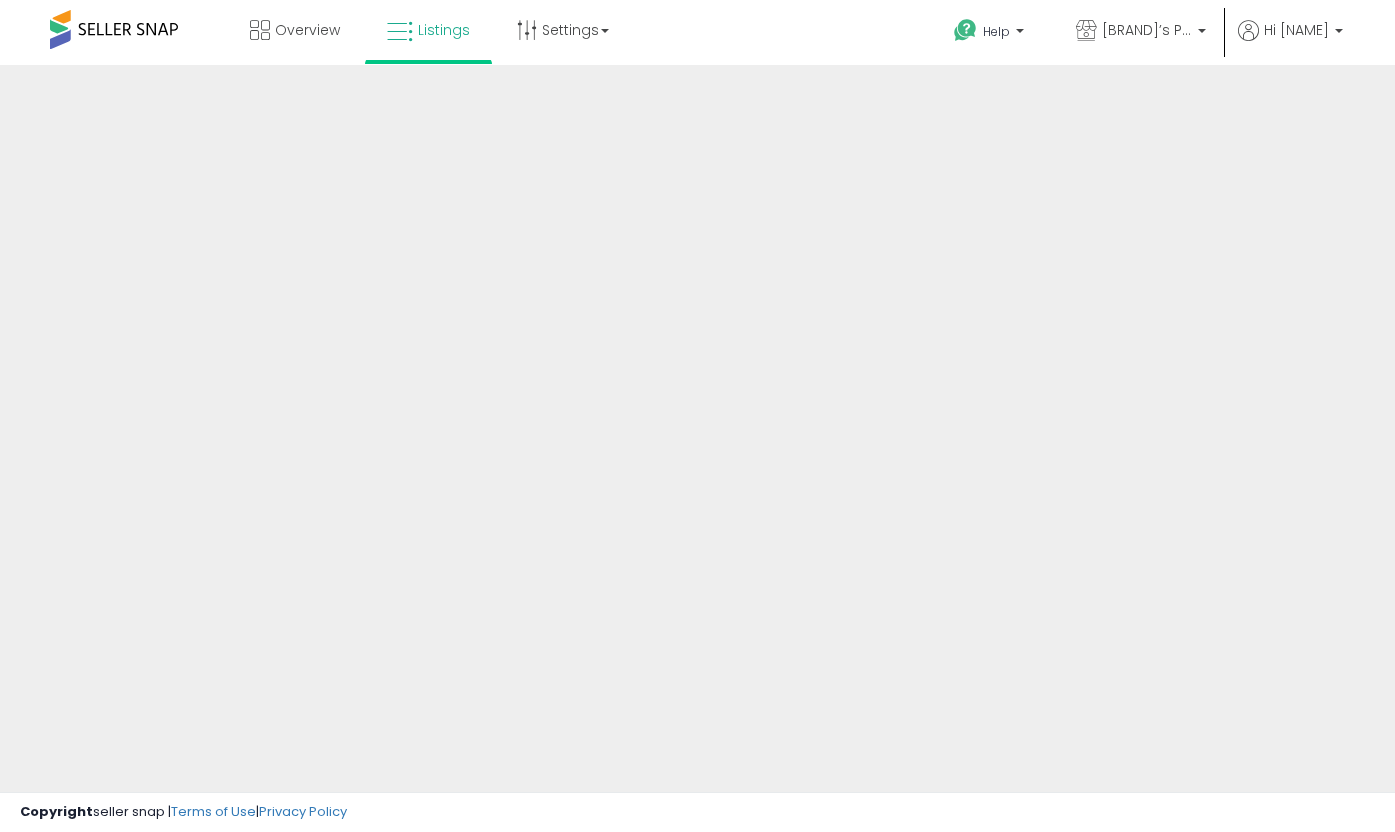 scroll, scrollTop: 0, scrollLeft: 0, axis: both 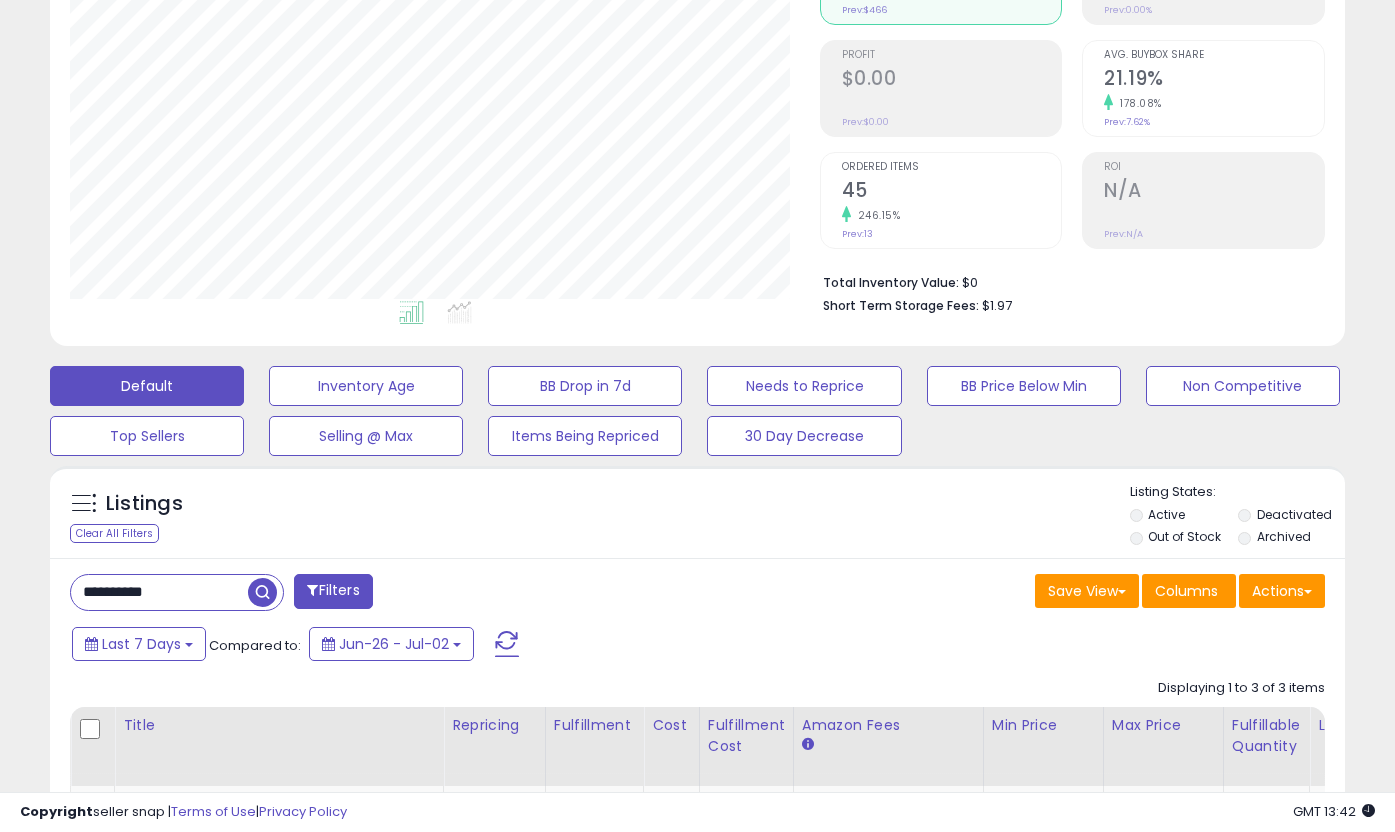 click on "**********" at bounding box center (159, 592) 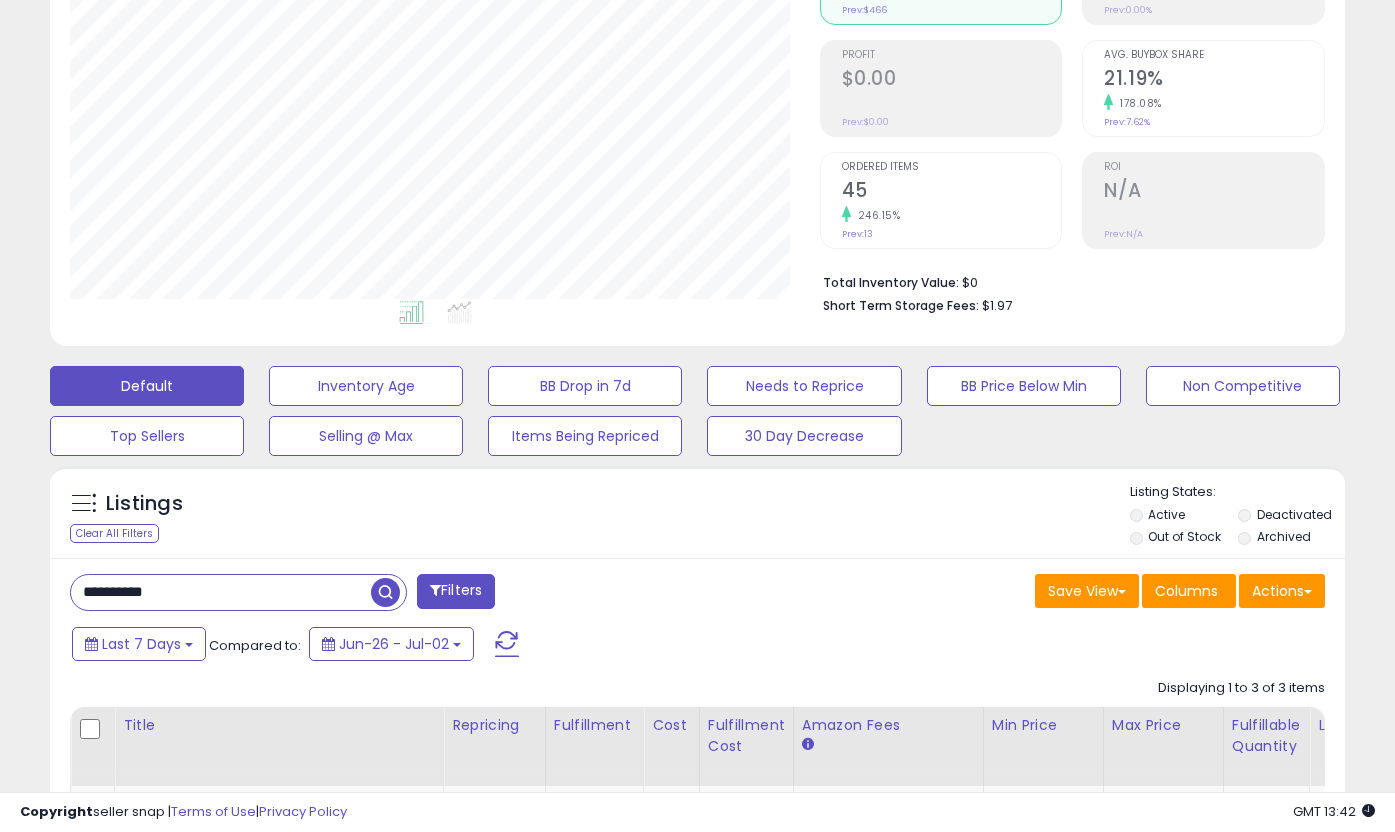 click on "**********" at bounding box center [221, 592] 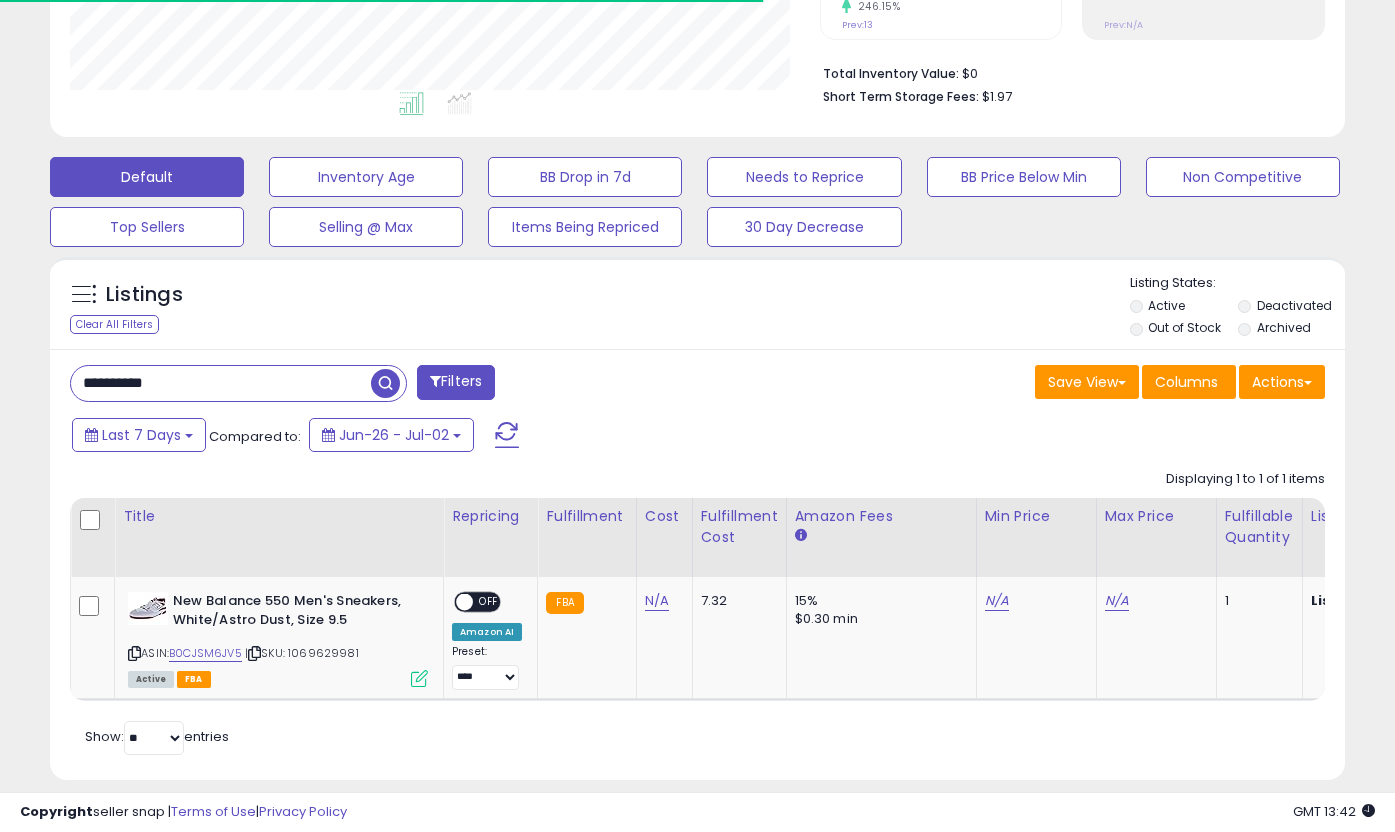 scroll, scrollTop: 496, scrollLeft: 0, axis: vertical 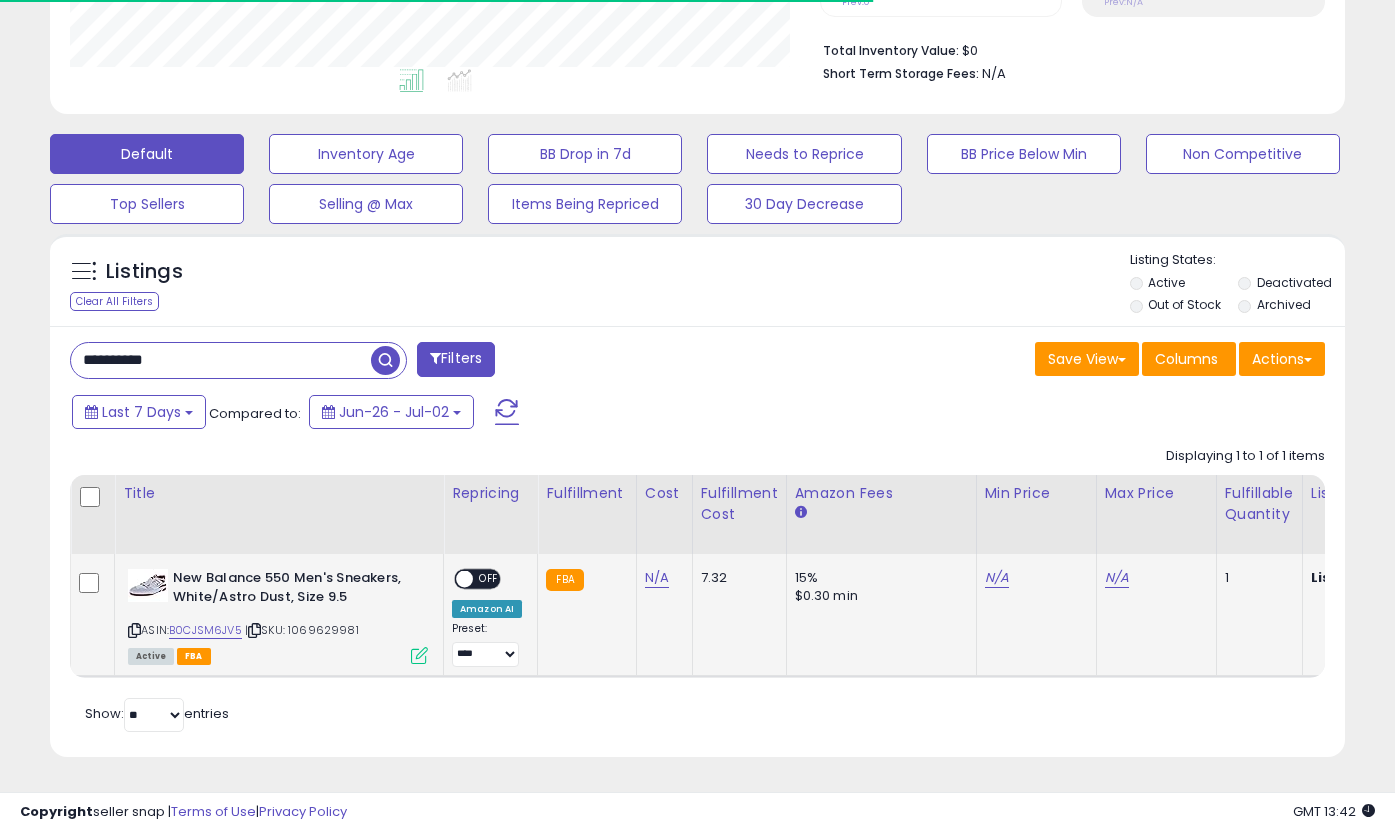 click on "N/A" at bounding box center (1033, 578) 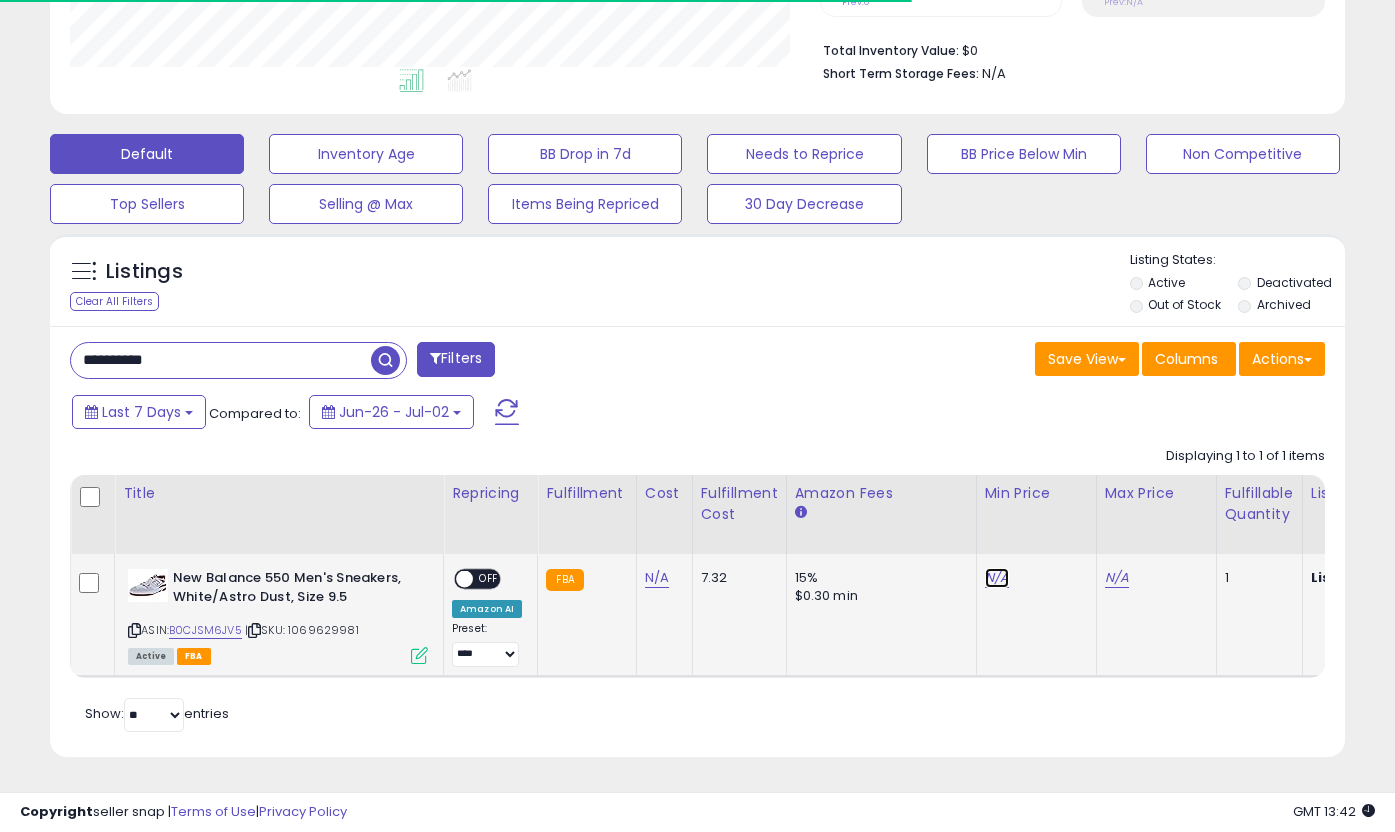 click on "N/A" at bounding box center [997, 578] 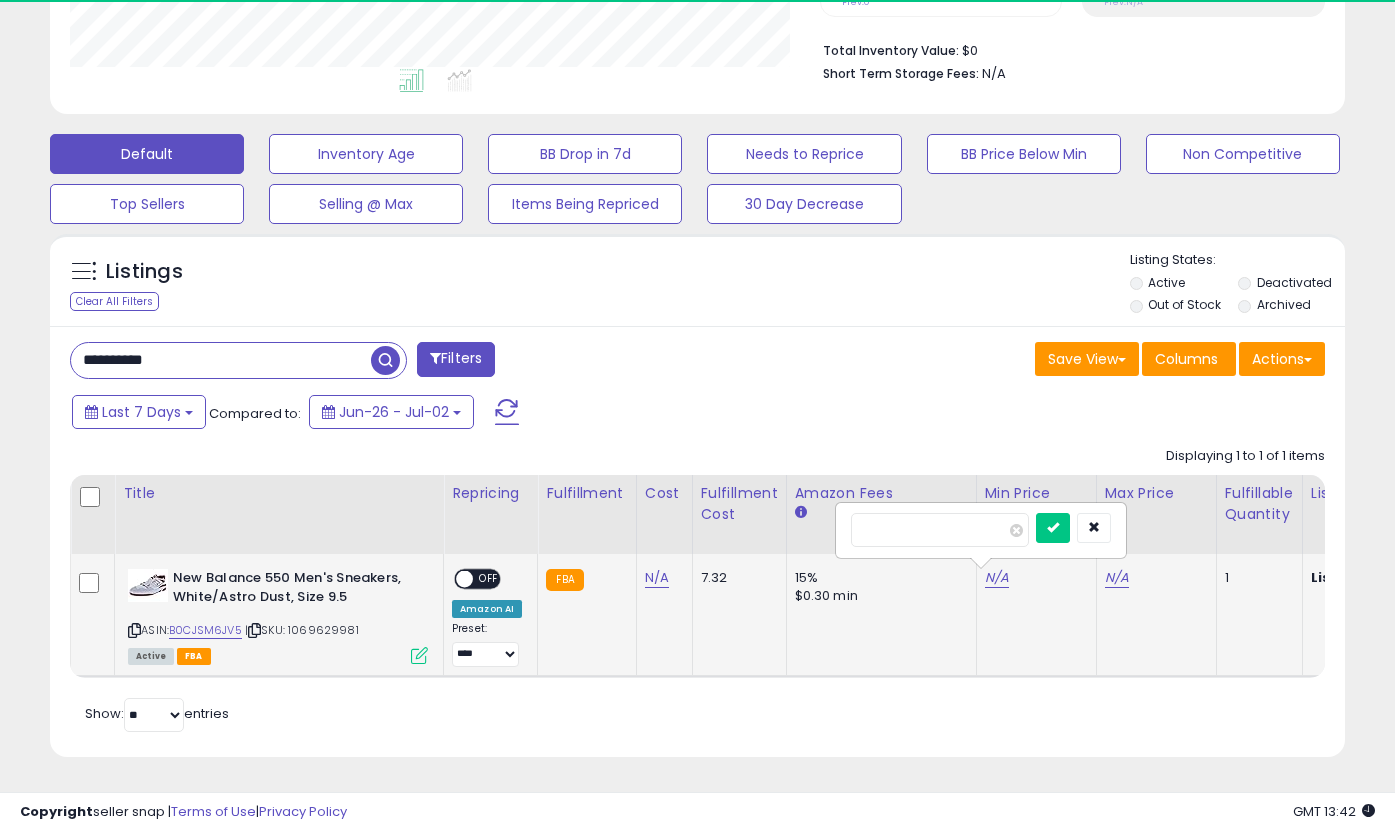 scroll, scrollTop: 999590, scrollLeft: 999250, axis: both 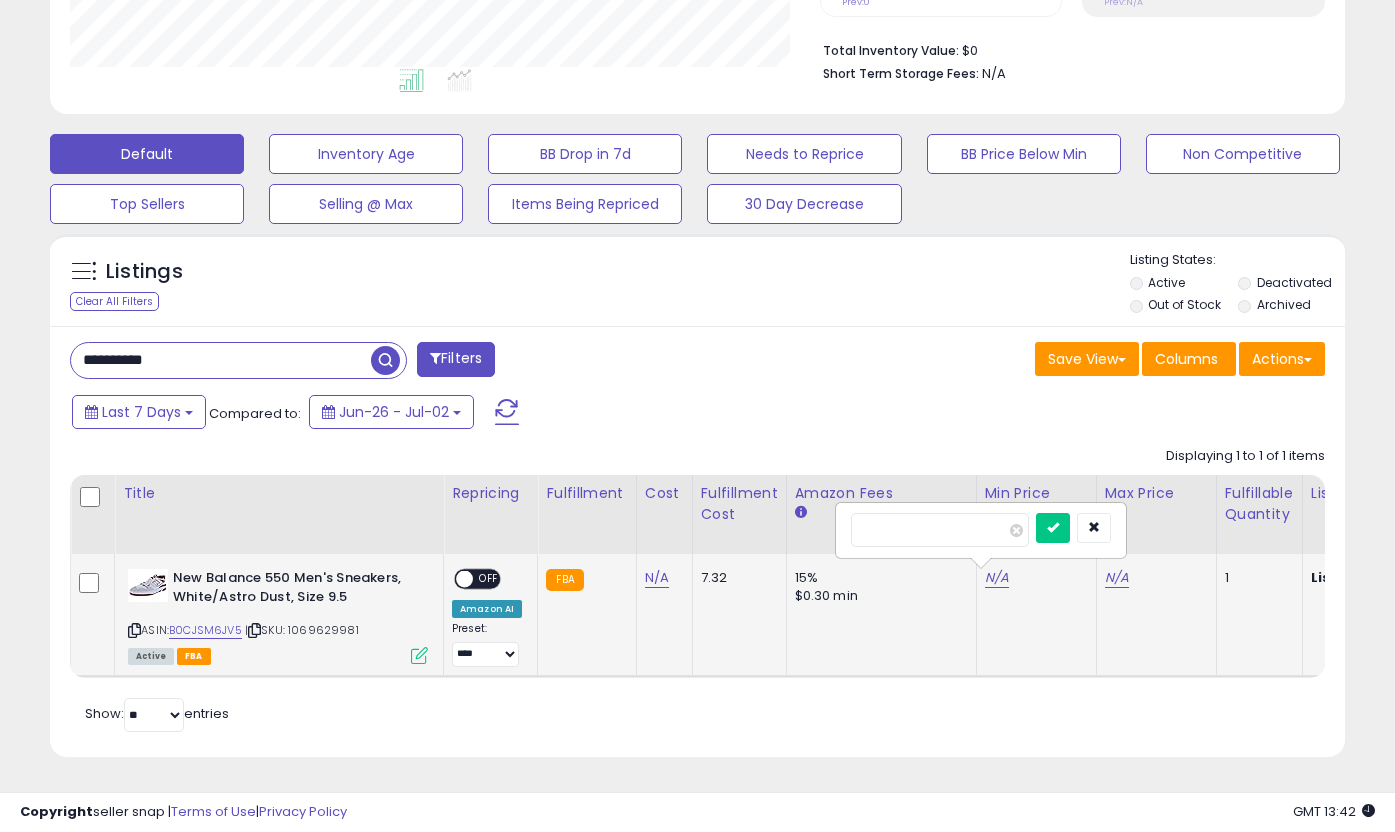 type on "**" 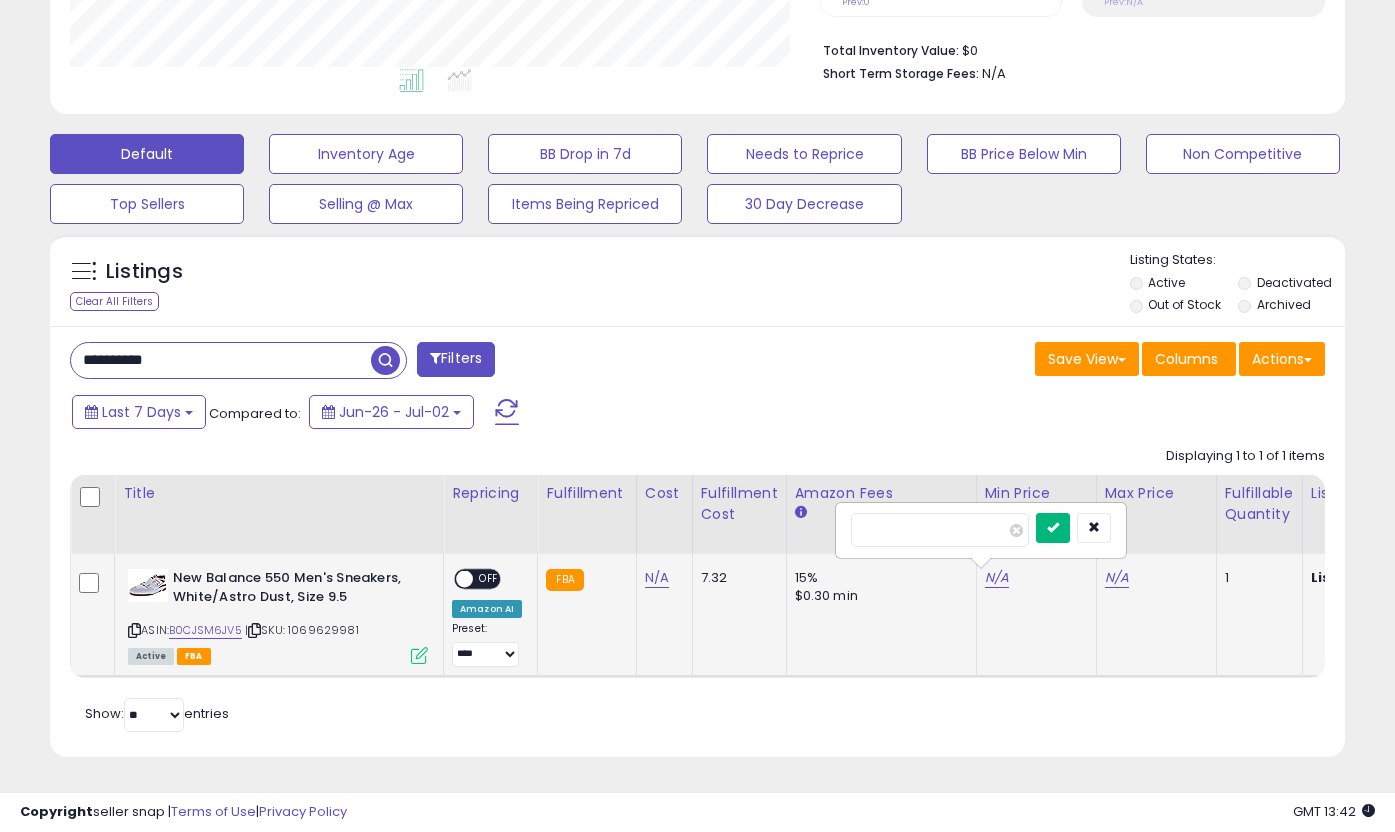 click at bounding box center (1053, 528) 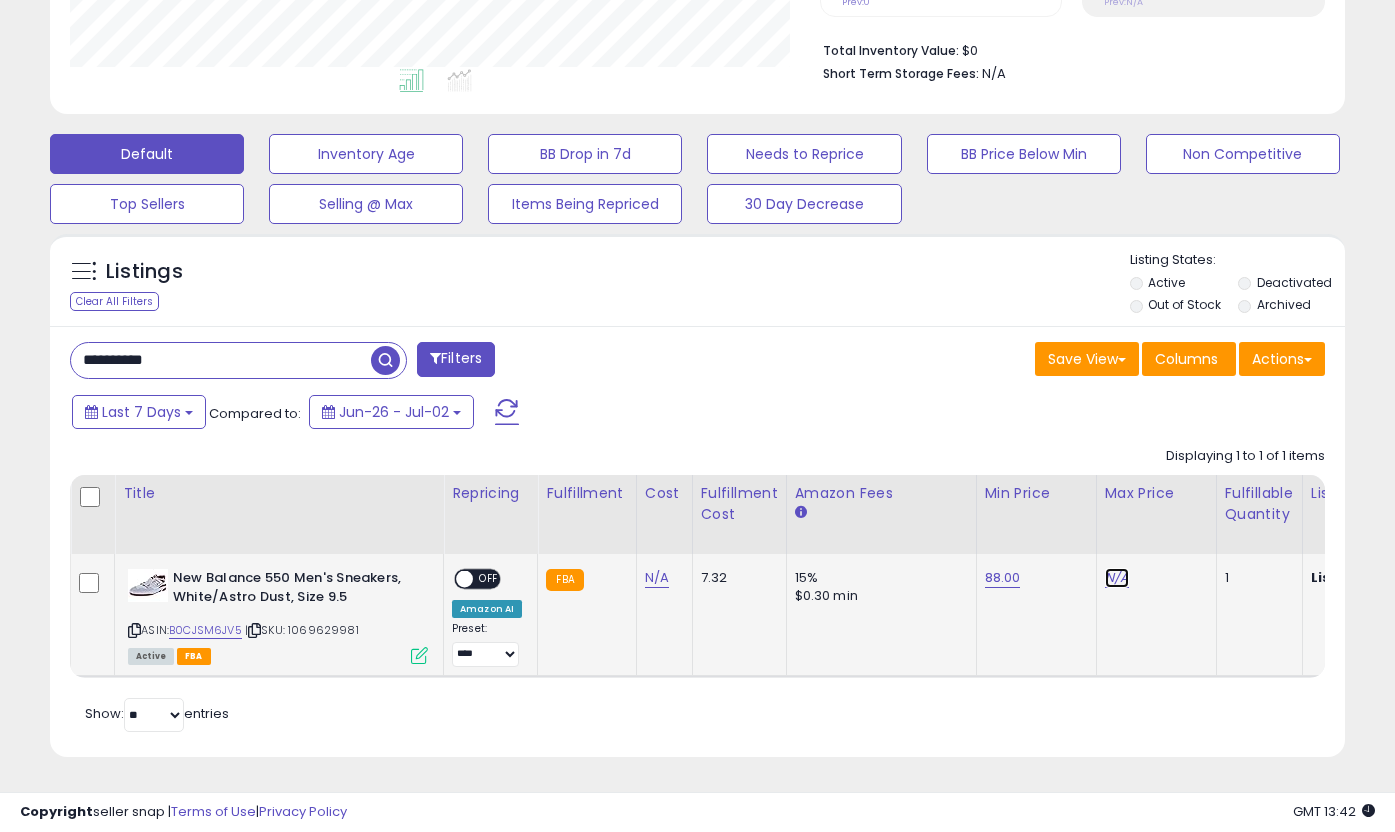 click on "N/A" at bounding box center [1117, 578] 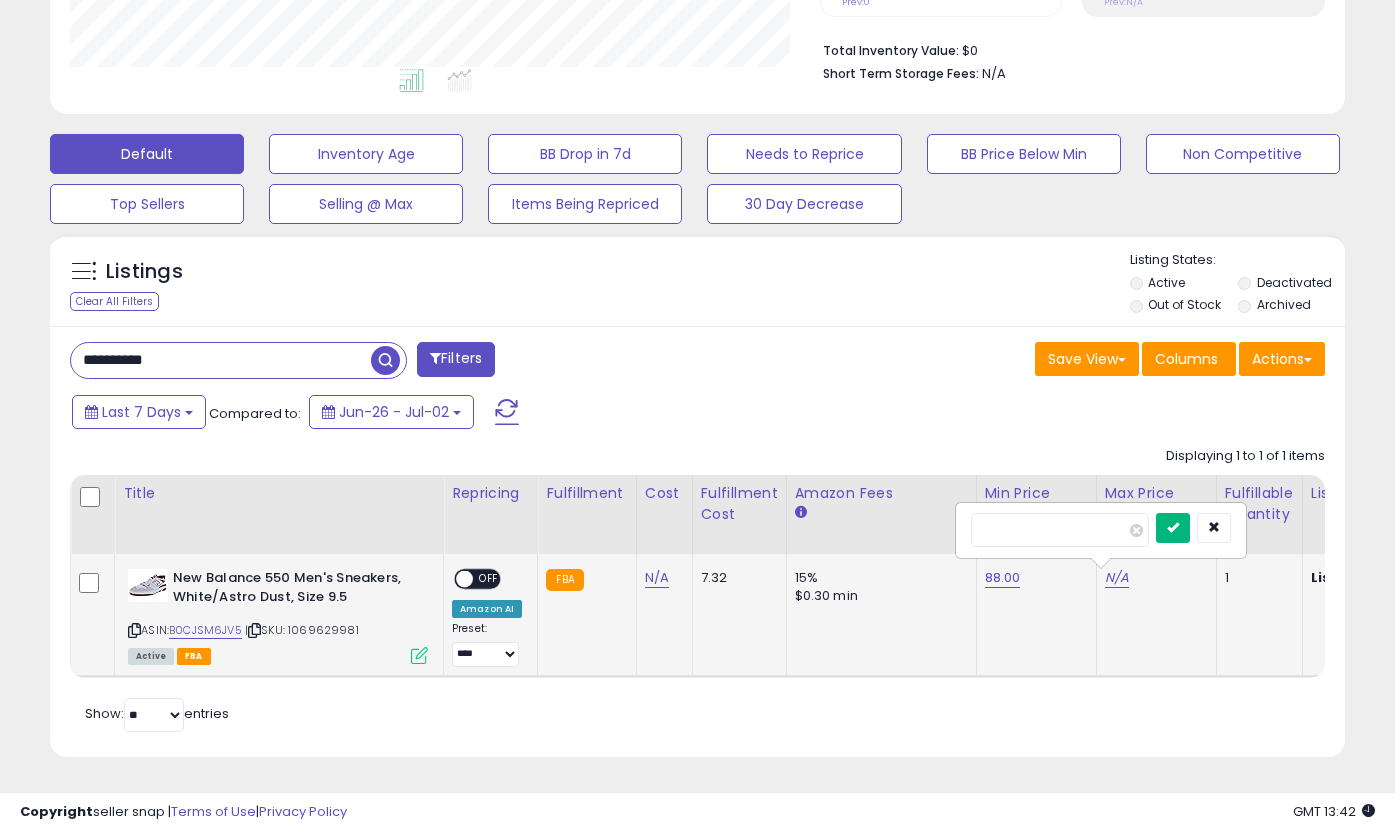 type on "******" 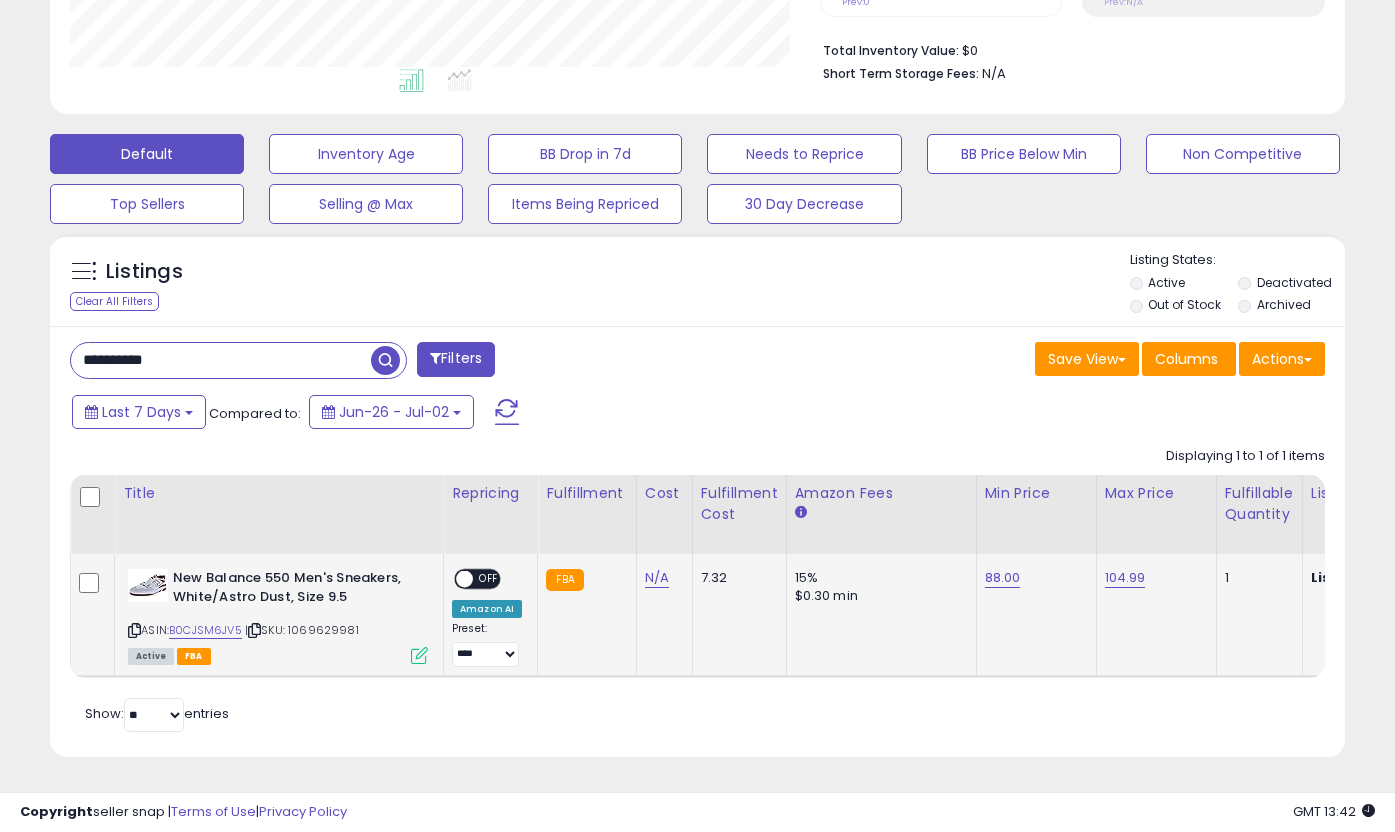 click on "OFF" at bounding box center (489, 579) 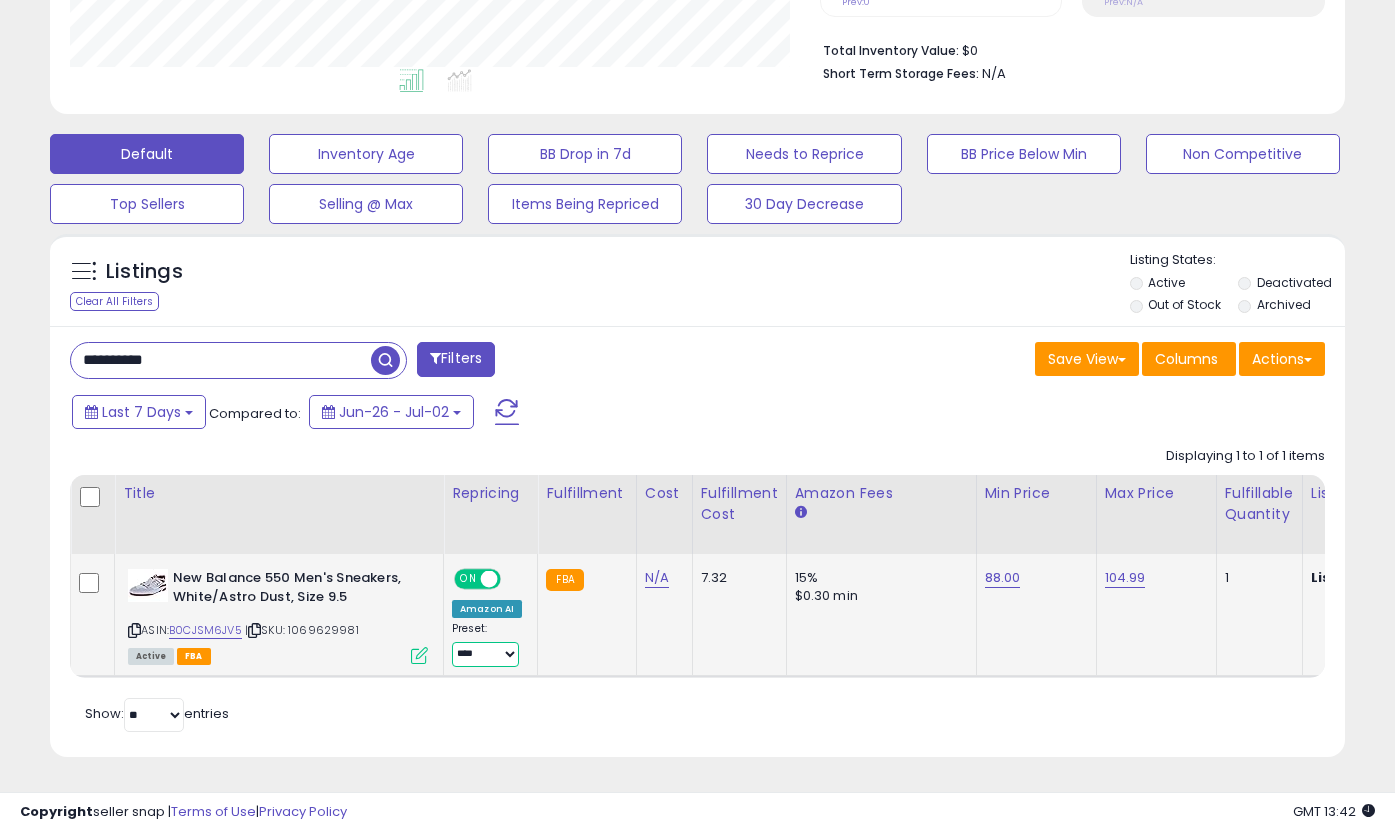 click on "**********" at bounding box center (485, 654) 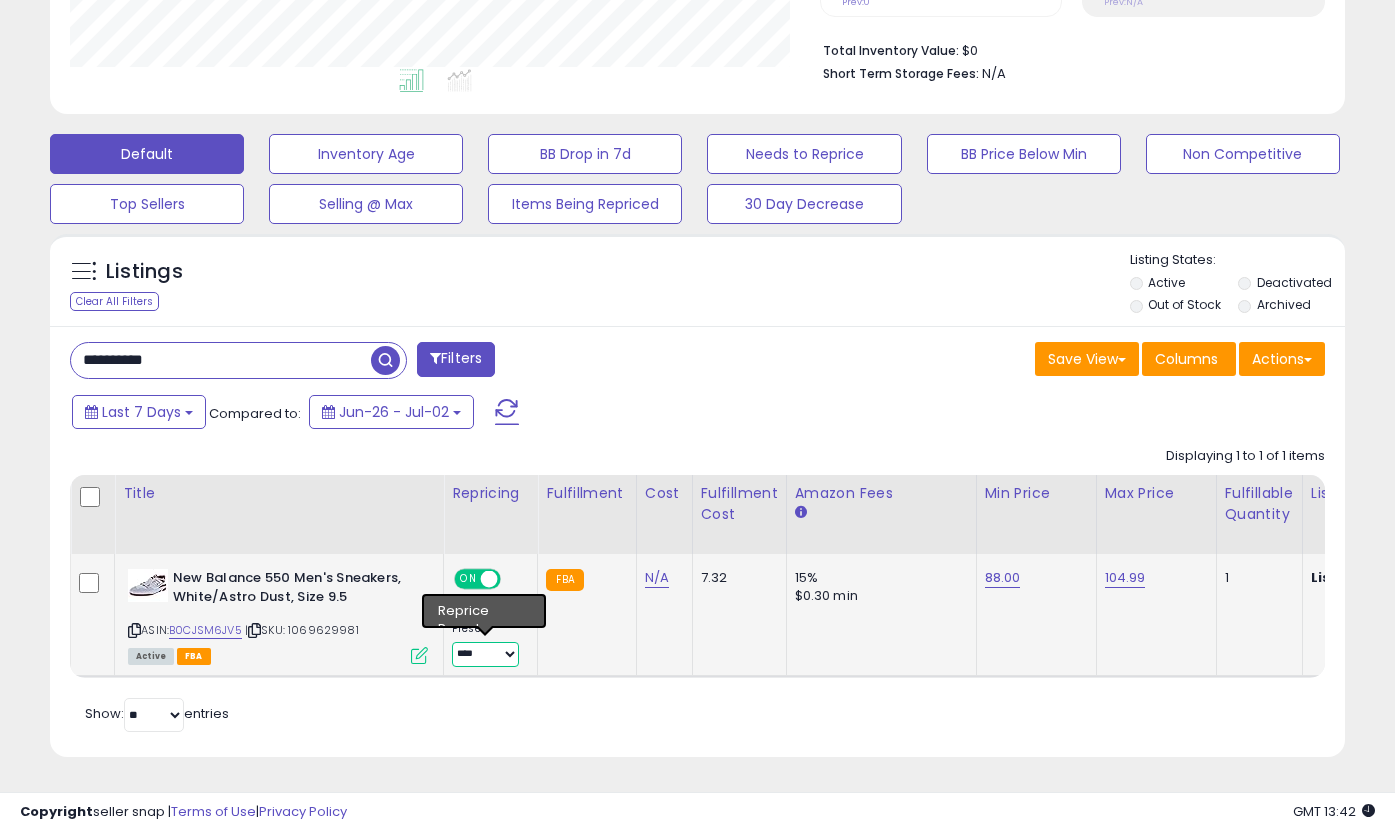 select on "**********" 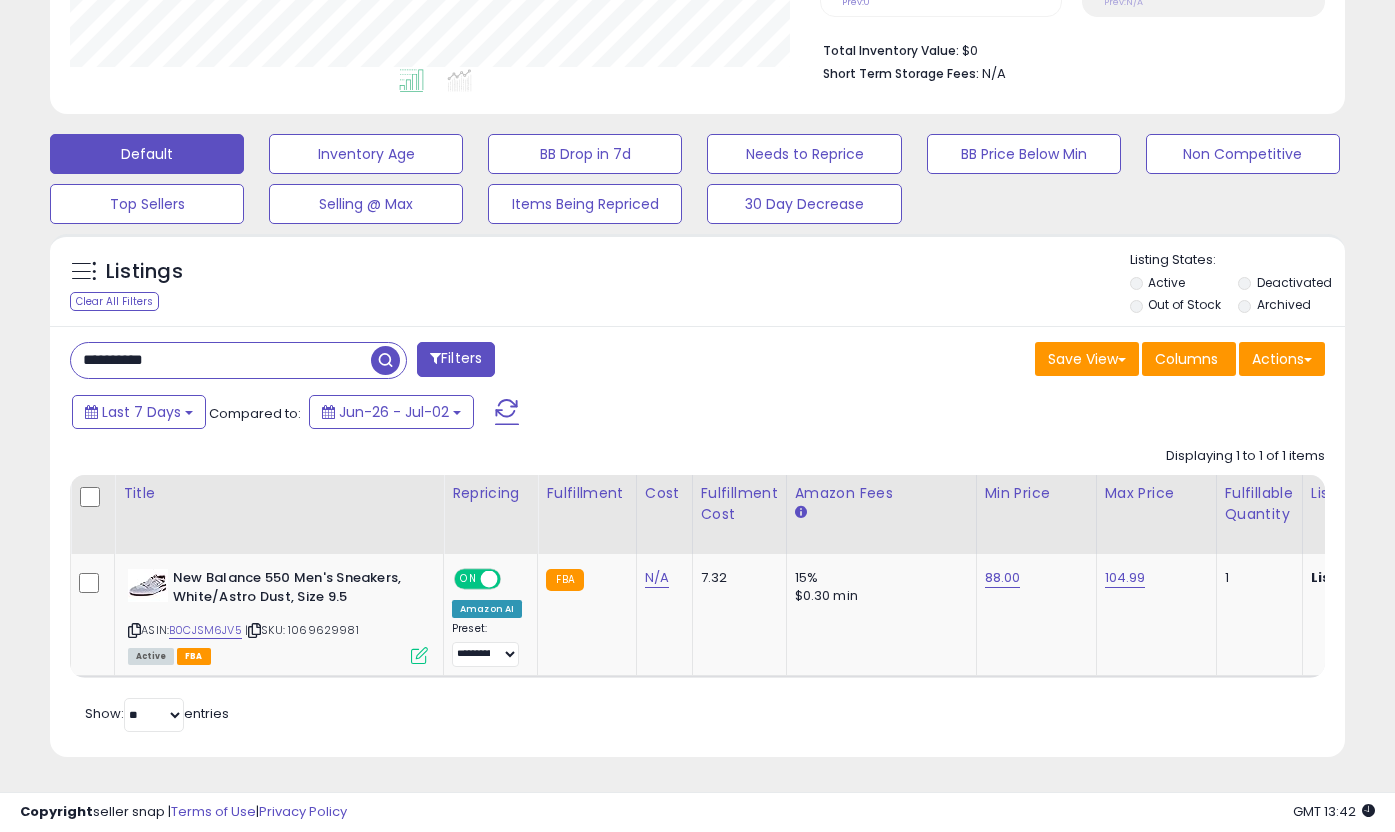 click on "**********" at bounding box center (221, 360) 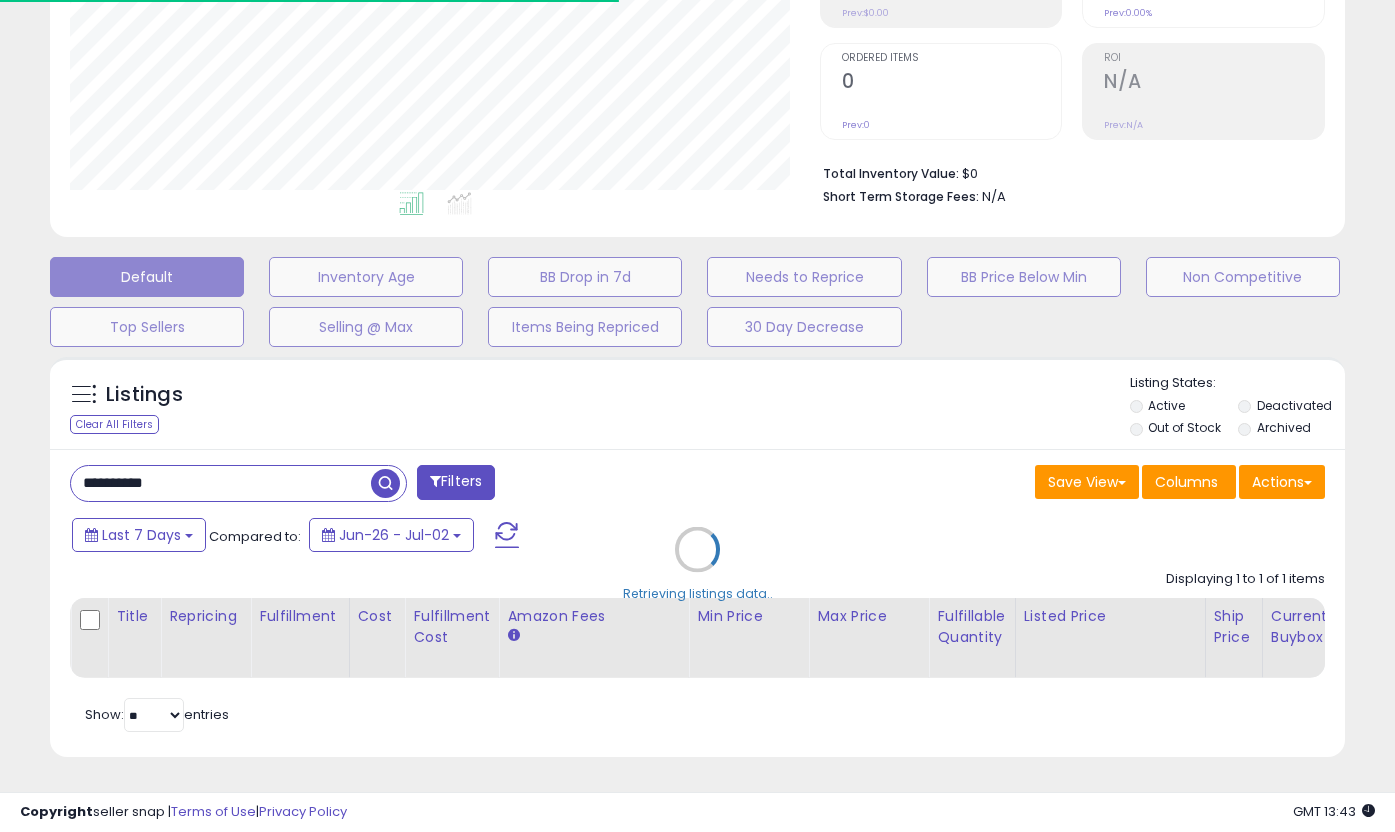 scroll, scrollTop: 496, scrollLeft: 0, axis: vertical 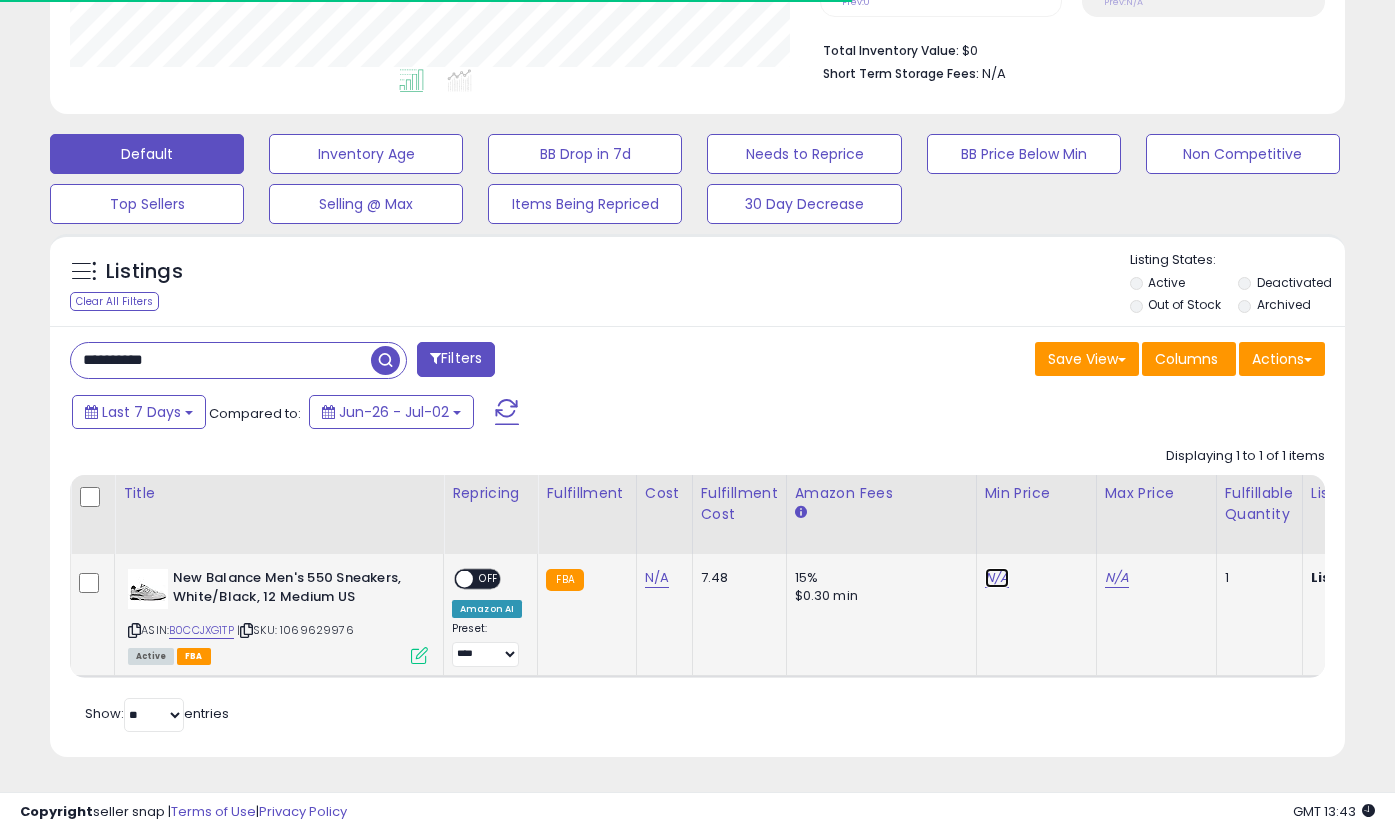 click on "N/A" at bounding box center [997, 578] 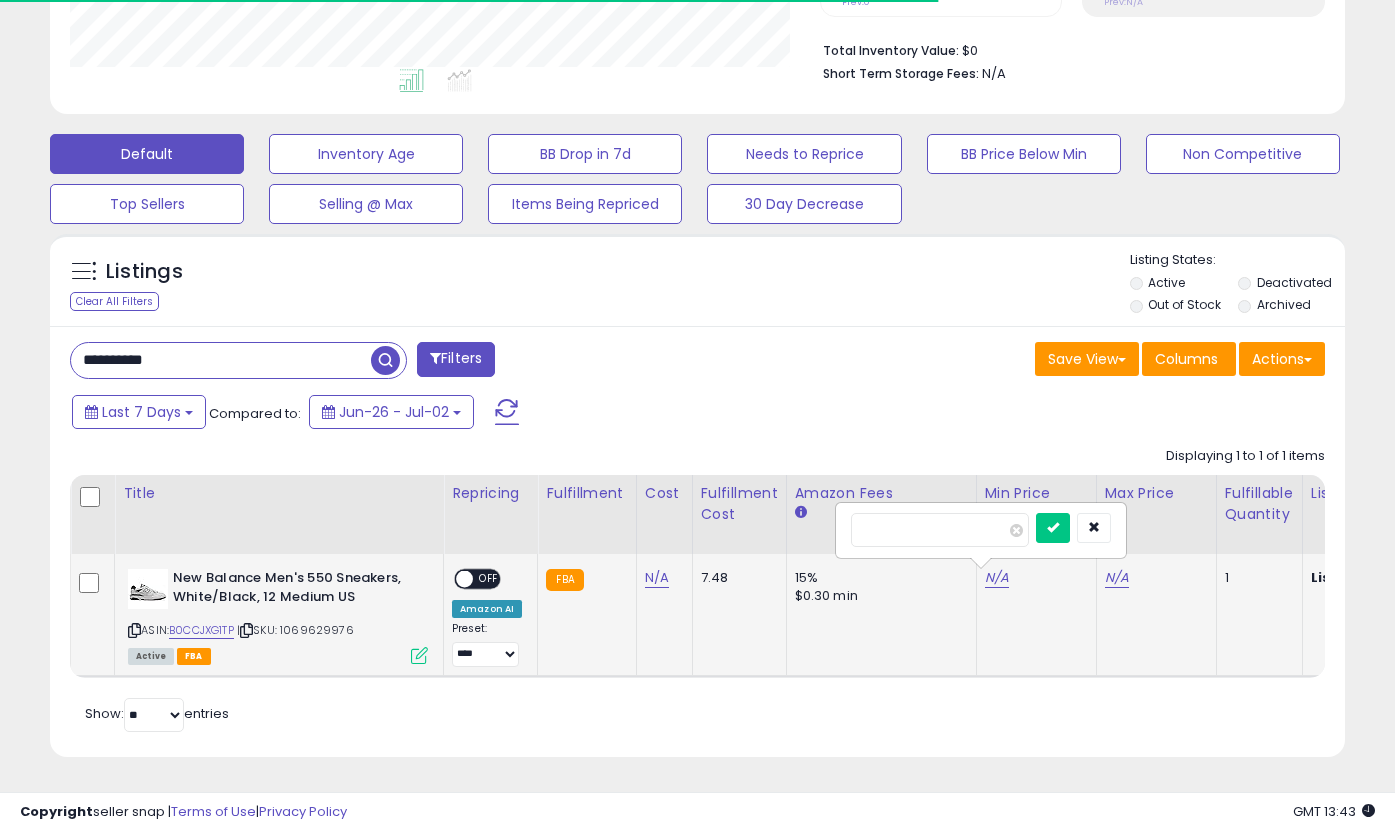 scroll, scrollTop: 999590, scrollLeft: 999250, axis: both 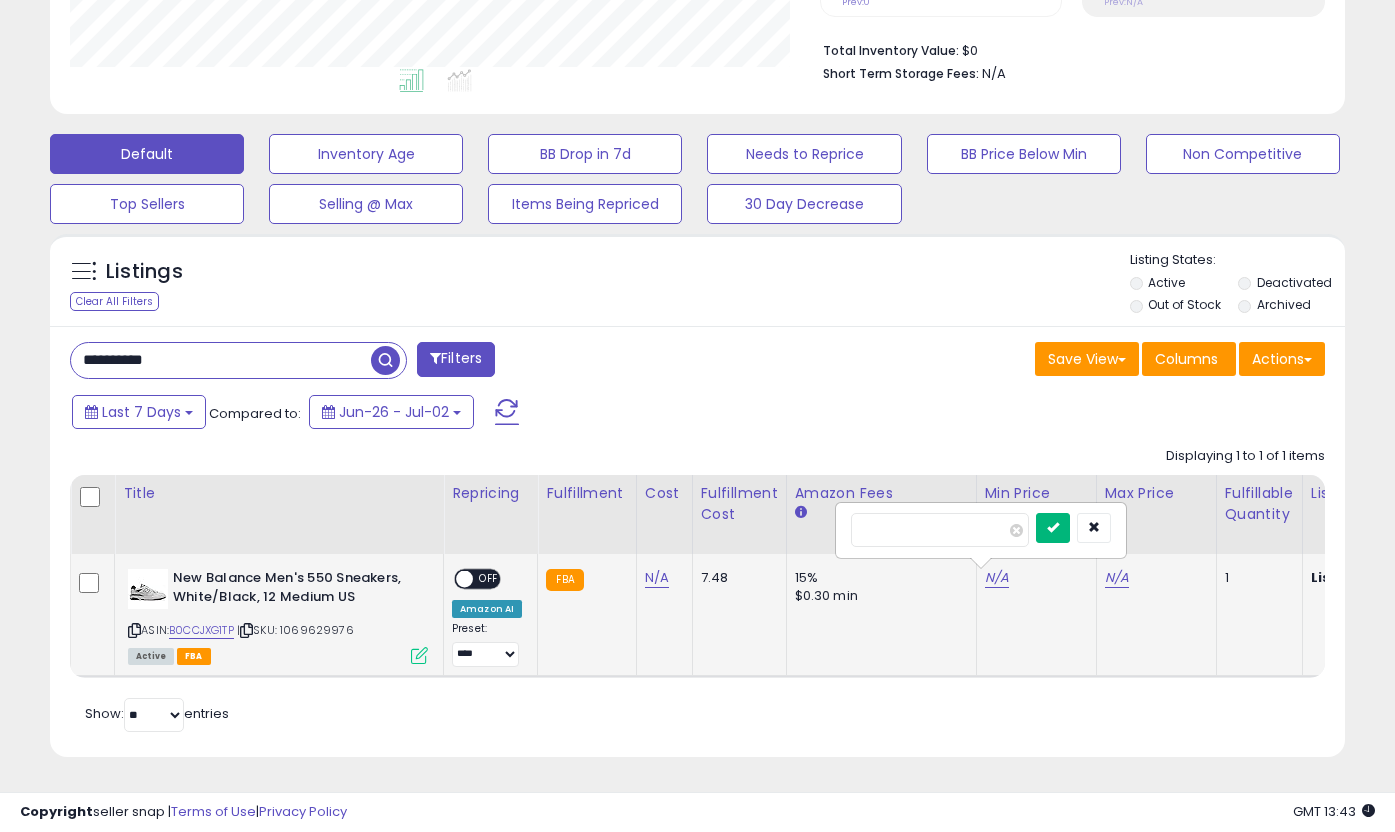 type on "******" 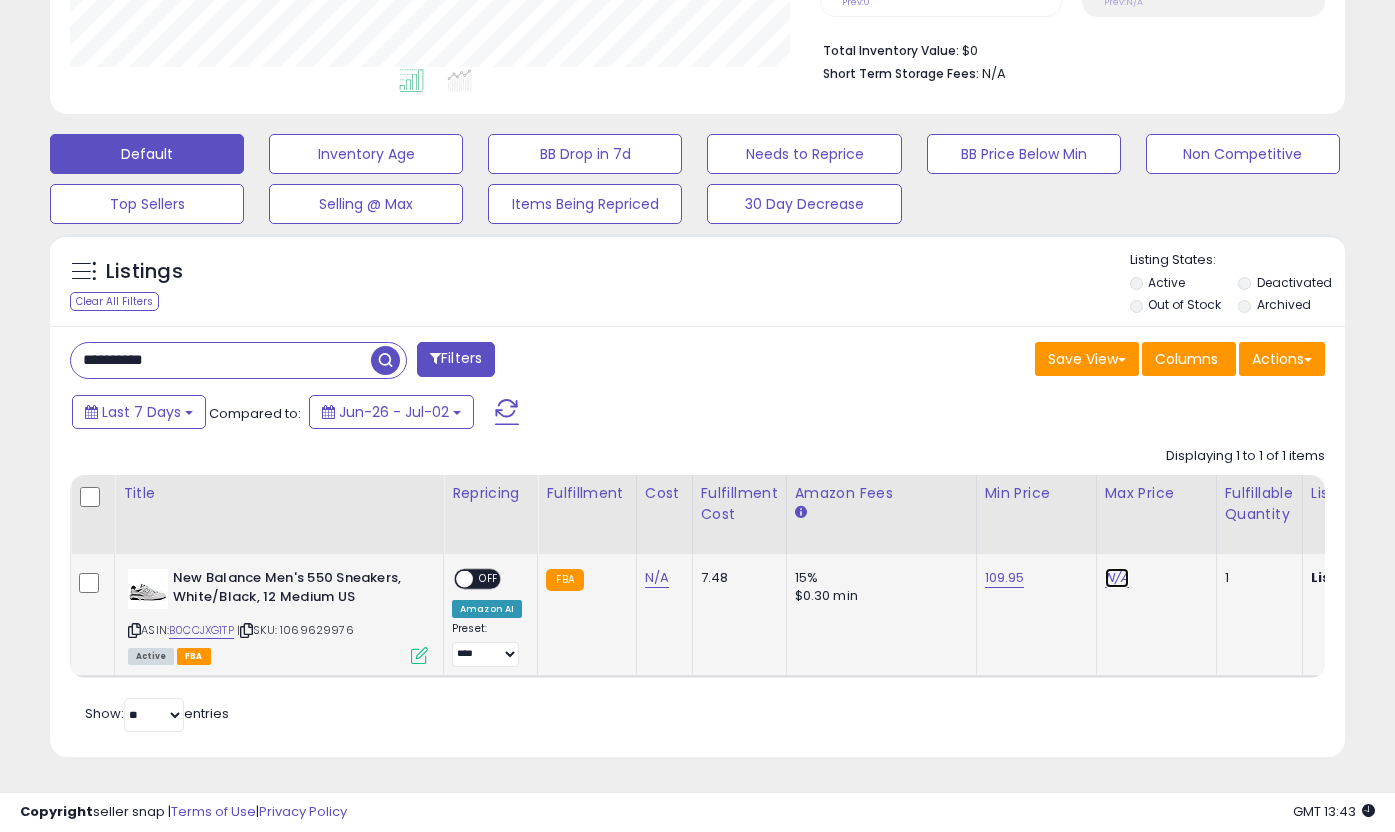 click on "N/A" at bounding box center [1117, 578] 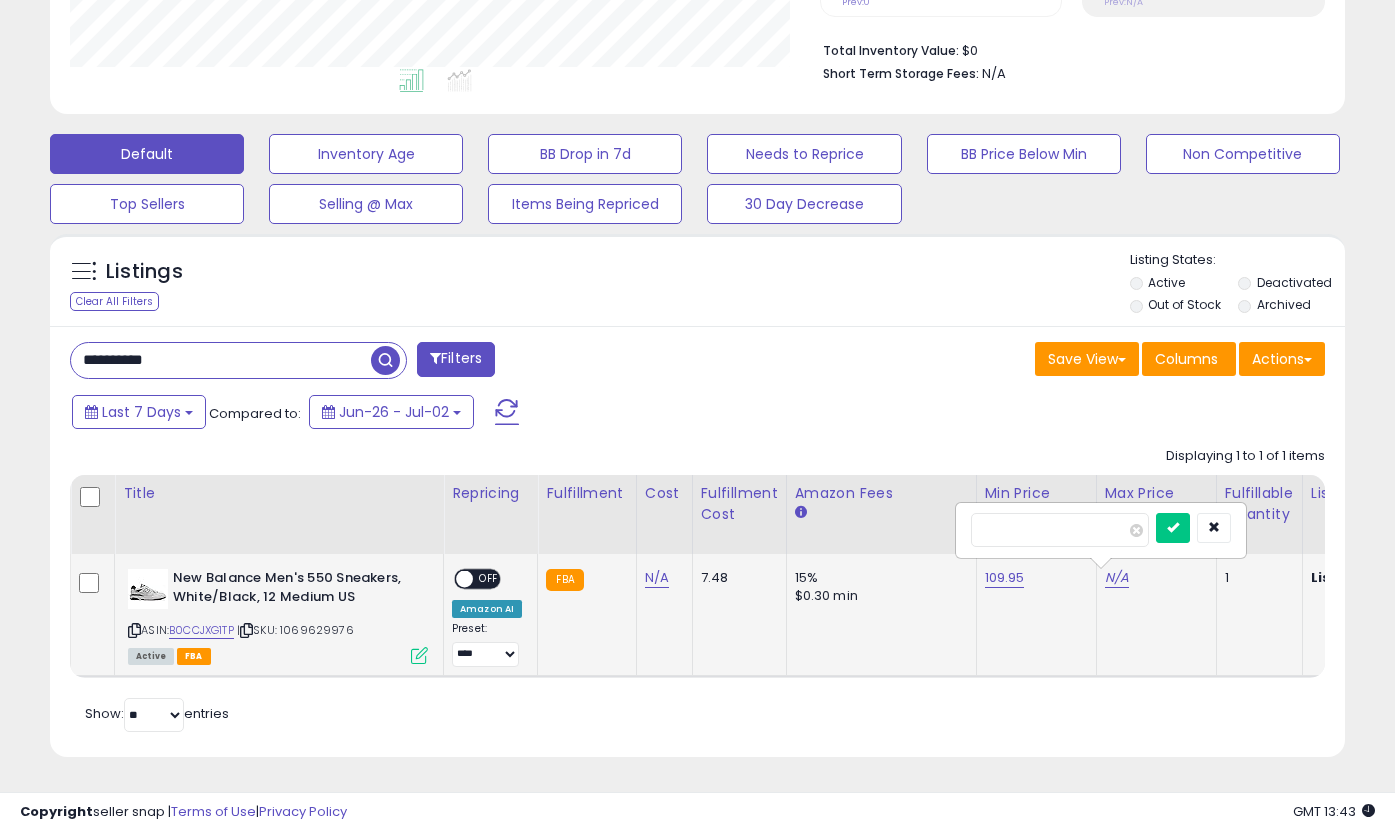 type on "*" 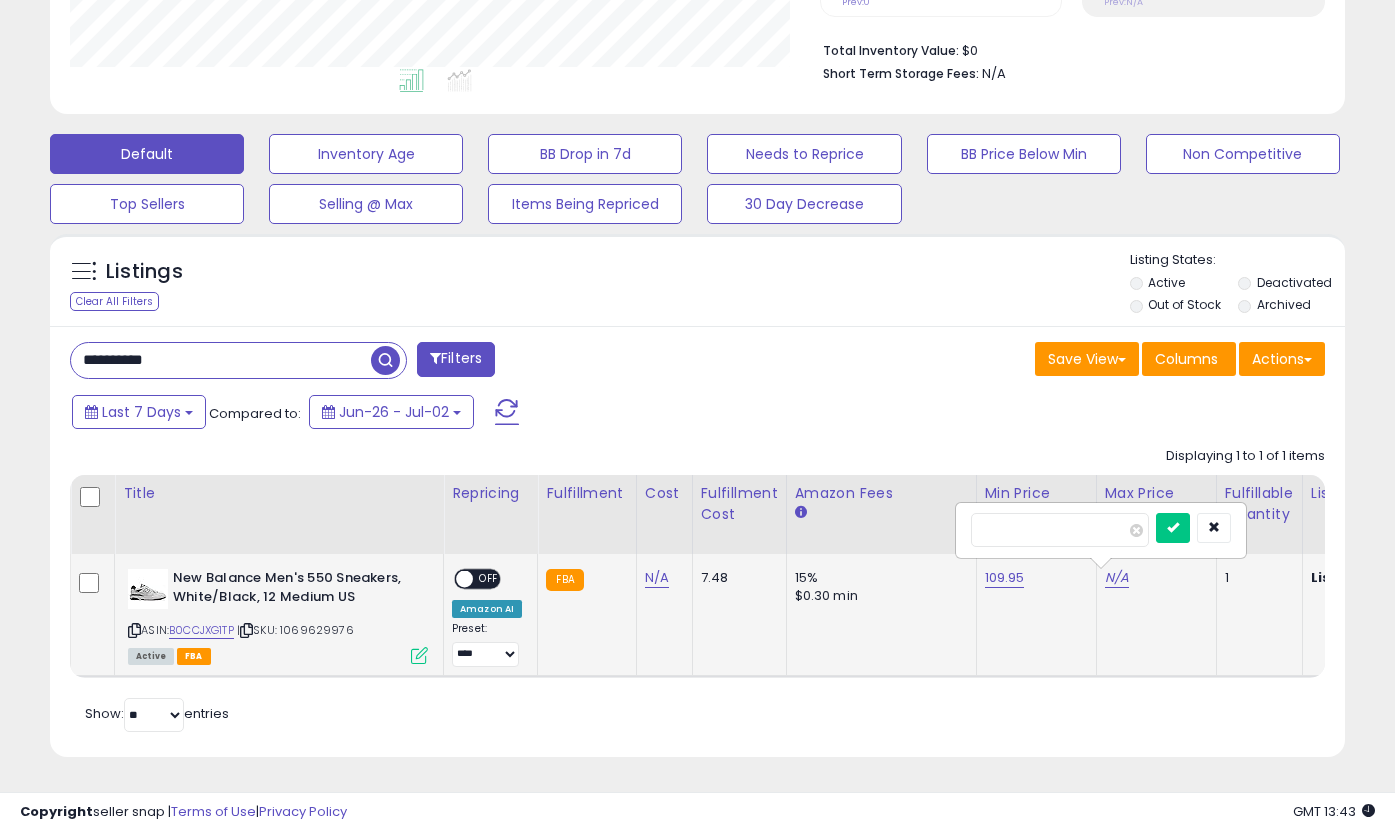type on "******" 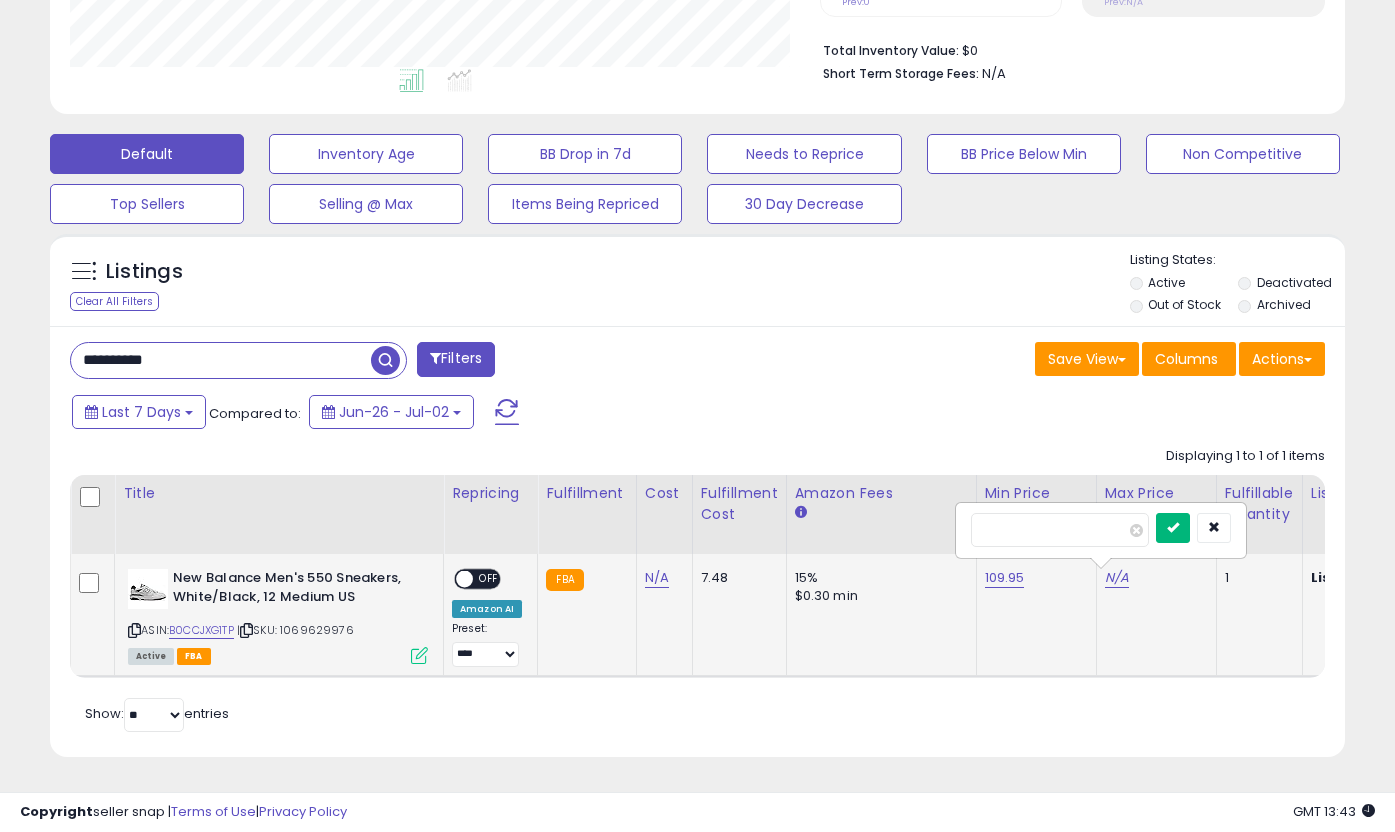 click at bounding box center [1173, 528] 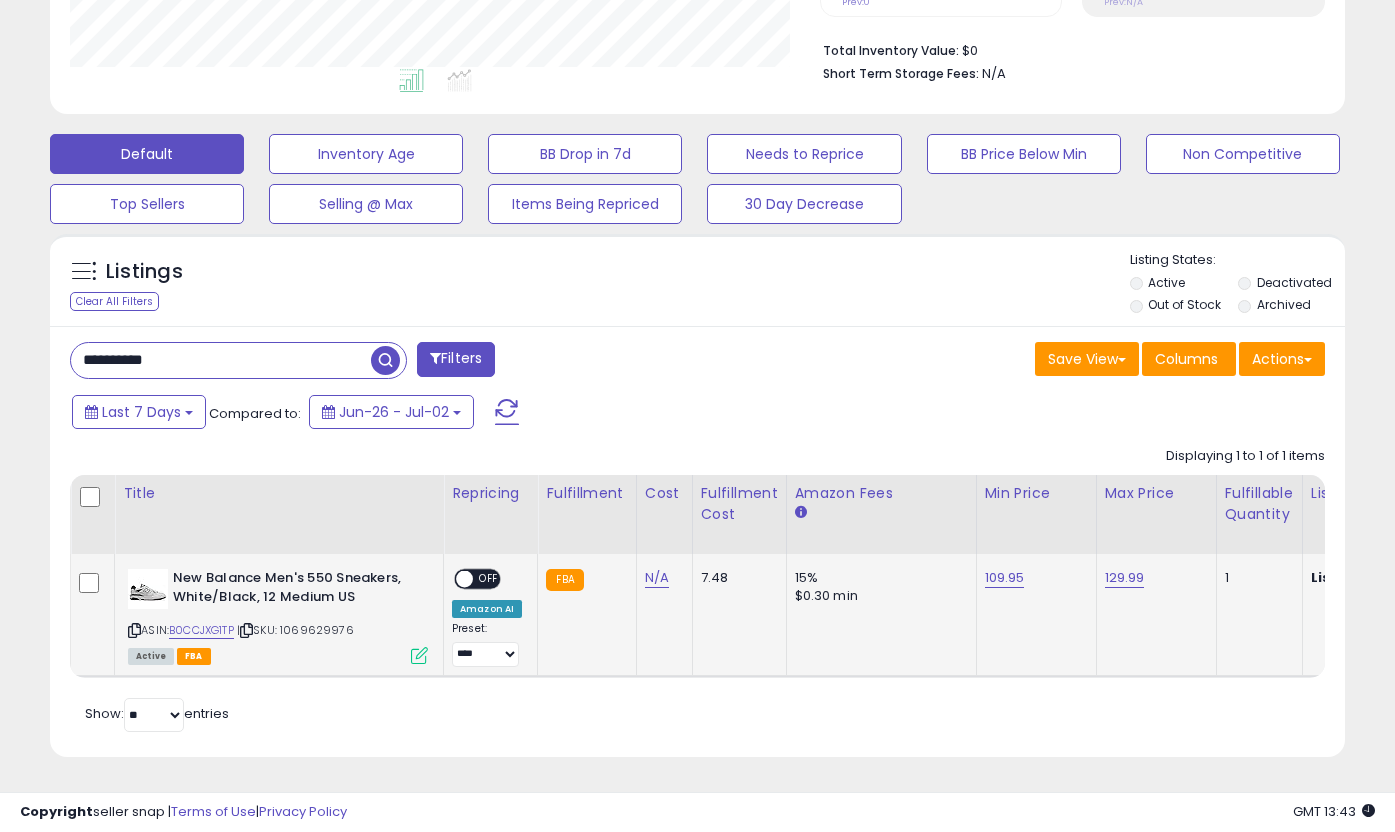 click on "OFF" at bounding box center (489, 579) 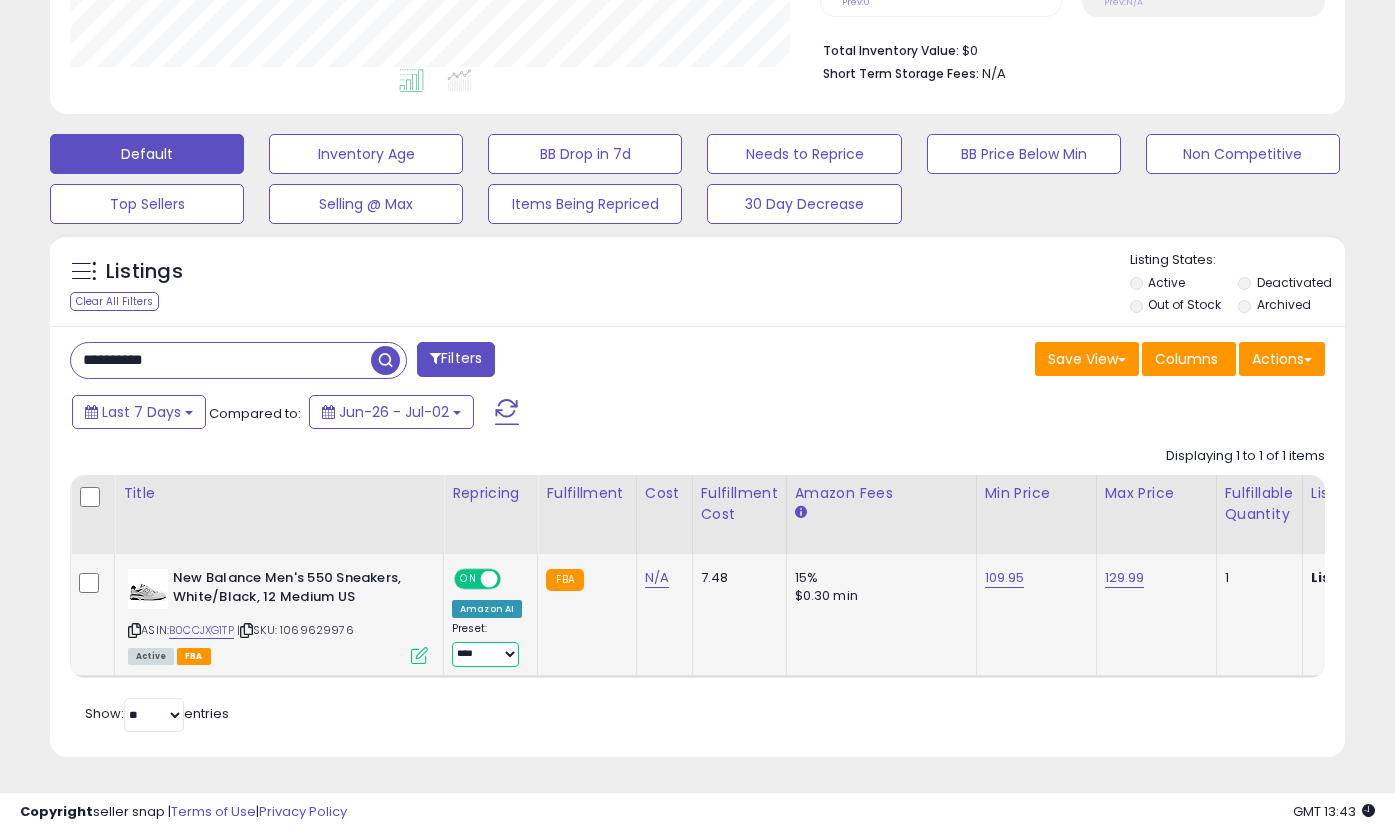 click on "**********" at bounding box center (485, 654) 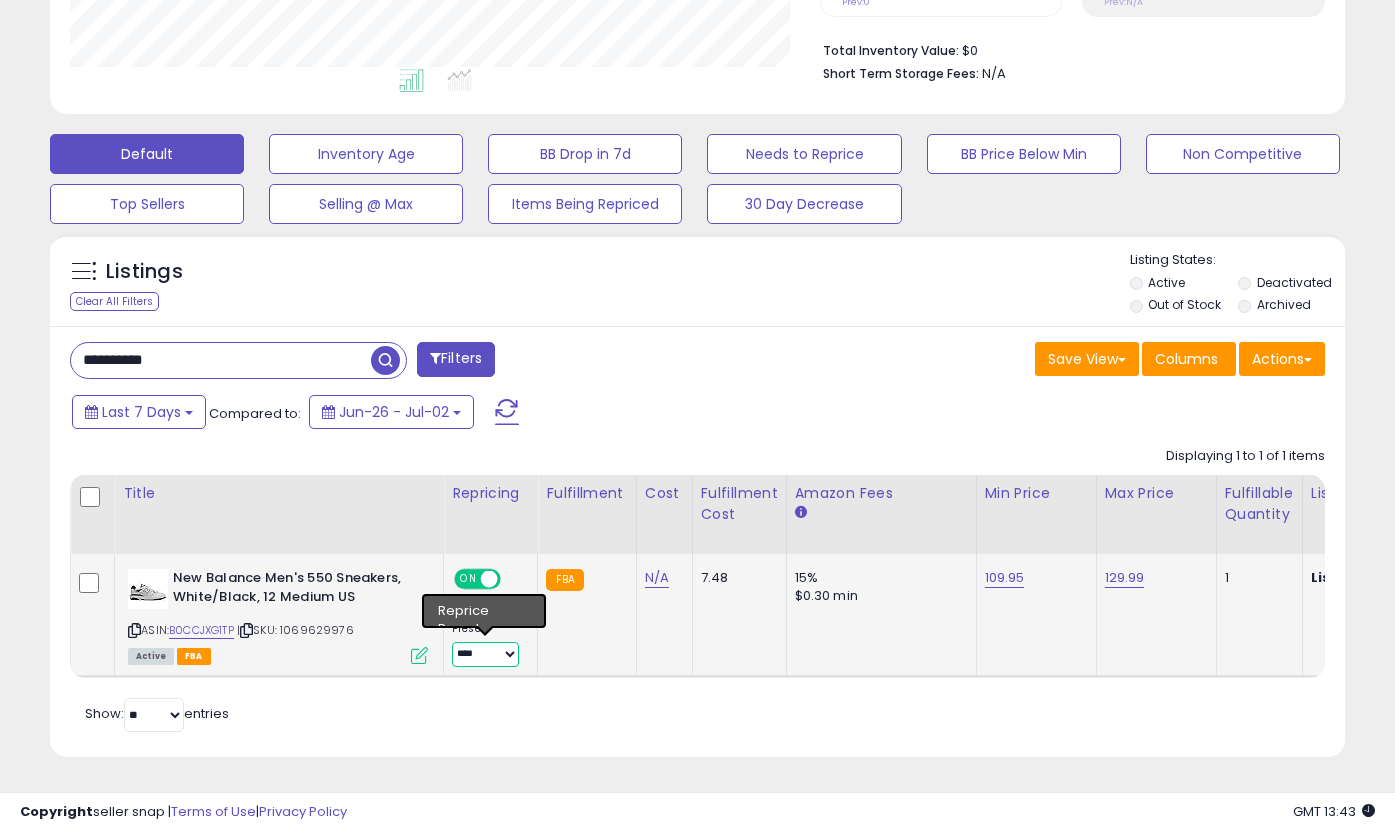 select on "**********" 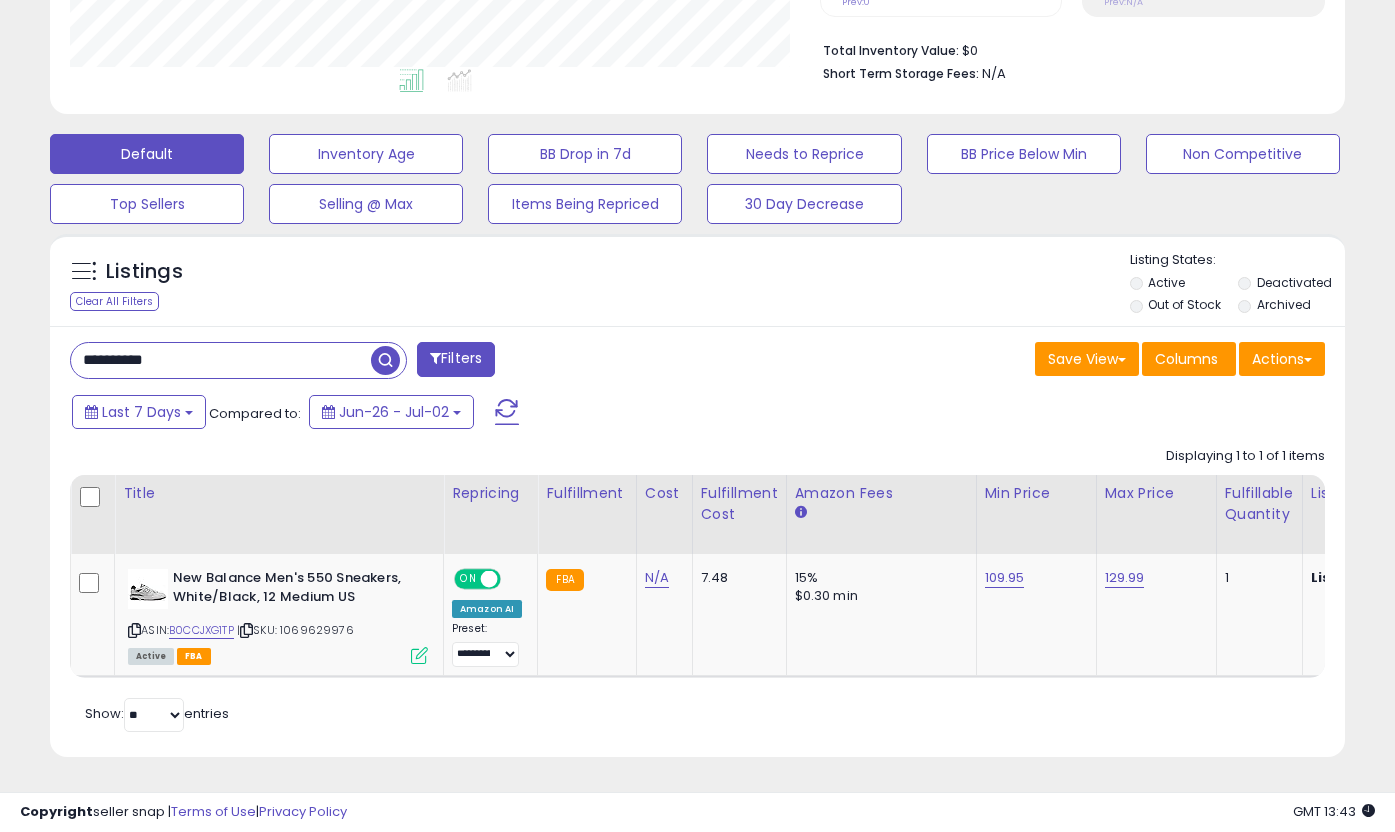 click on "**********" at bounding box center (221, 360) 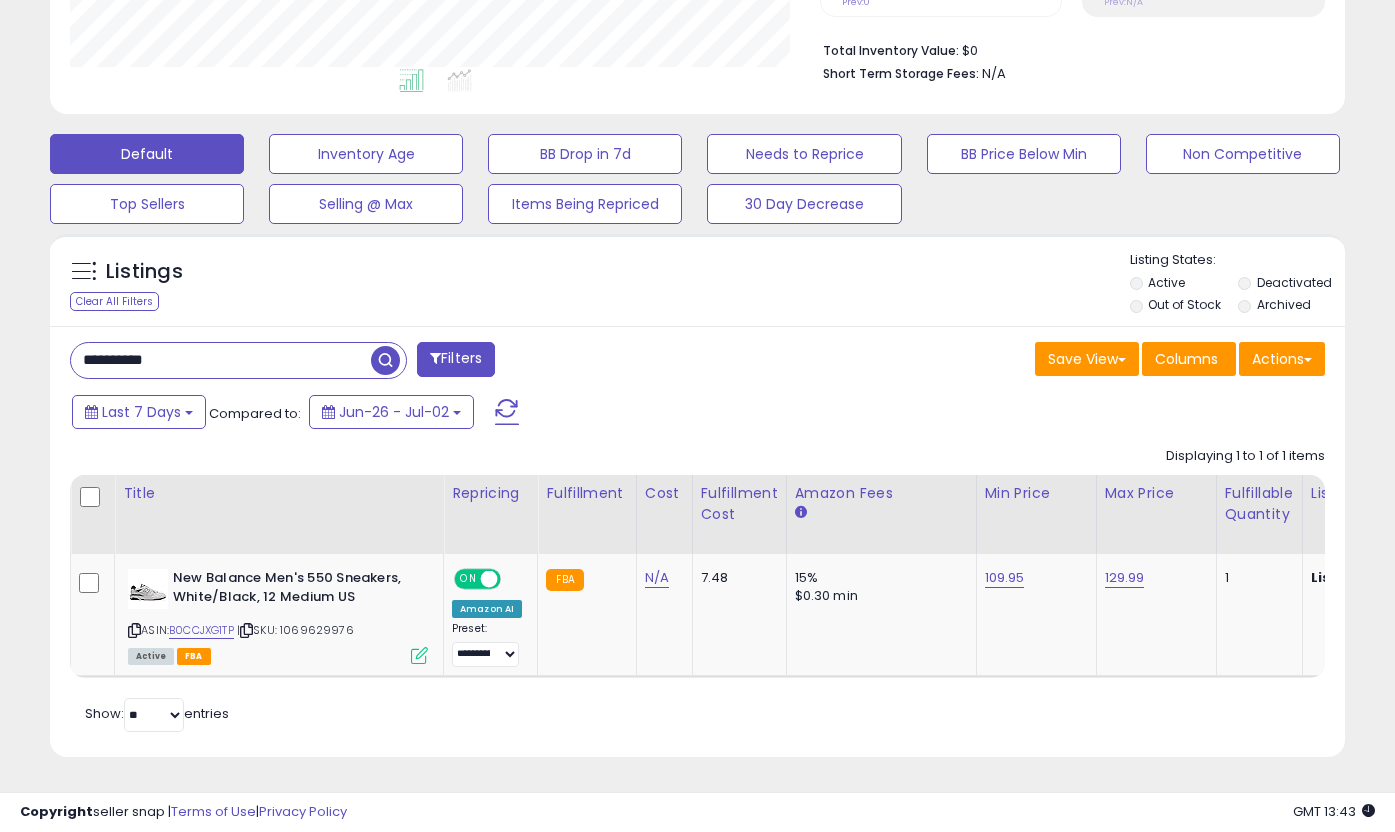 paste 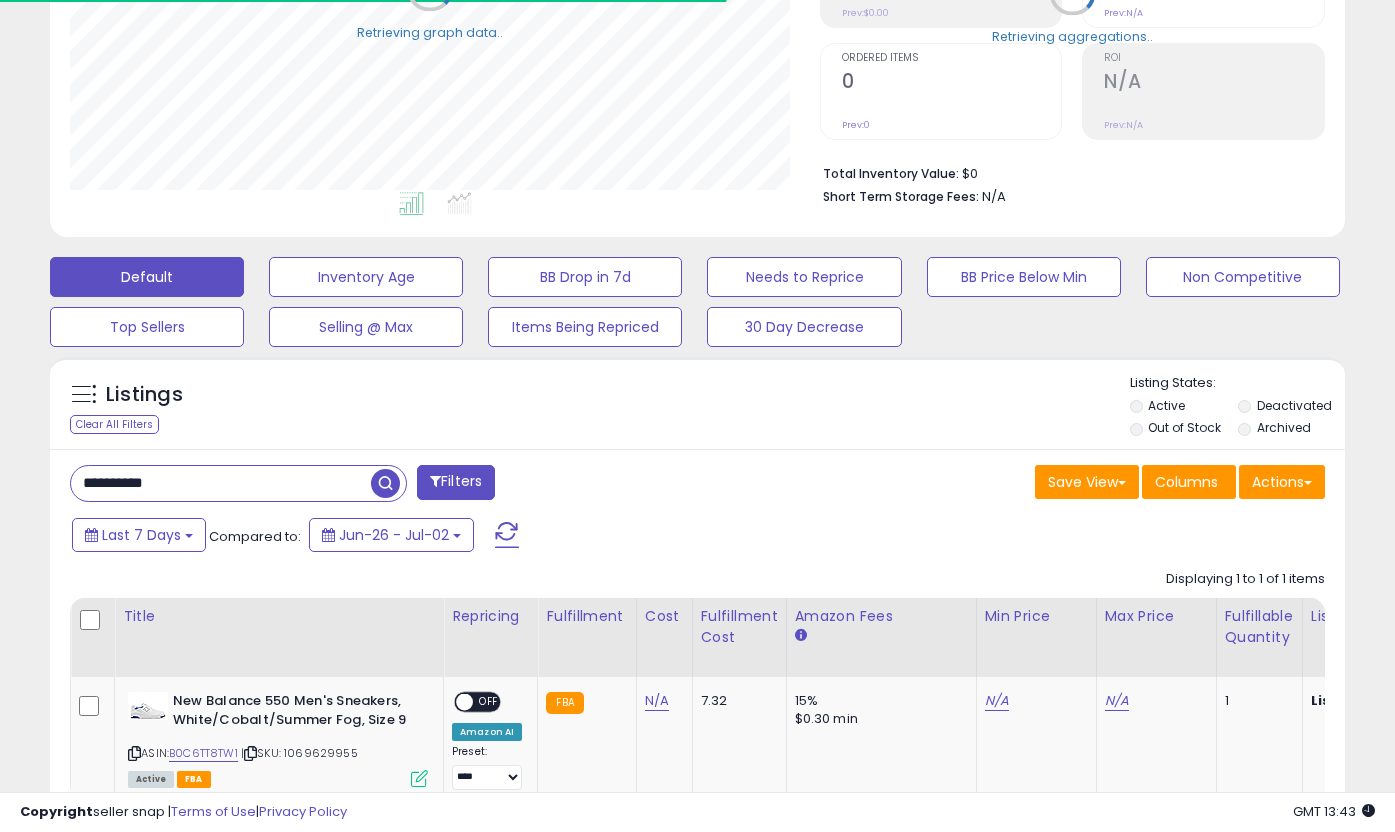 scroll, scrollTop: 496, scrollLeft: 0, axis: vertical 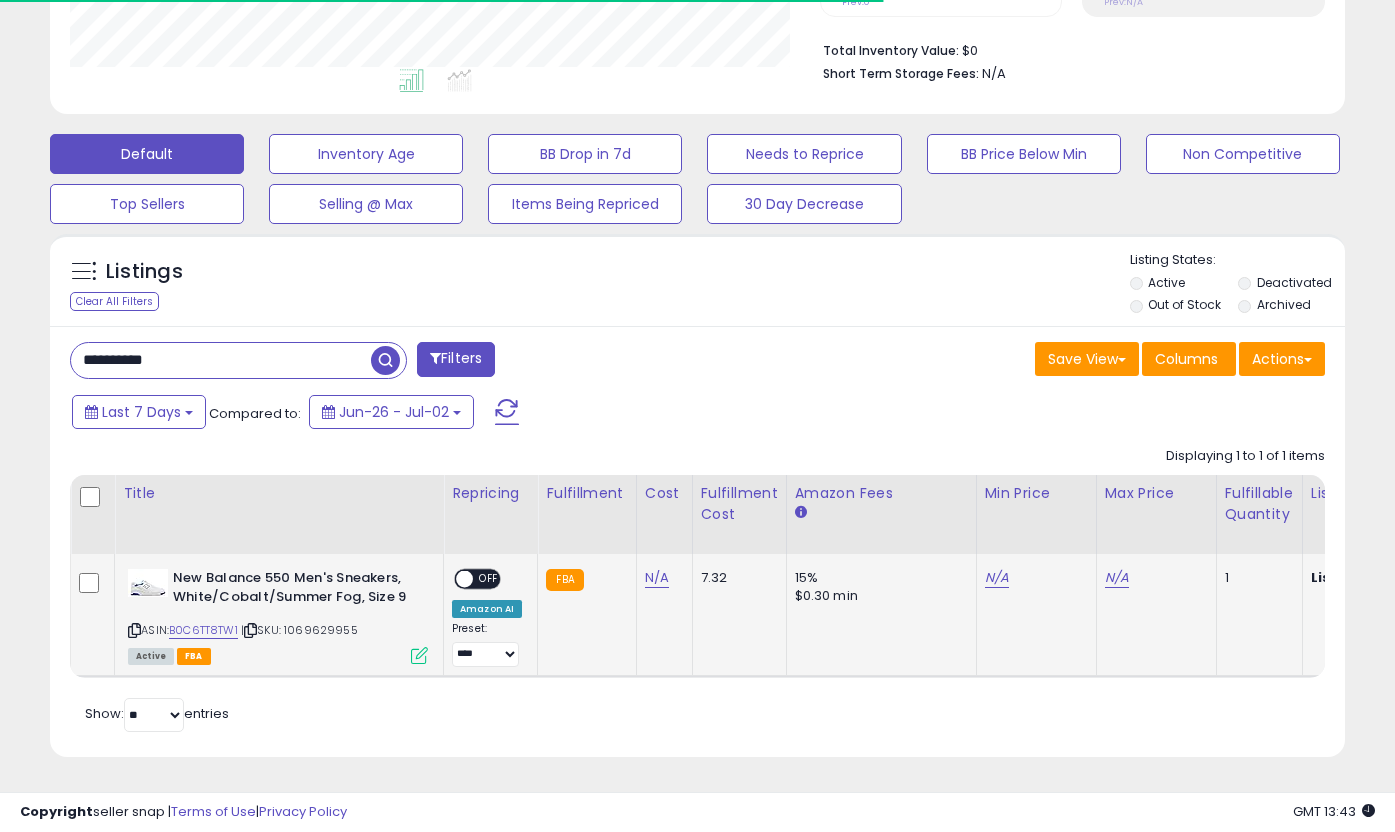 click on "N/A" 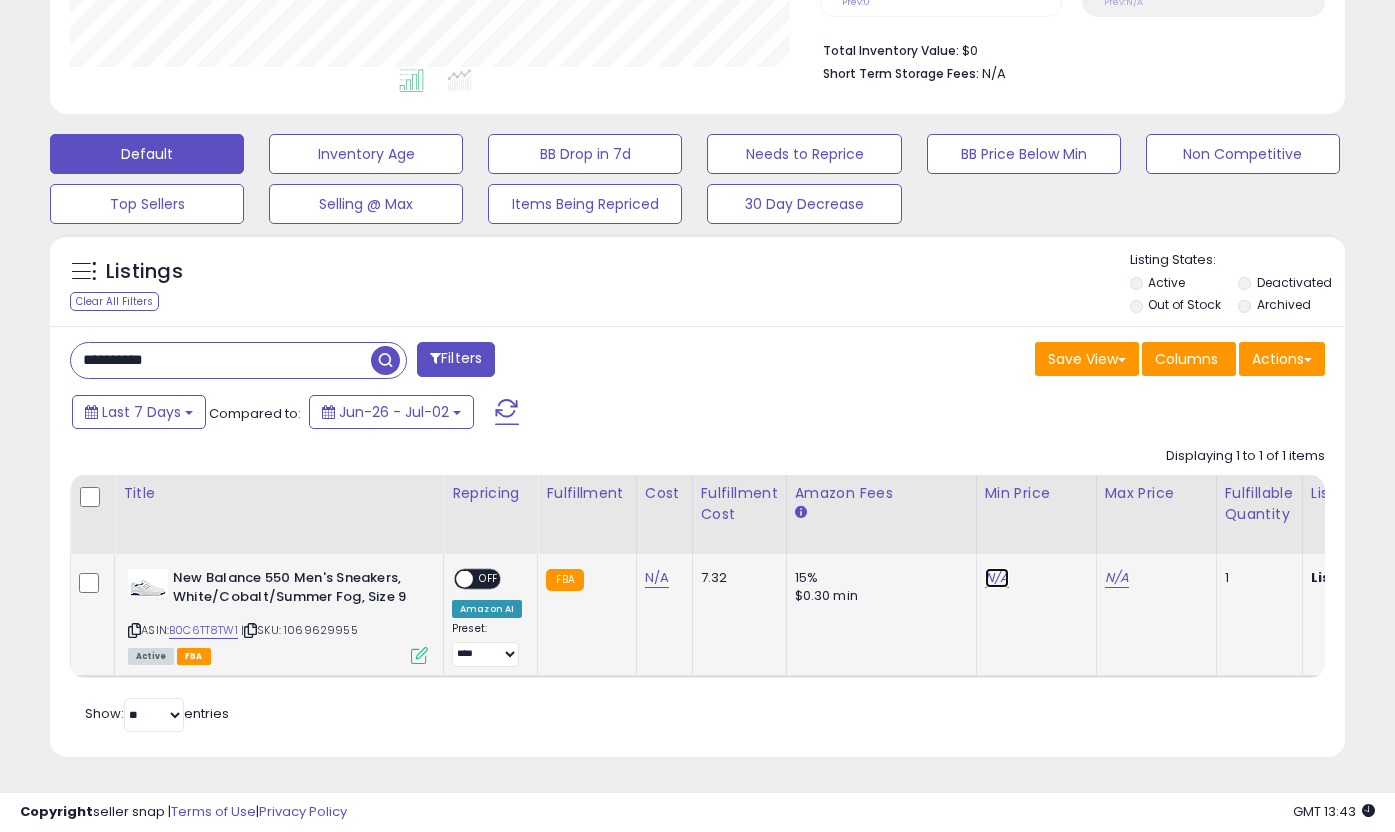 click on "N/A" at bounding box center (997, 578) 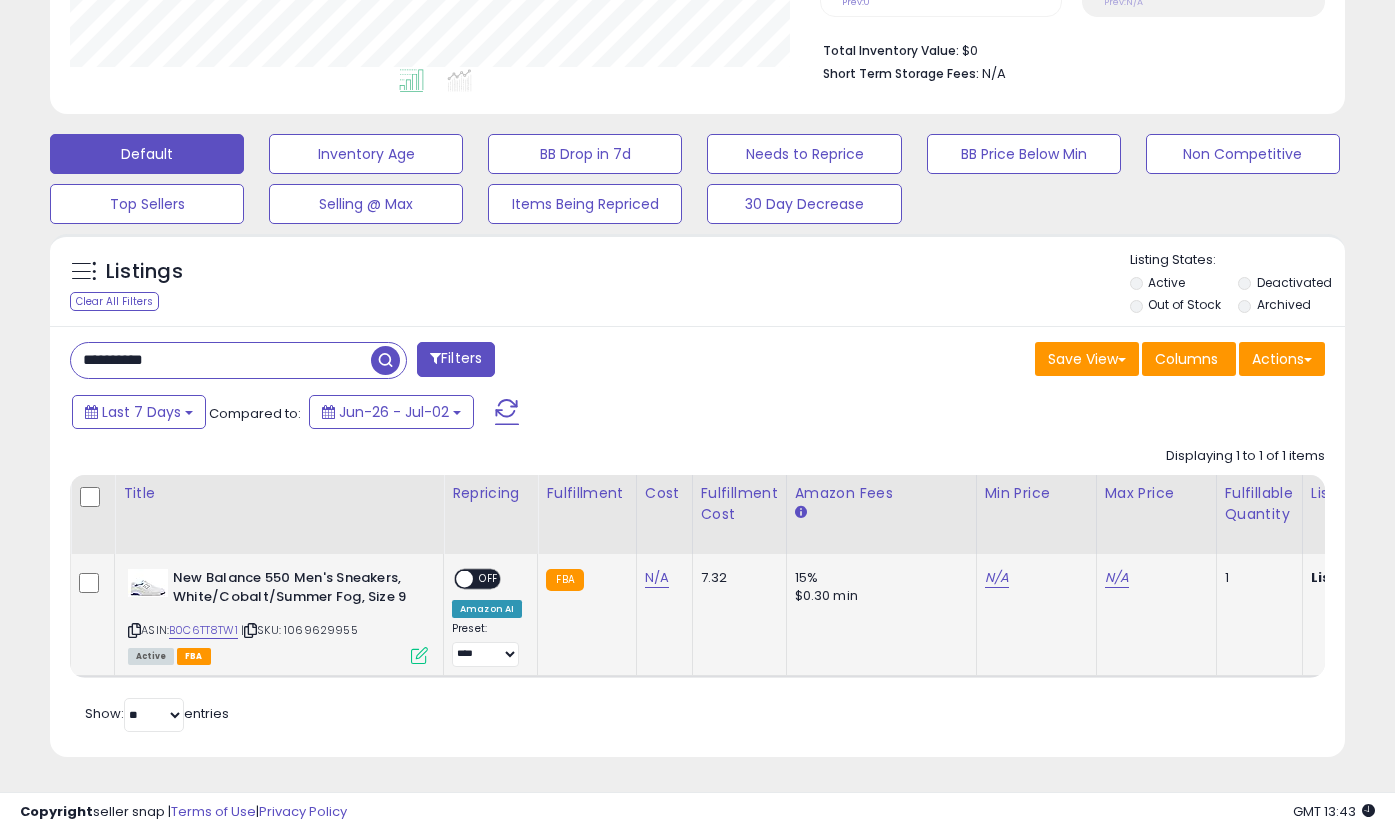 scroll, scrollTop: 999590, scrollLeft: 999250, axis: both 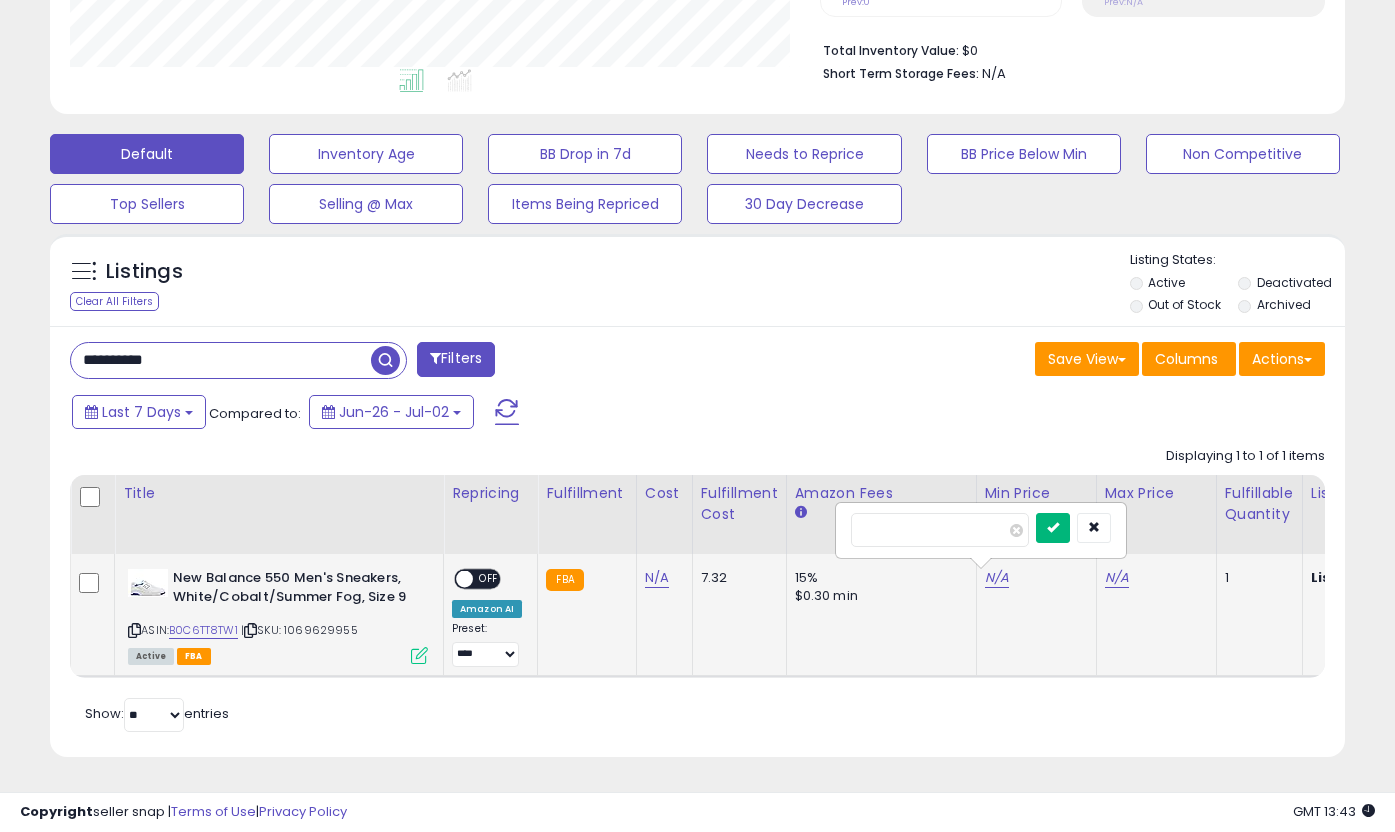 type on "******" 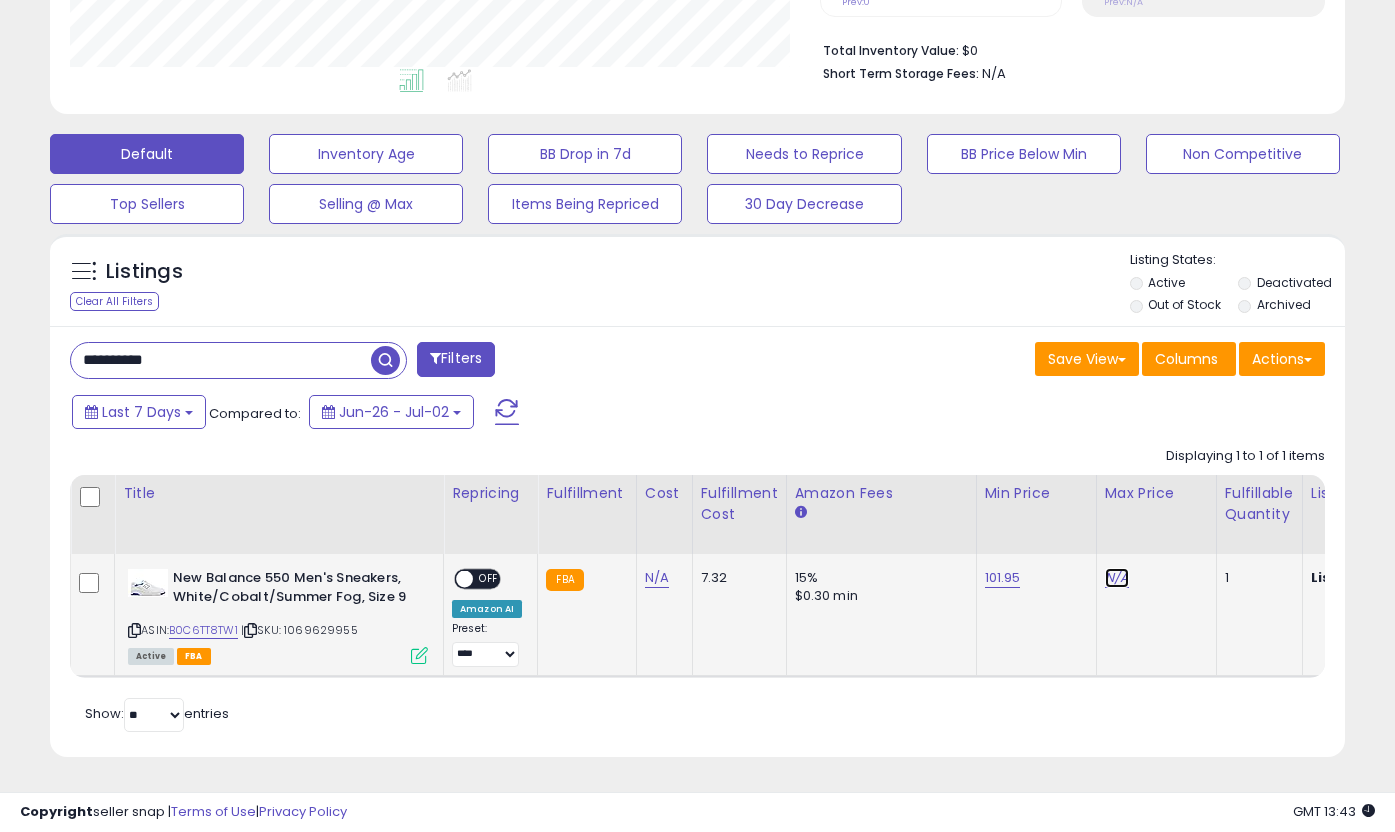click on "N/A" at bounding box center [1117, 578] 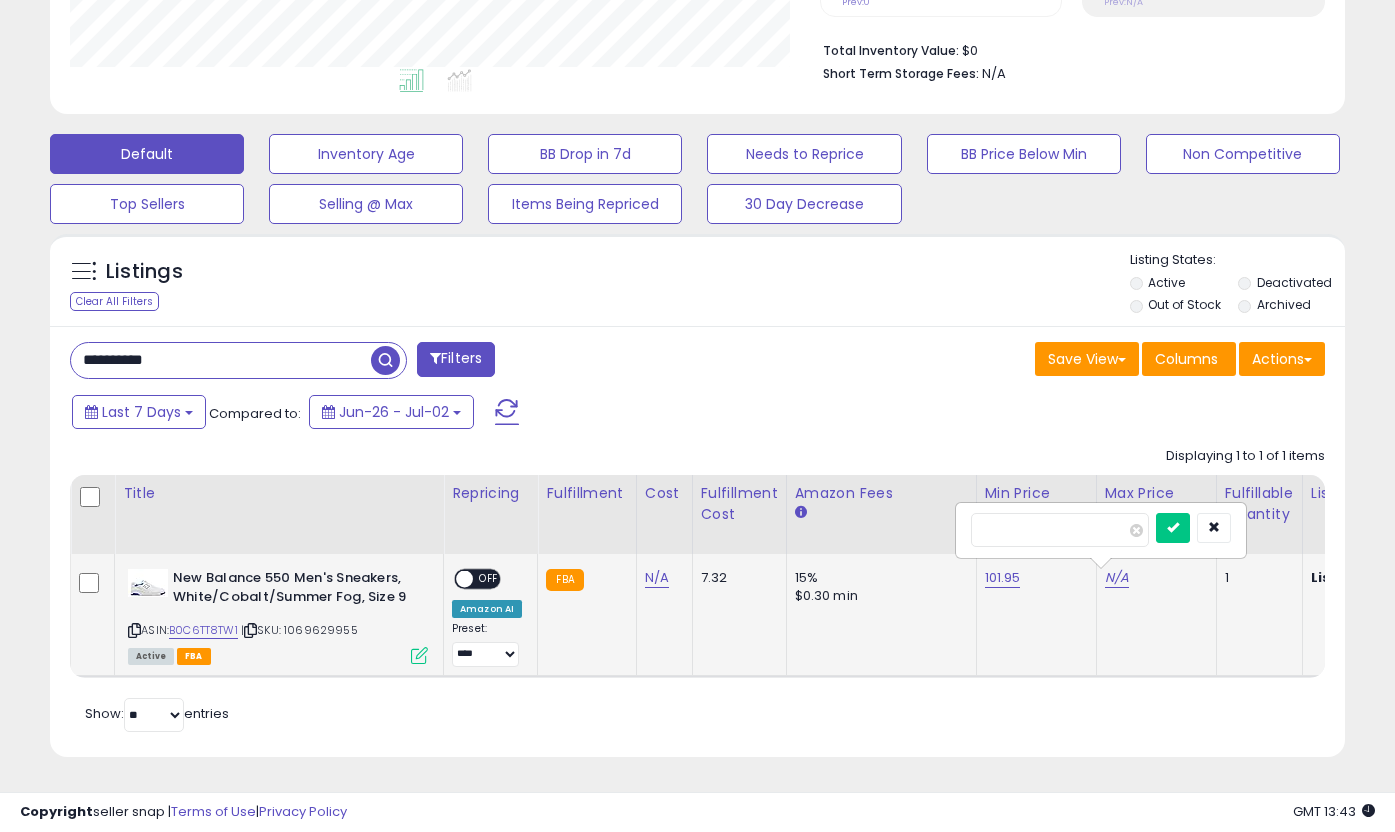 type on "******" 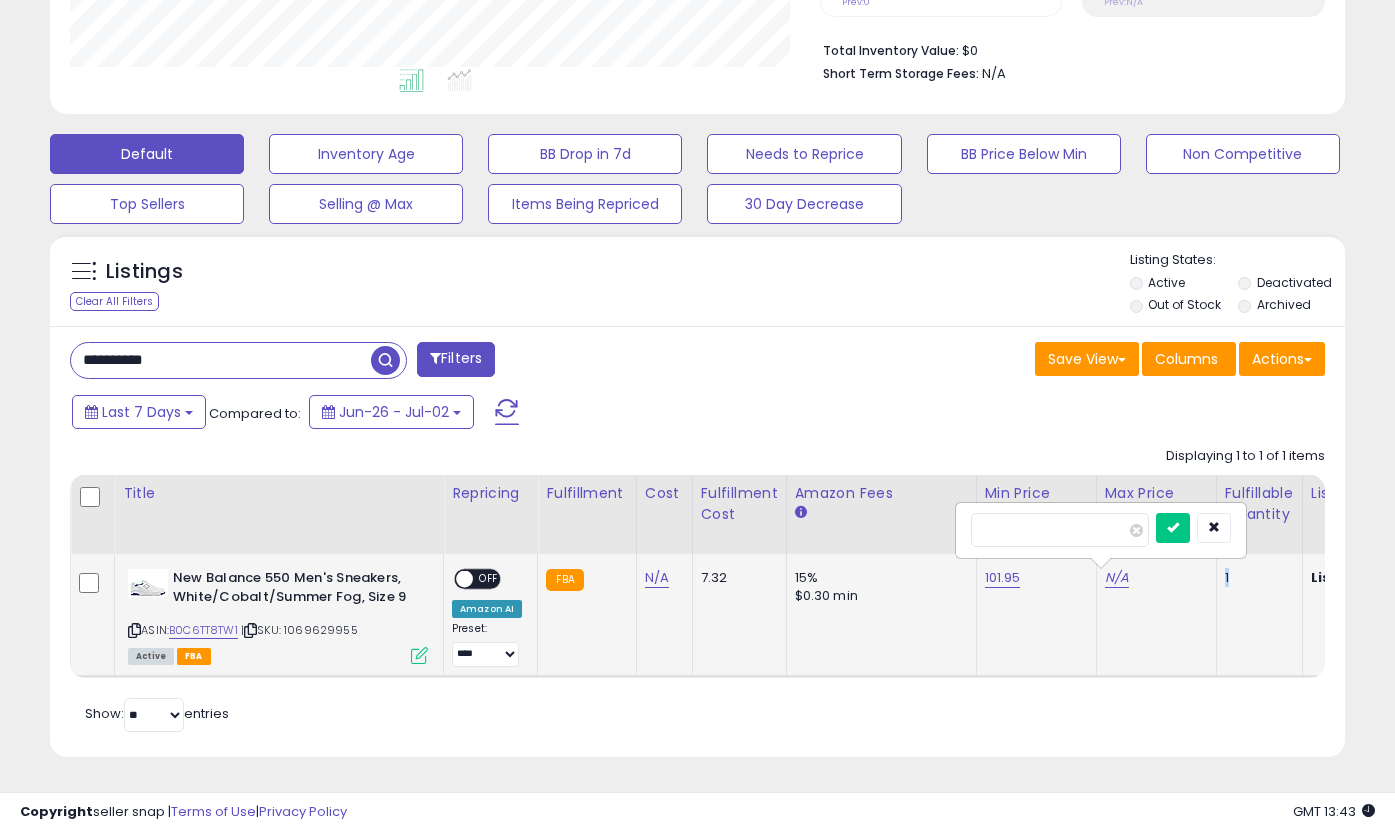 click on "******" at bounding box center (1101, 530) 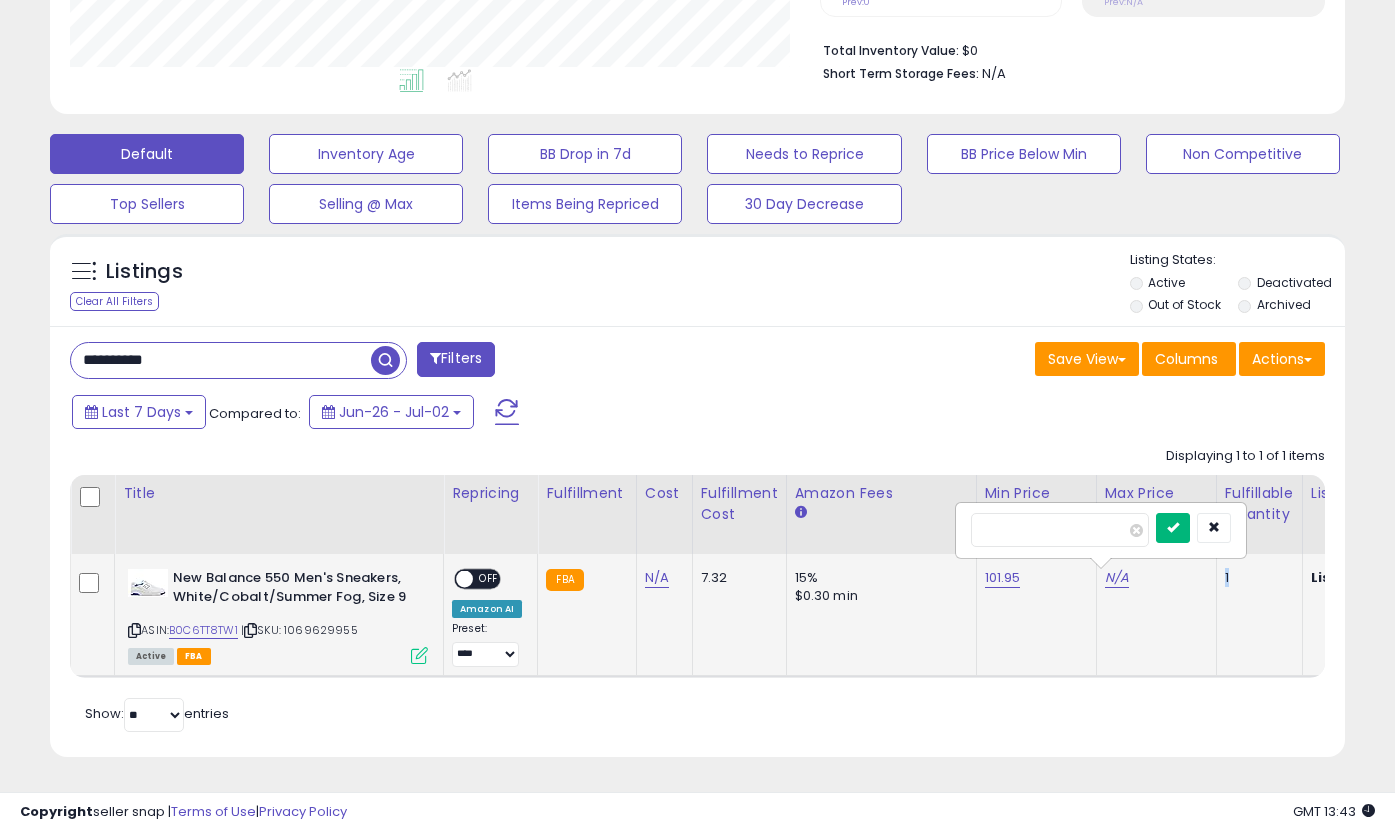 click at bounding box center (1173, 528) 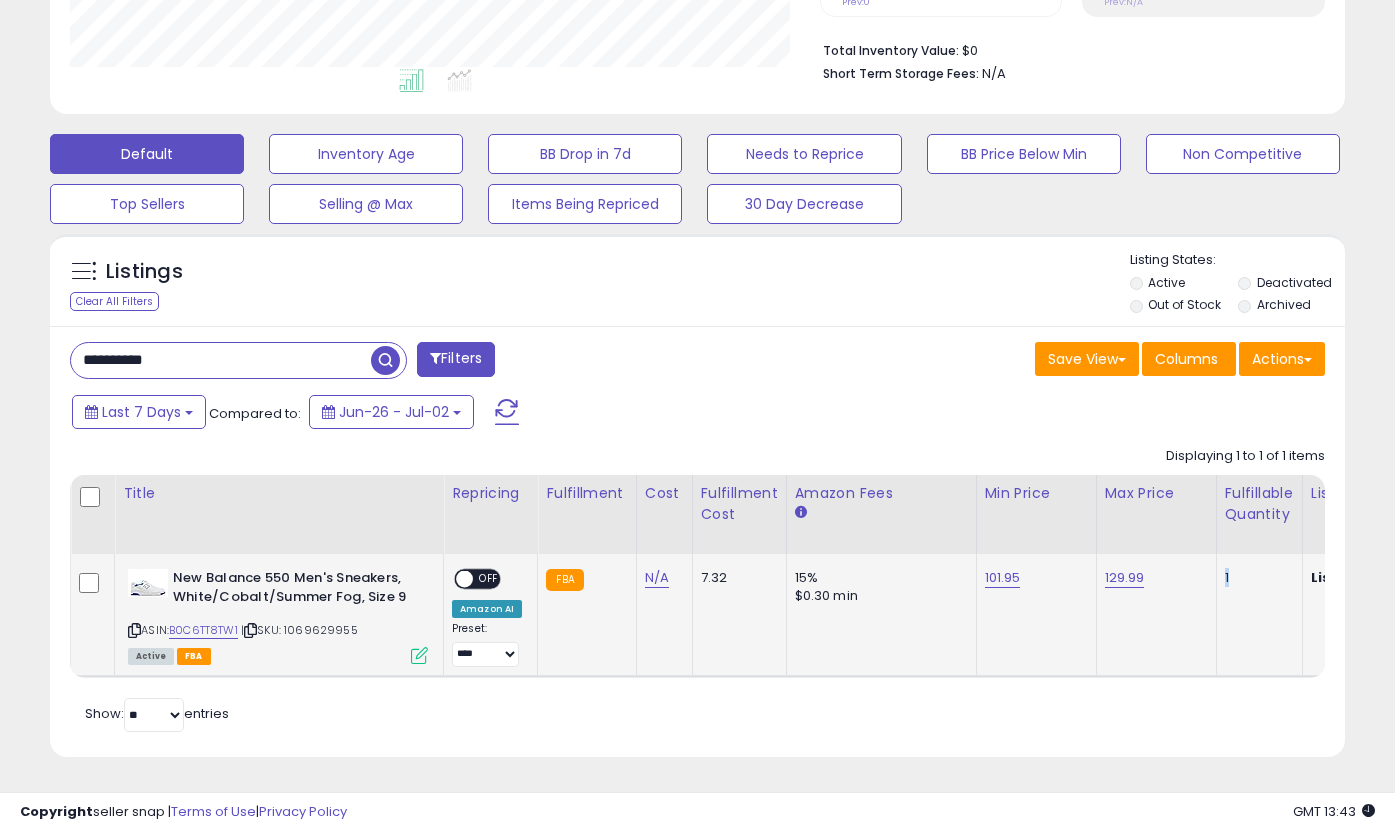 click at bounding box center [464, 579] 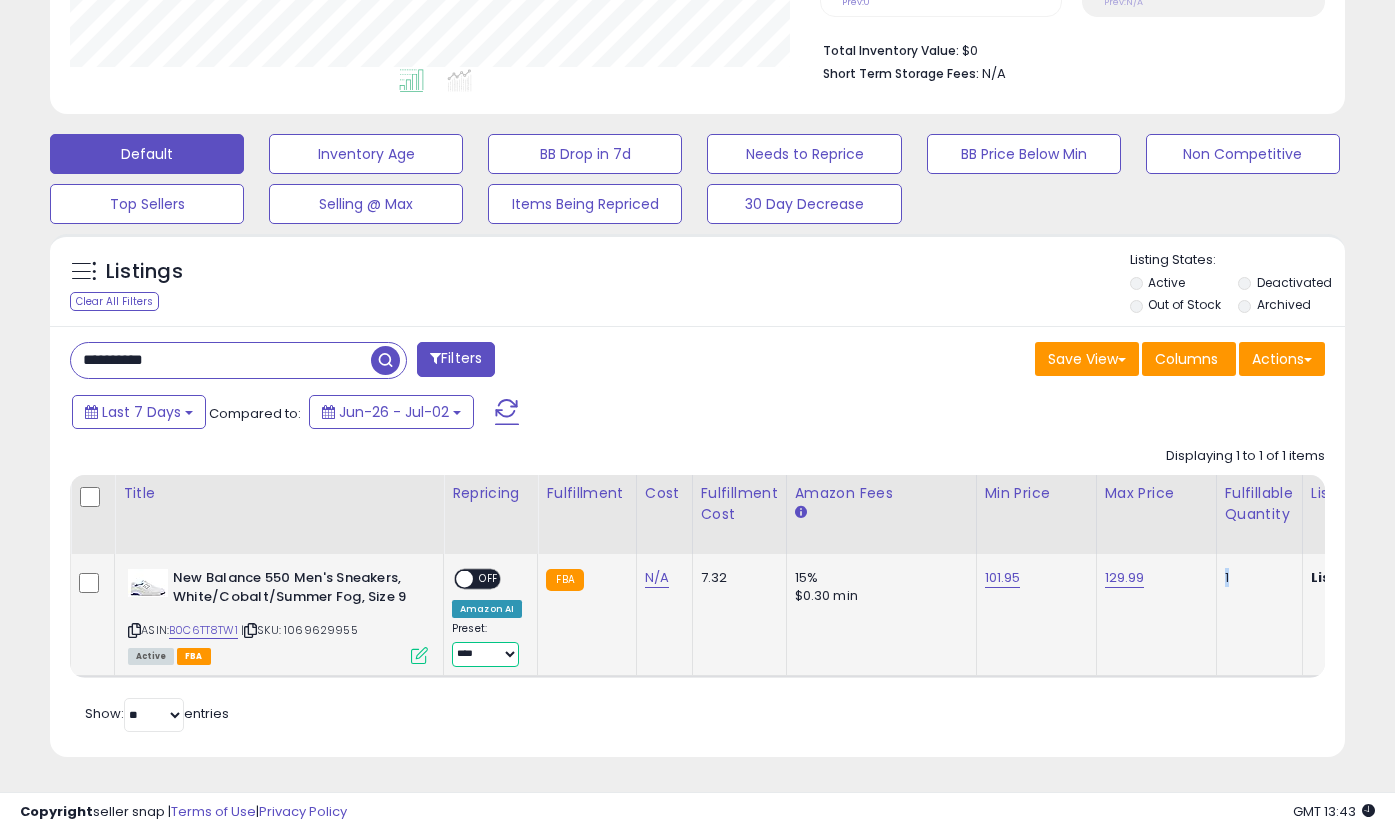 click on "**********" at bounding box center [485, 654] 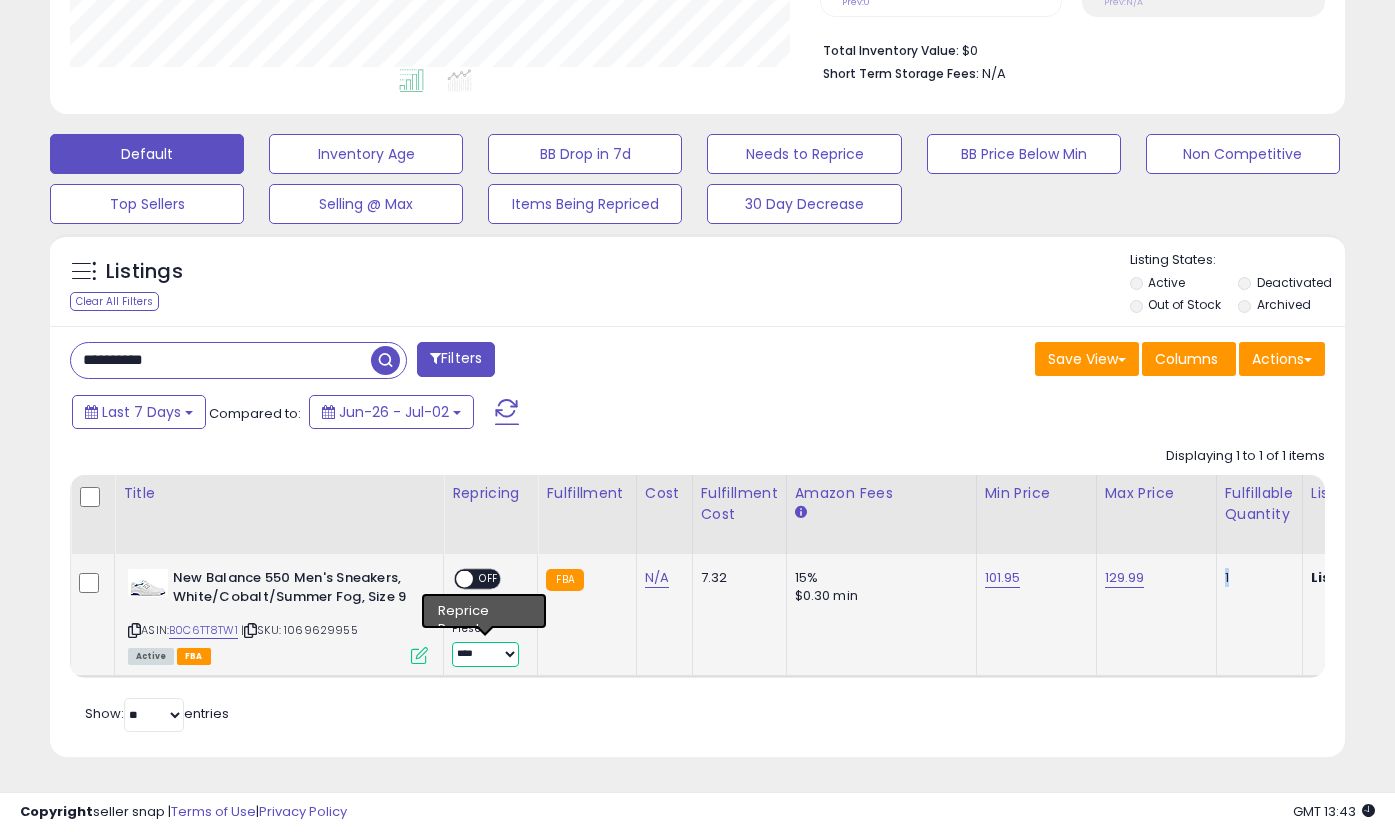 select on "**********" 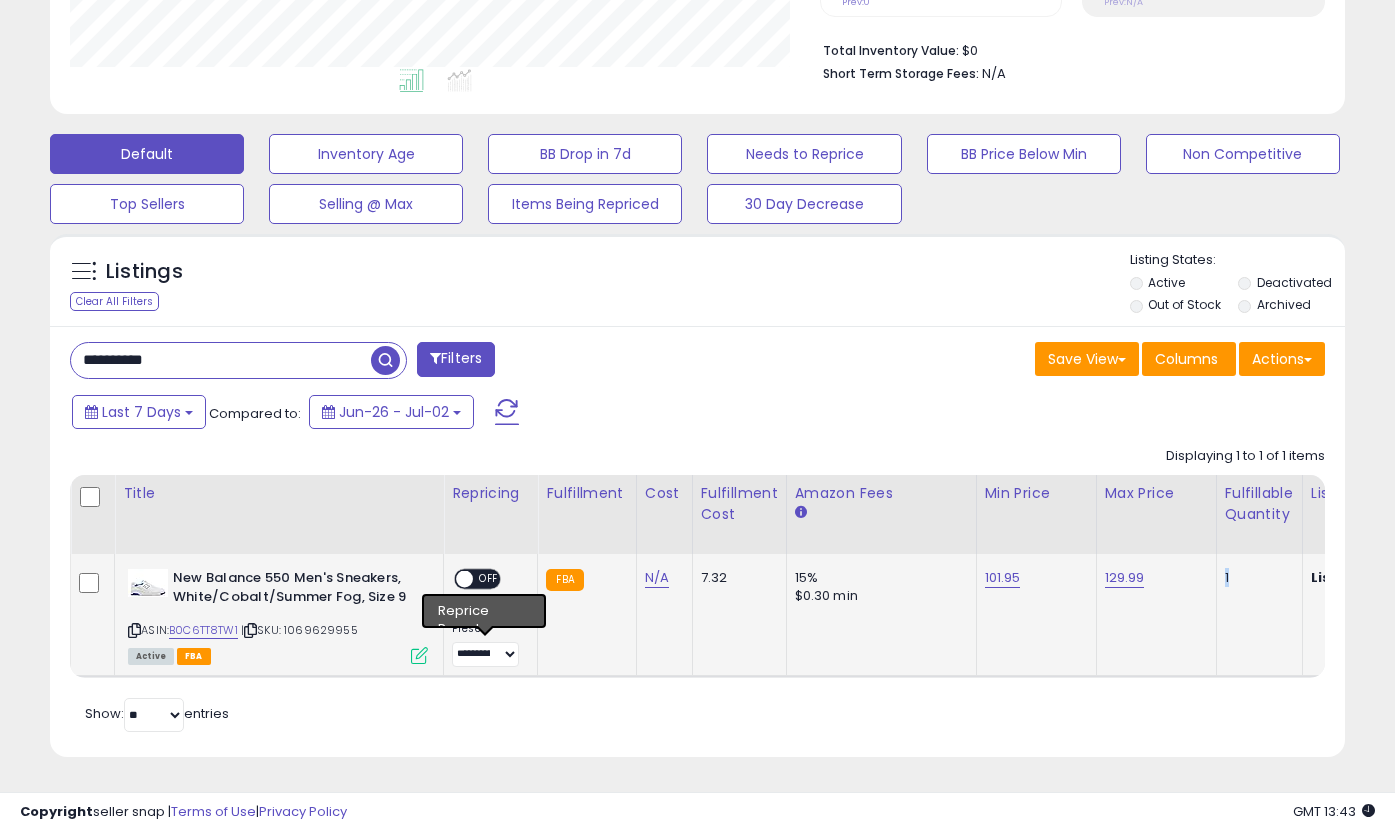 drag, startPoint x: 493, startPoint y: 655, endPoint x: 481, endPoint y: 571, distance: 84.85281 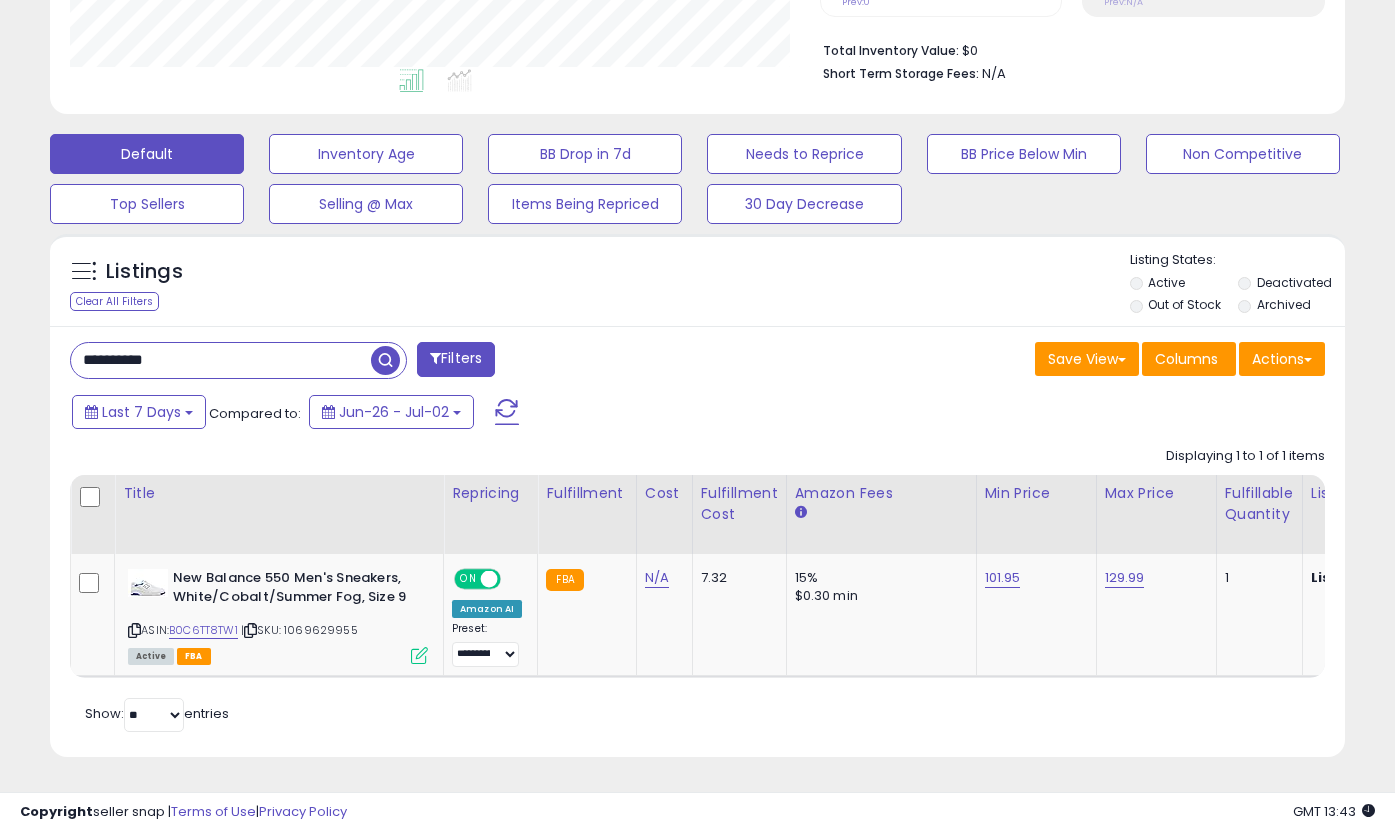 click on "**********" at bounding box center (221, 360) 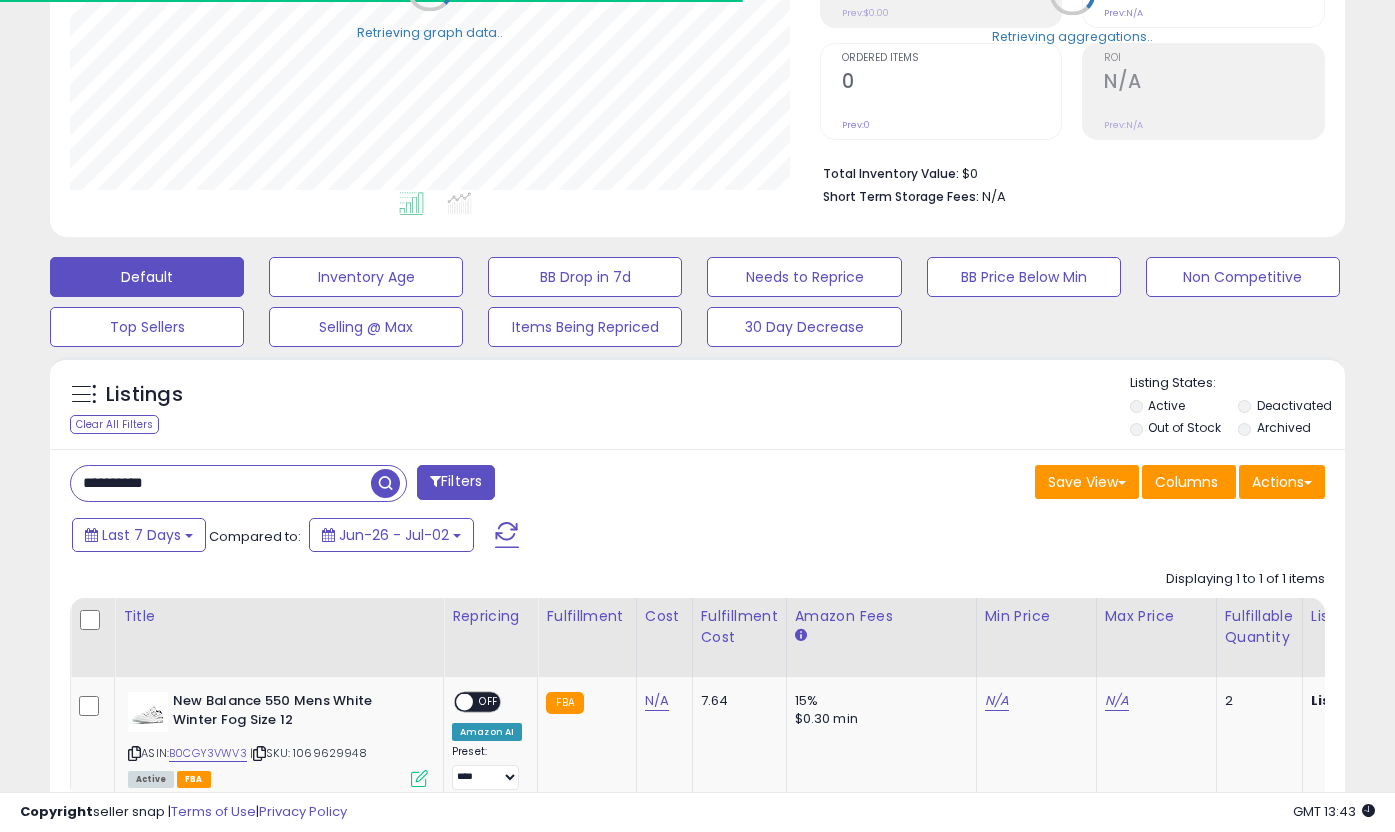 scroll, scrollTop: 496, scrollLeft: 0, axis: vertical 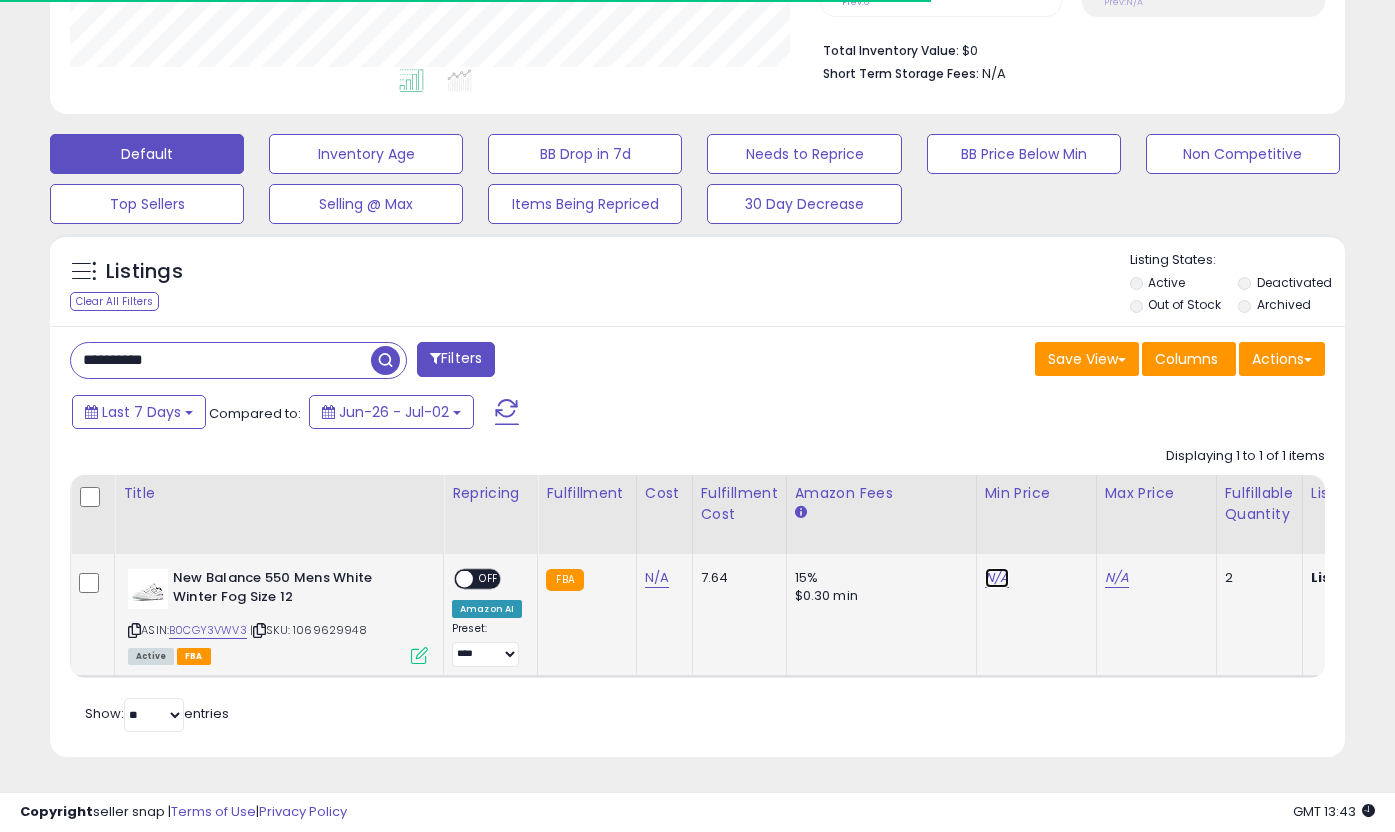 click on "N/A" at bounding box center (997, 578) 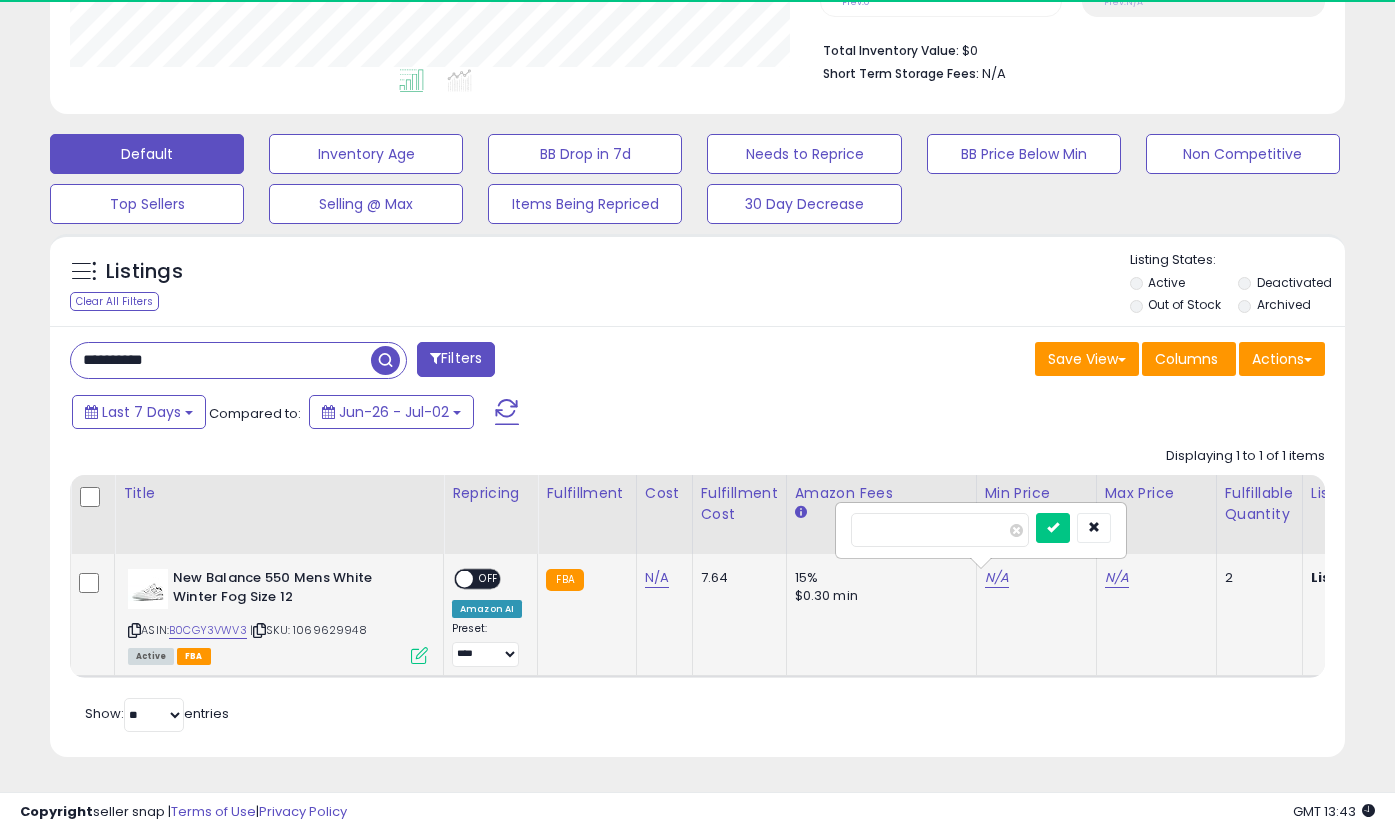 scroll, scrollTop: 999590, scrollLeft: 999250, axis: both 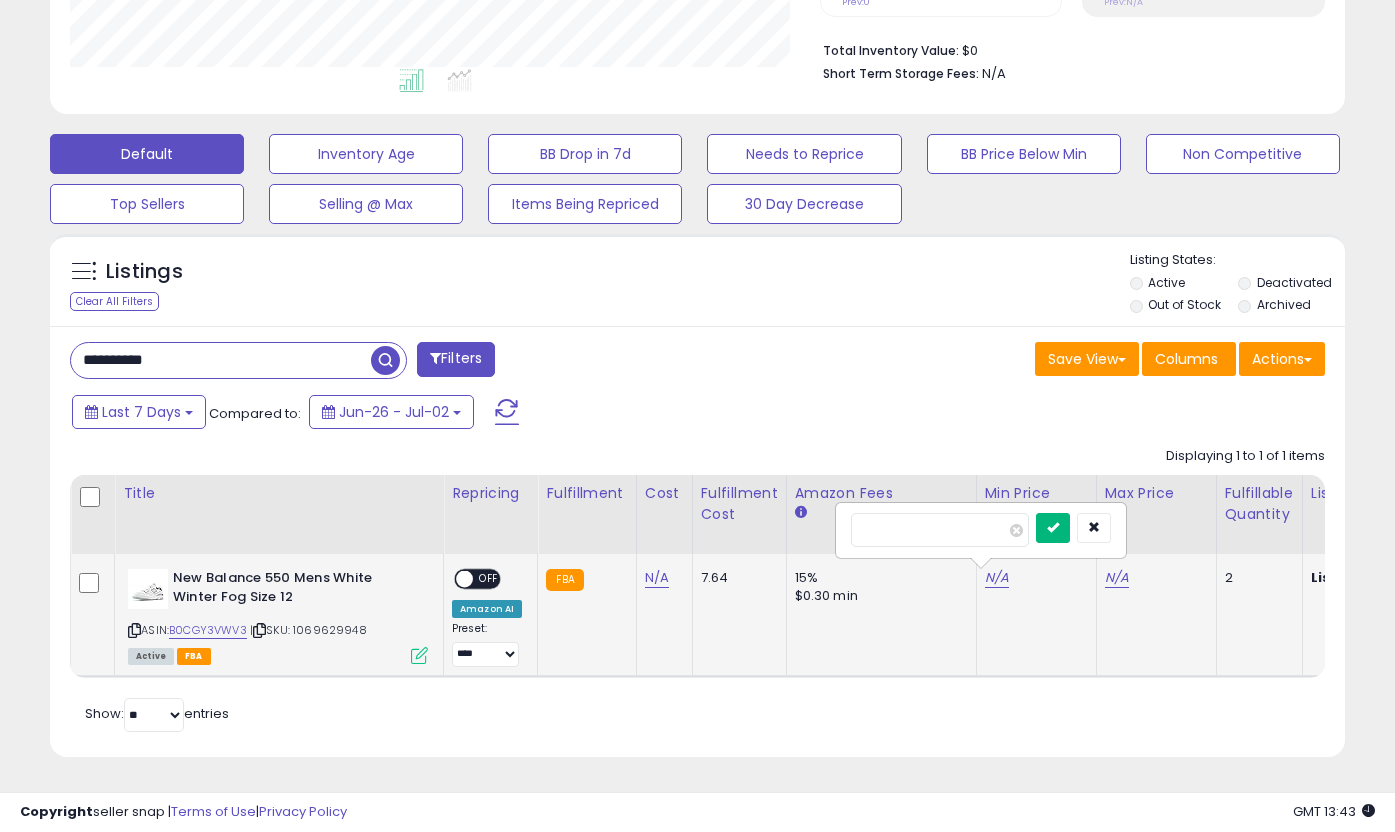 type on "*****" 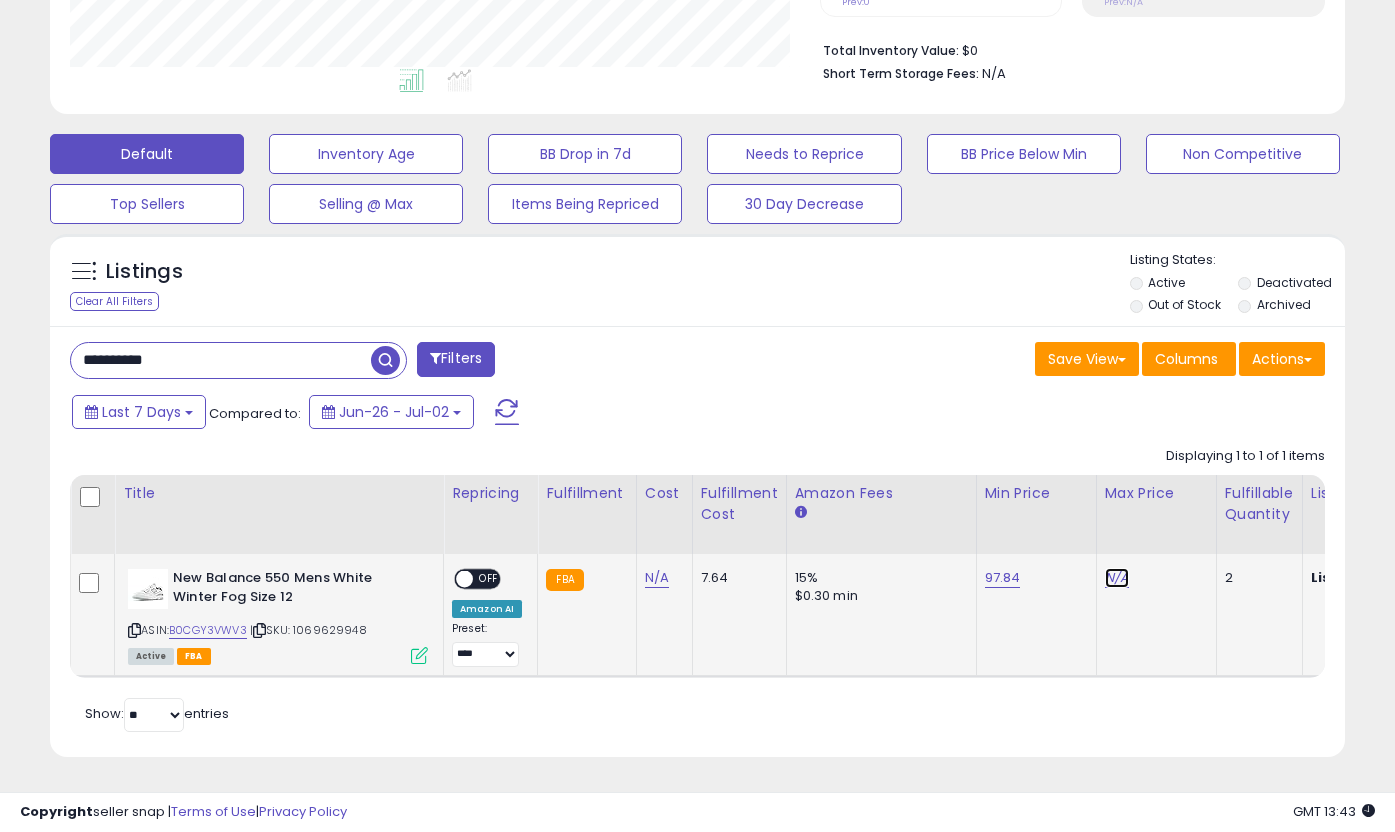 click on "N/A" at bounding box center [1117, 578] 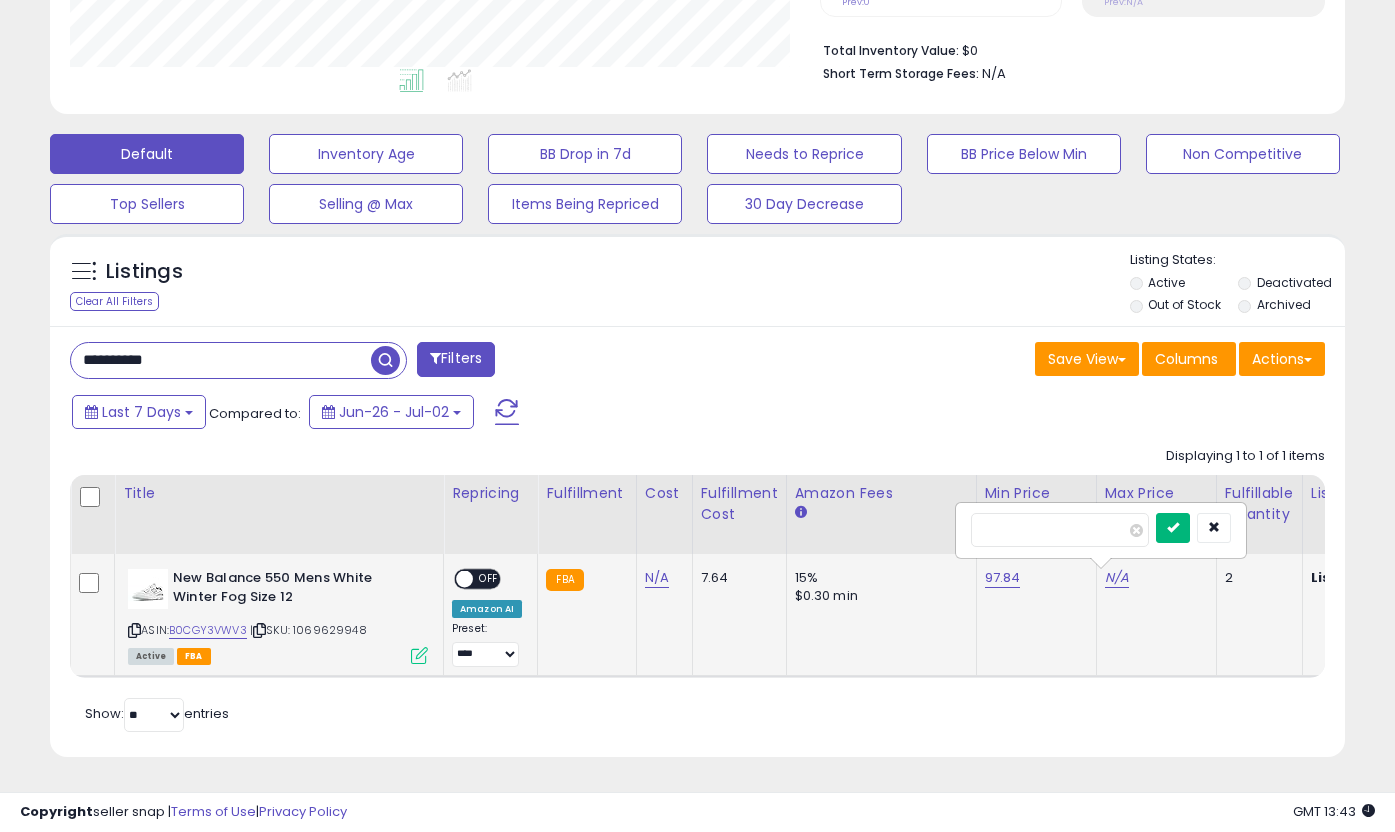 type on "******" 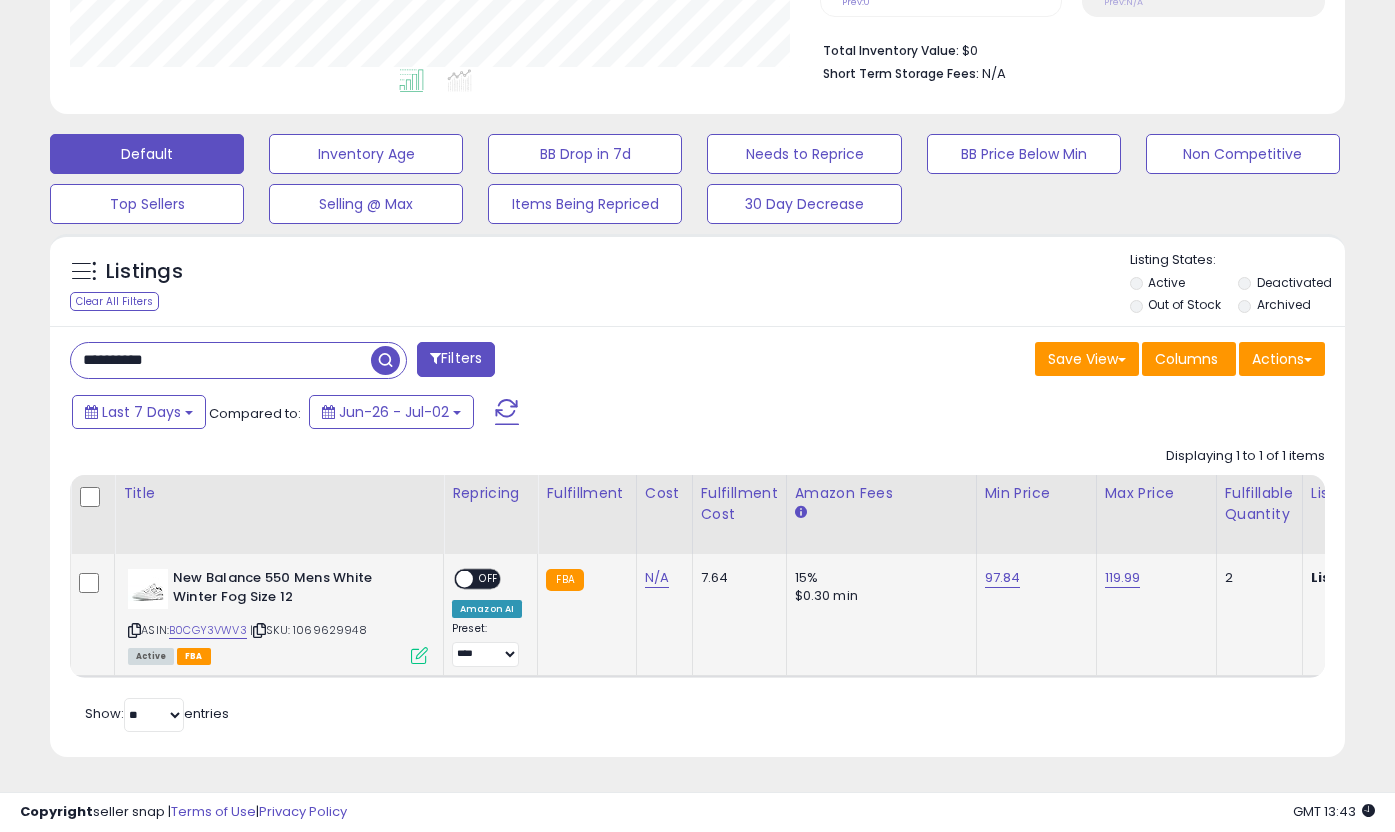 click on "ON   OFF" at bounding box center (477, 579) 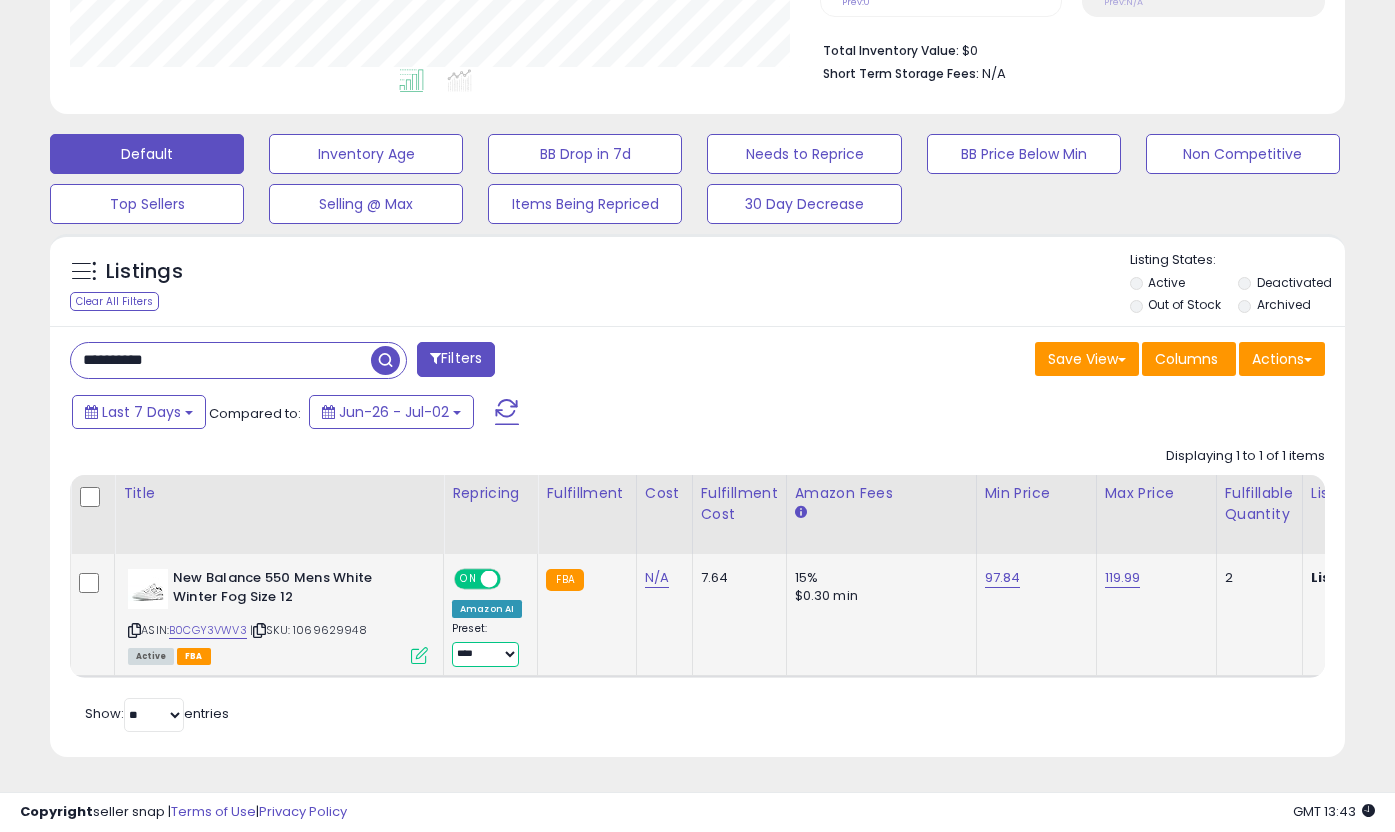 click on "**********" at bounding box center [485, 654] 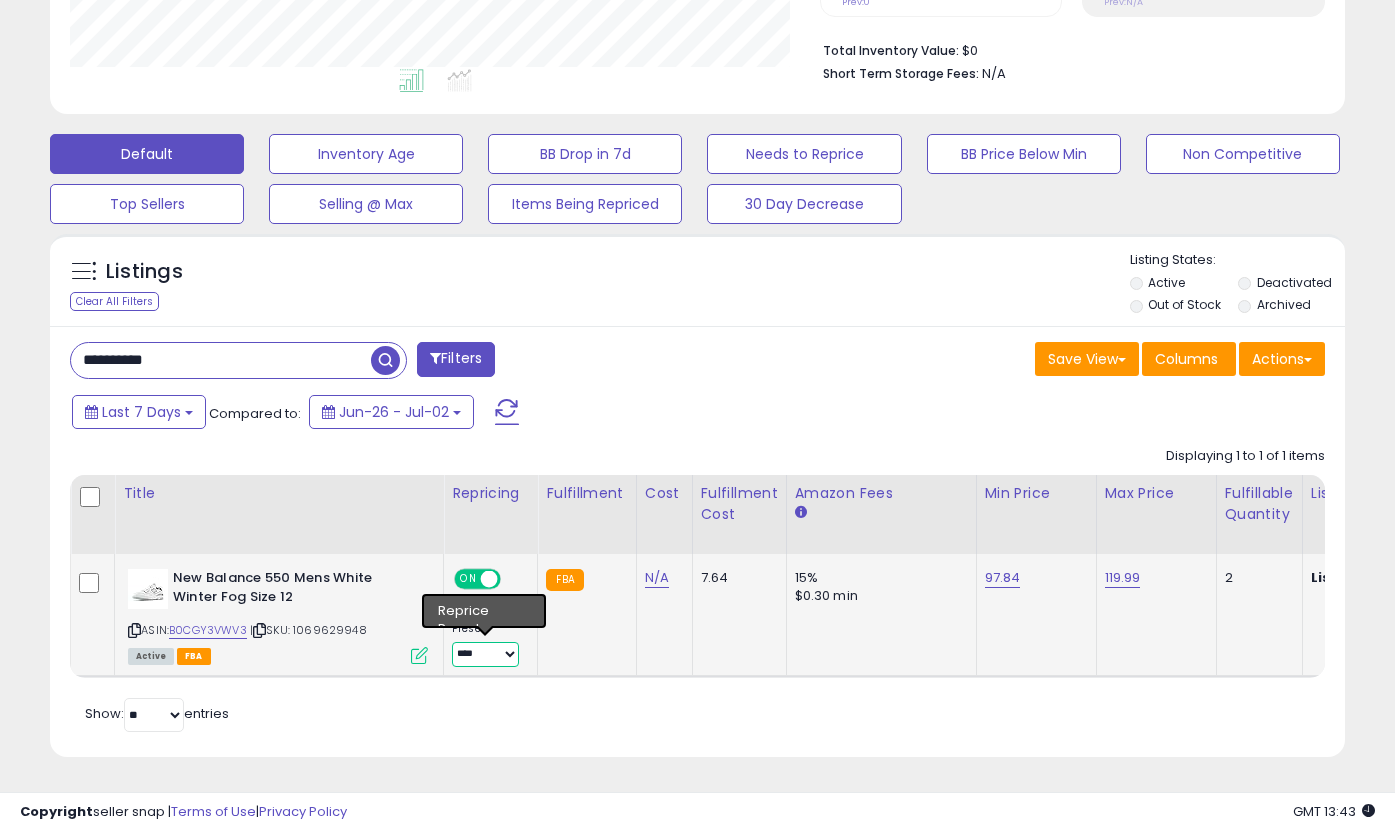 select on "**********" 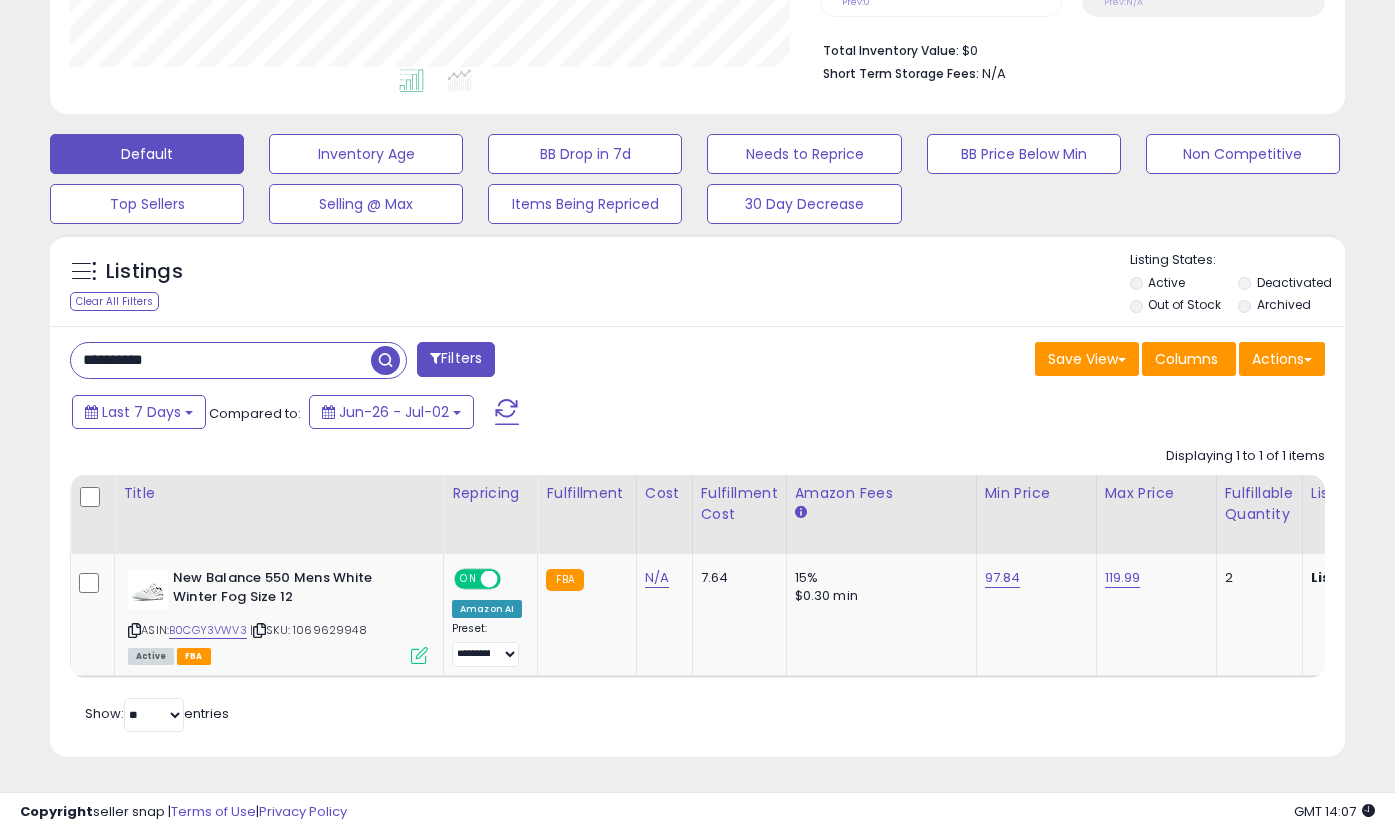 click on "**********" at bounding box center (221, 360) 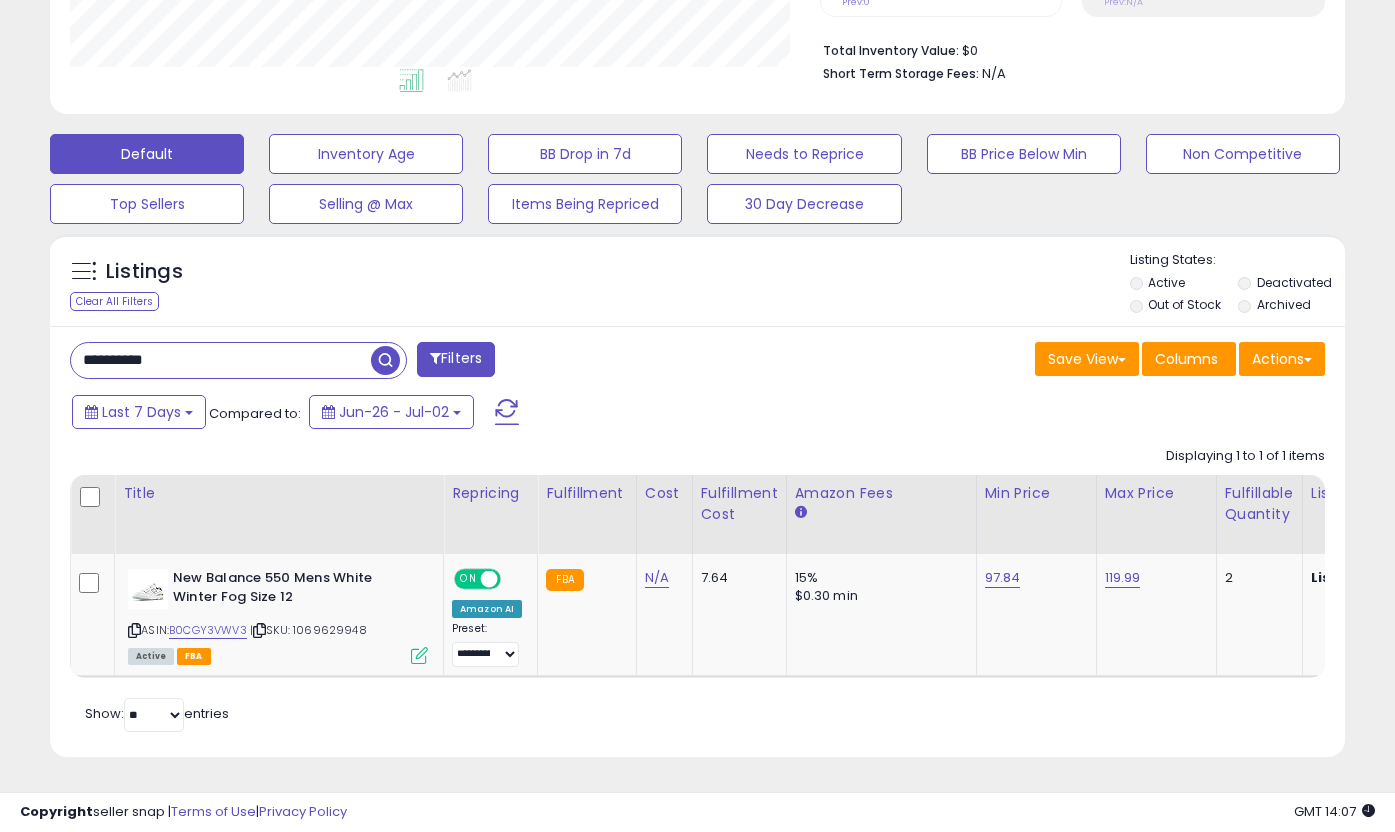 click on "**********" at bounding box center [221, 360] 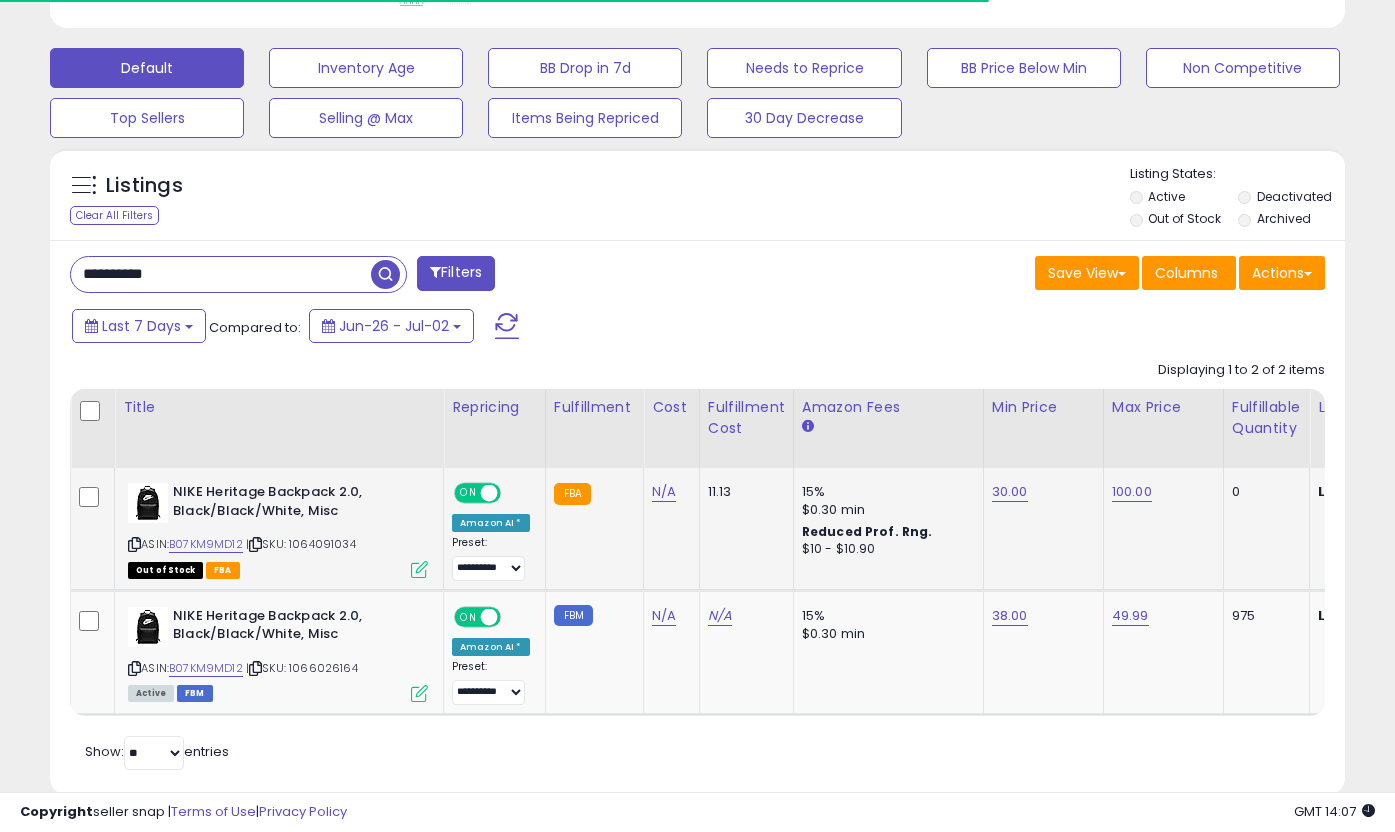 scroll, scrollTop: 620, scrollLeft: 0, axis: vertical 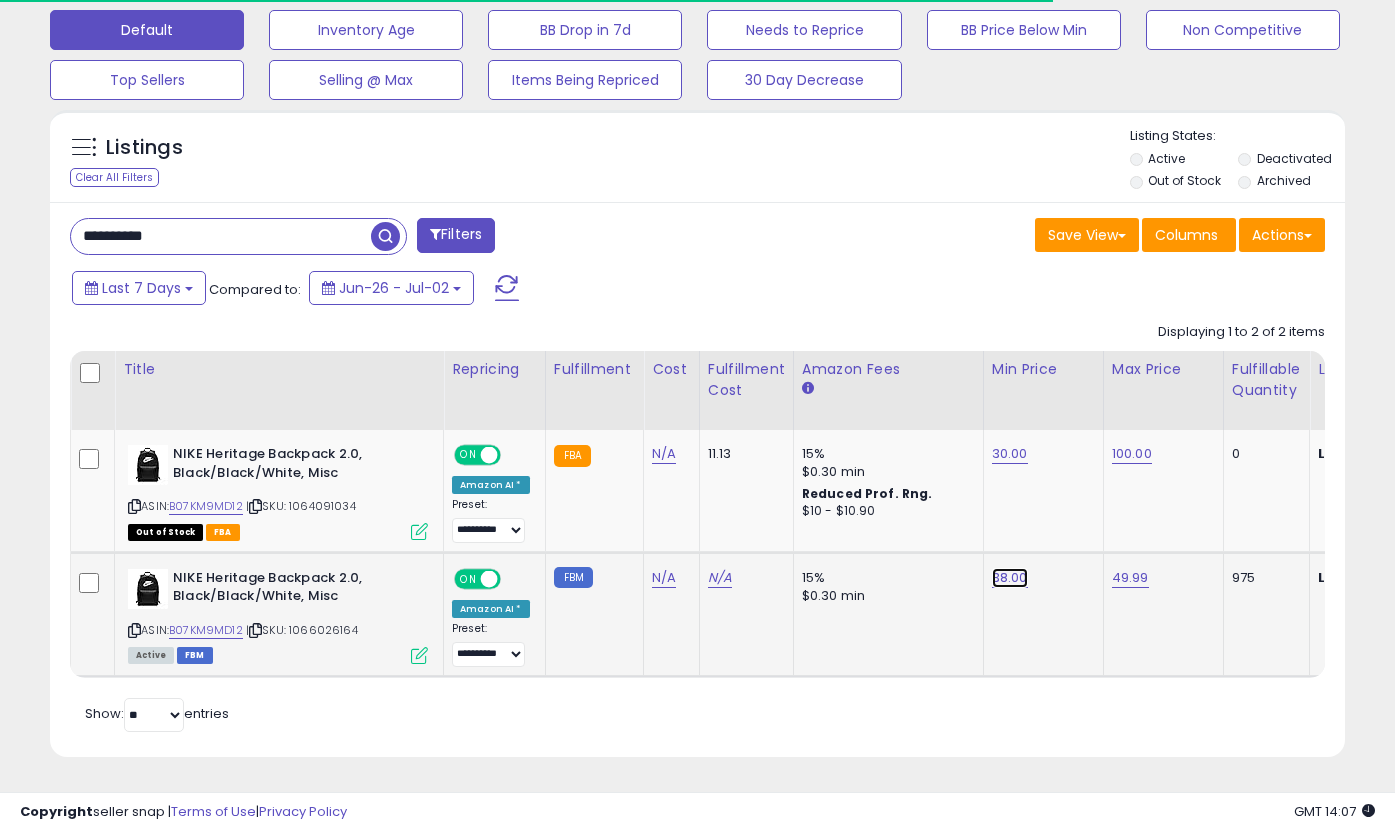 click on "38.00" at bounding box center [1010, 454] 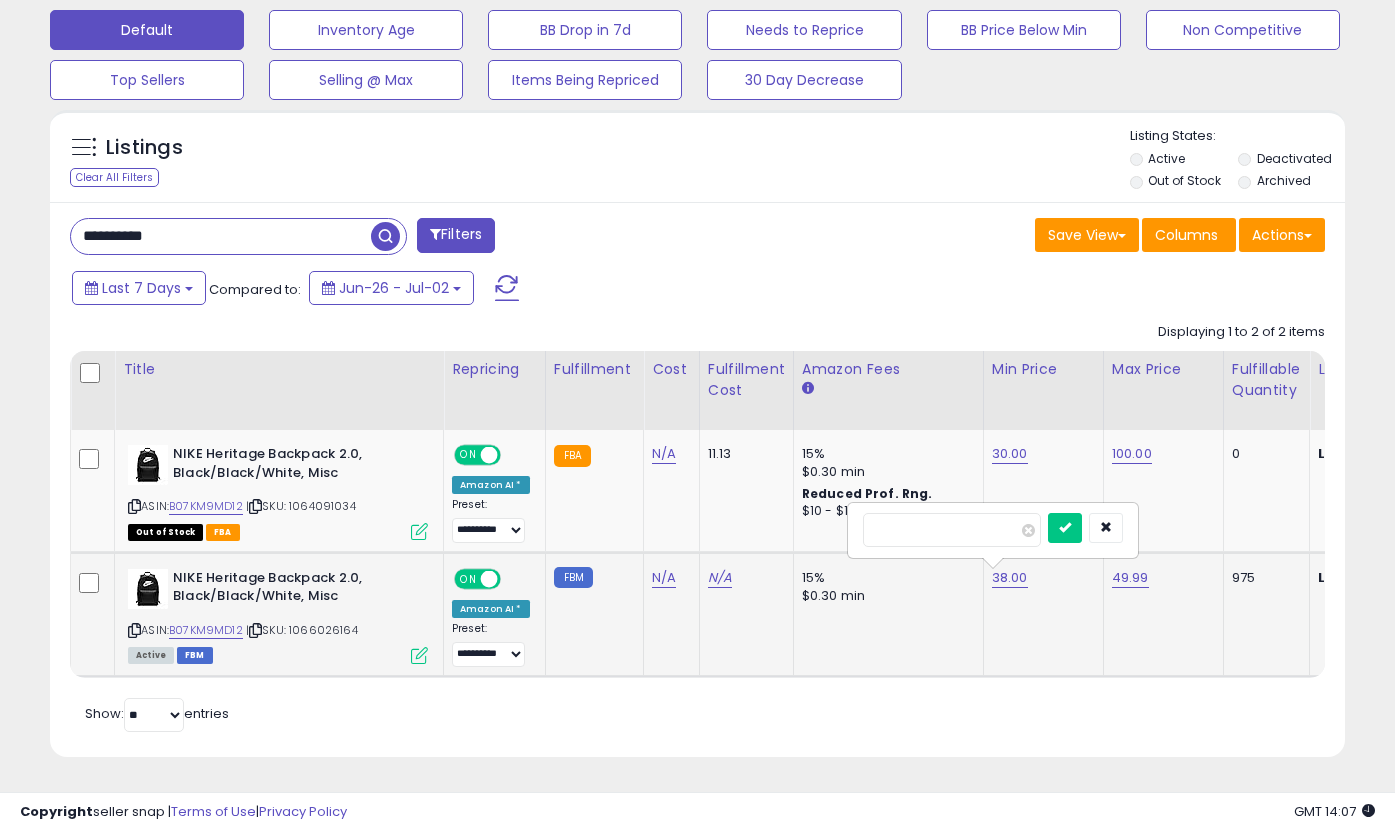 scroll, scrollTop: 999590, scrollLeft: 999250, axis: both 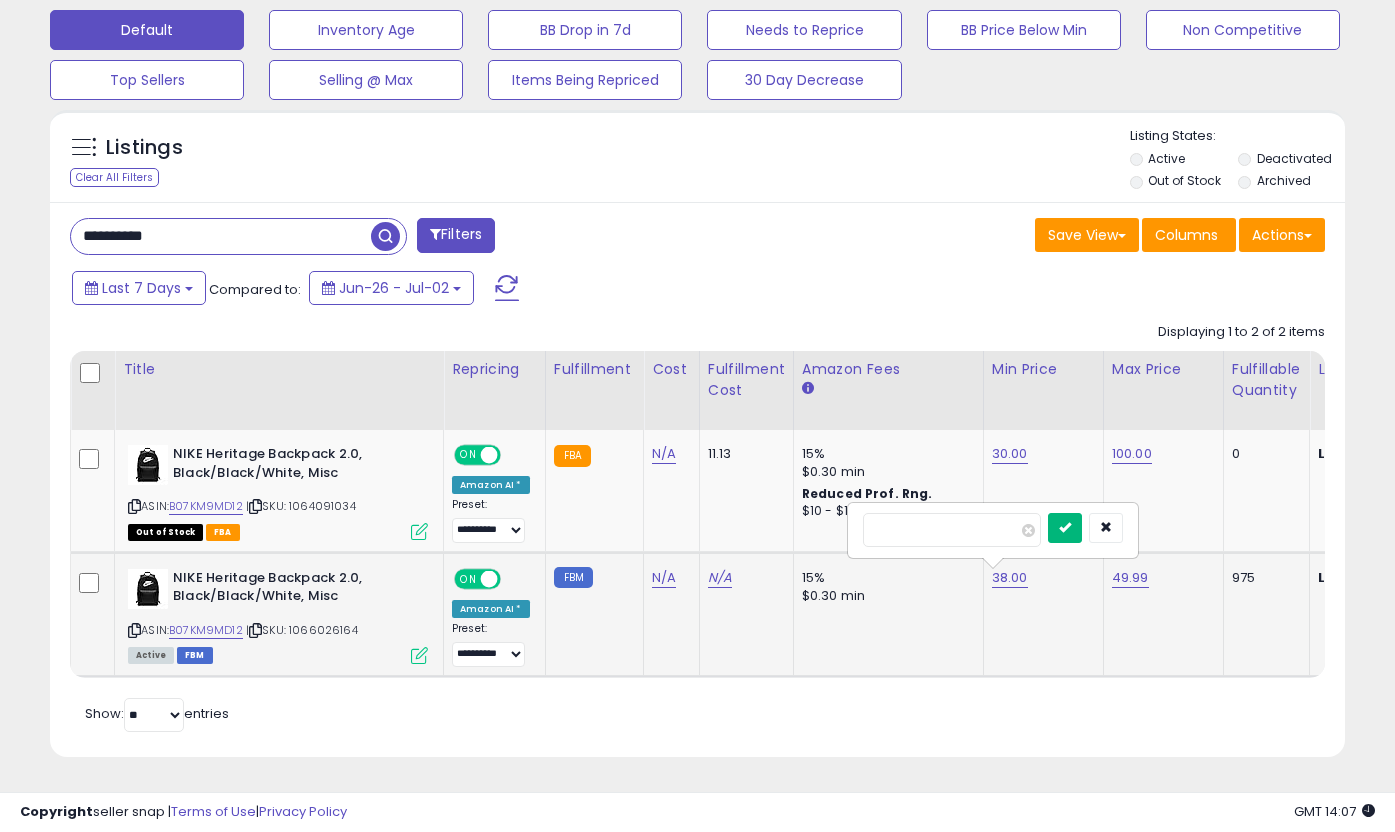 type on "****" 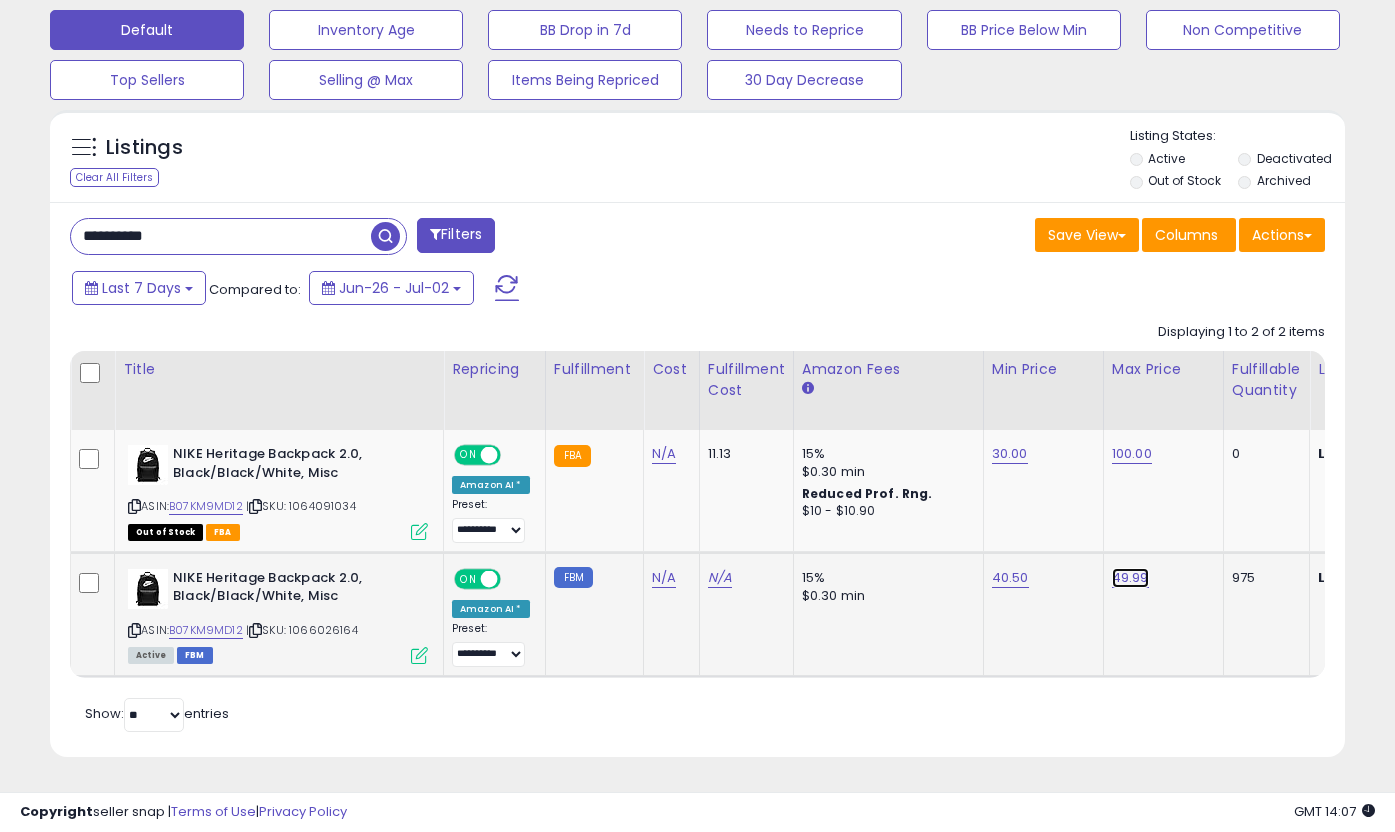 click on "49.99" at bounding box center [1132, 454] 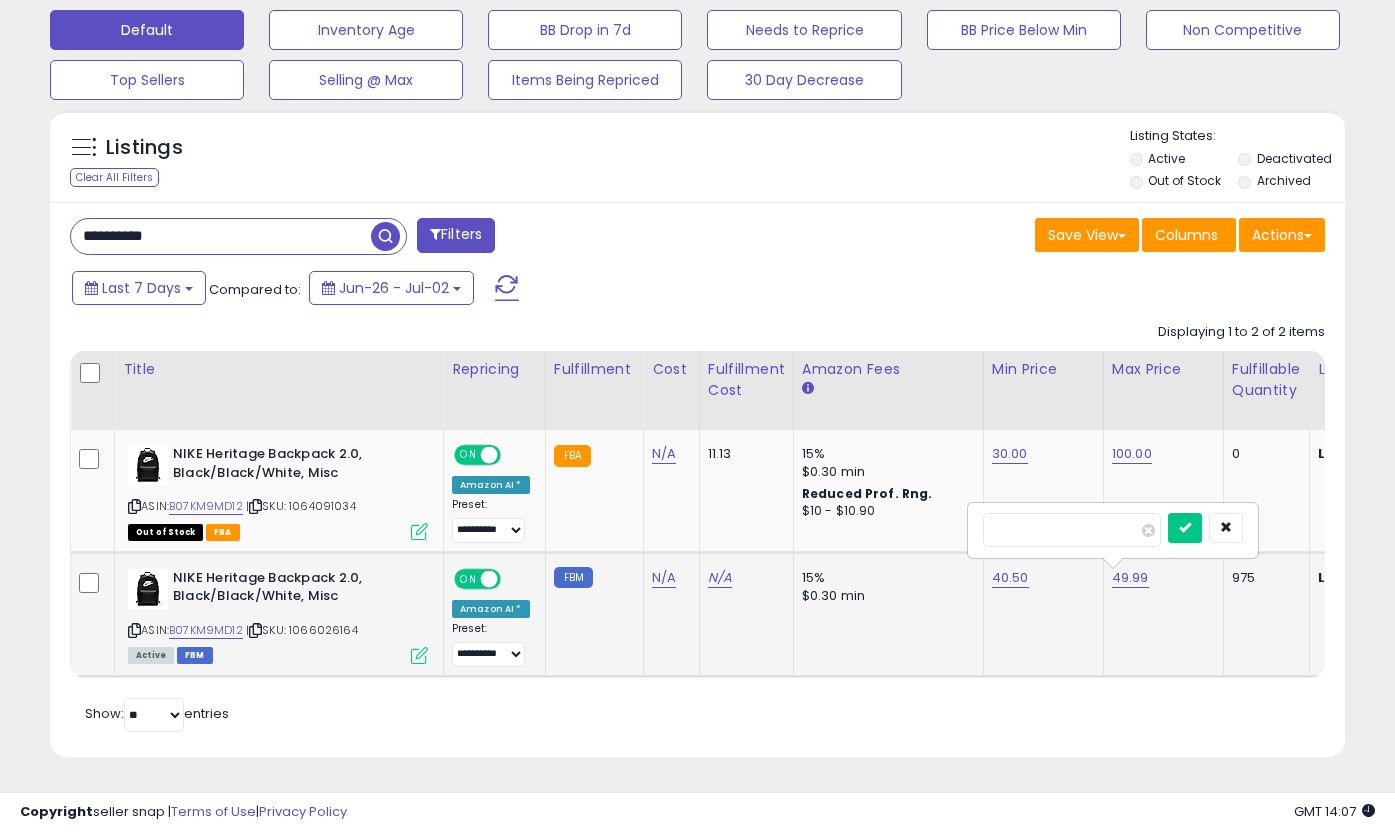 type on "*" 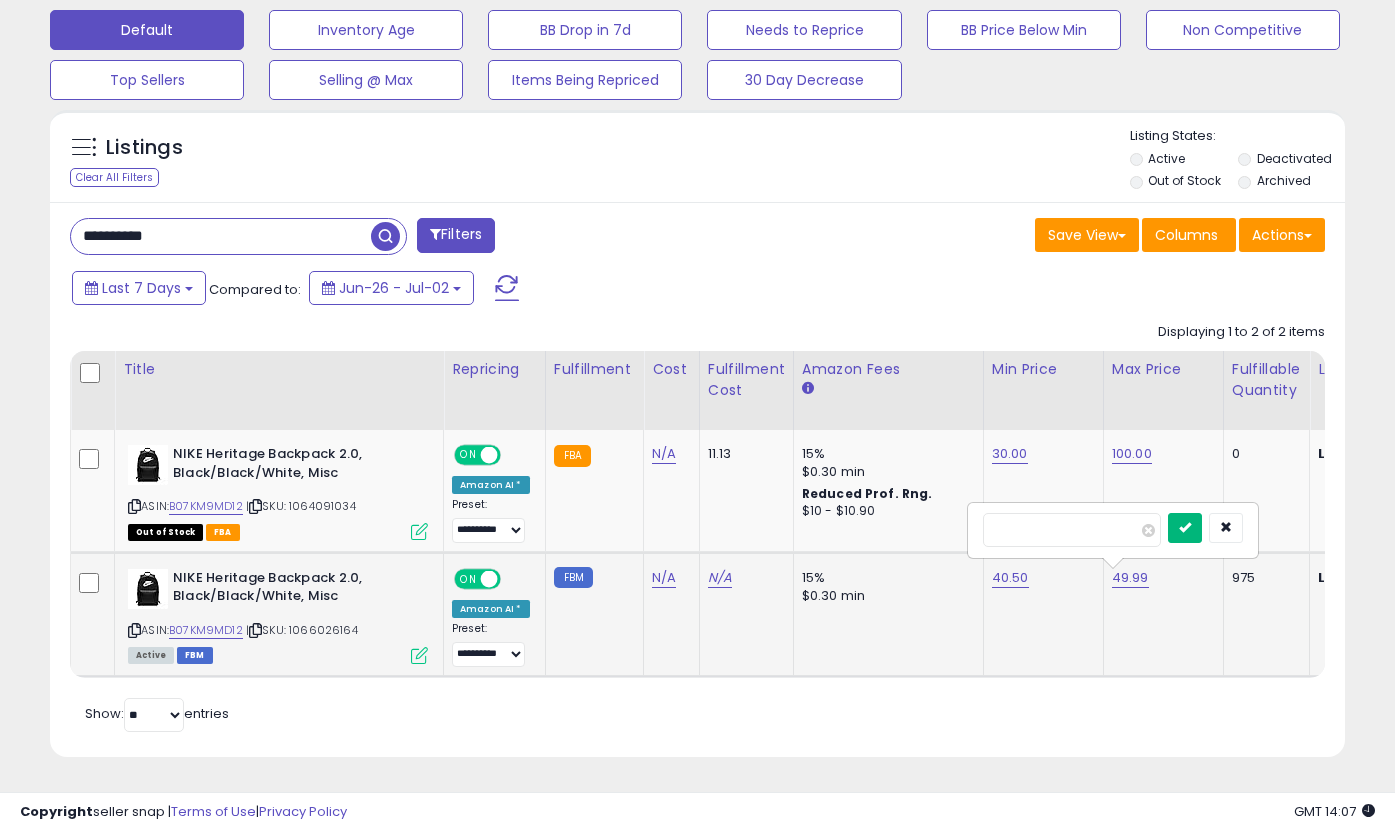 type on "**" 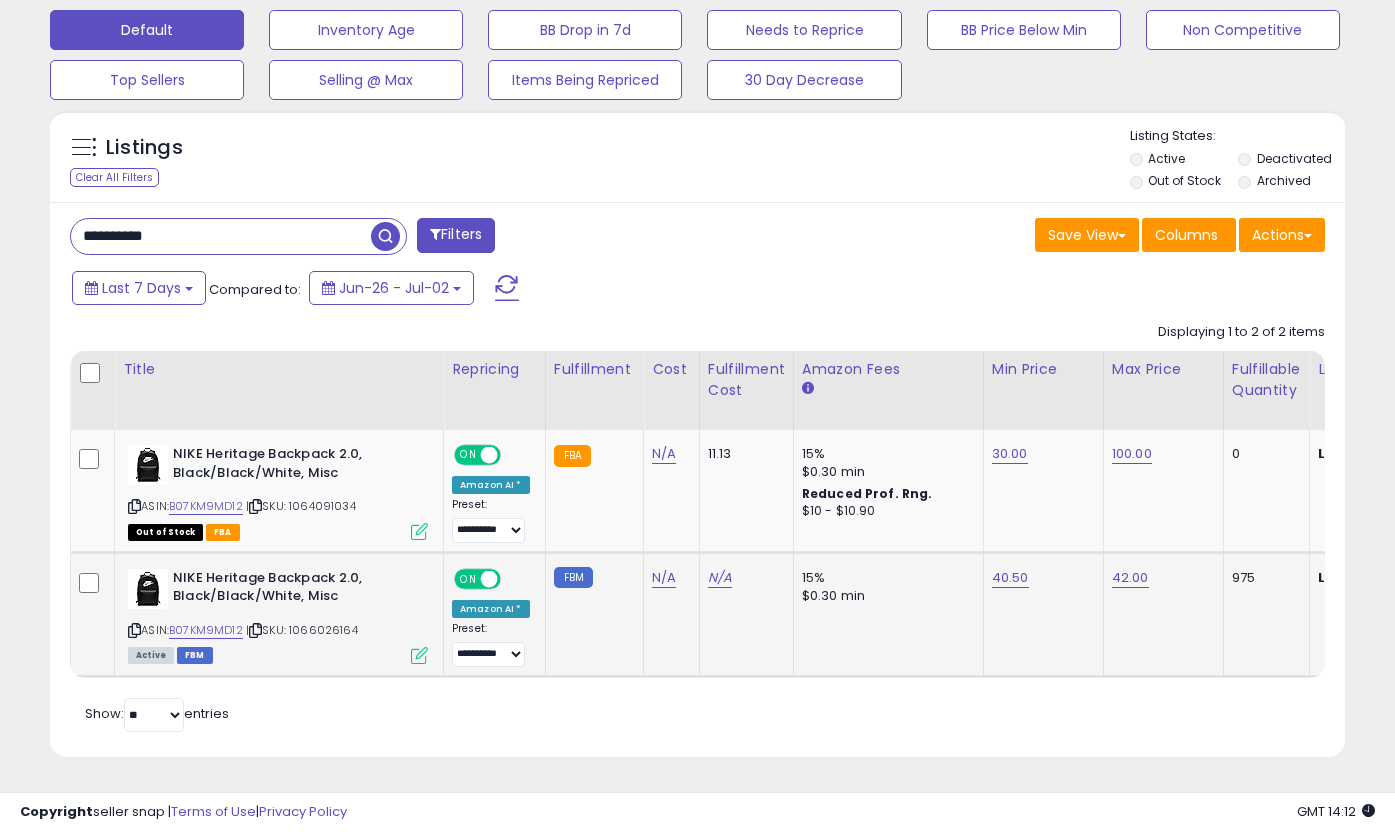 click on "**********" at bounding box center (221, 236) 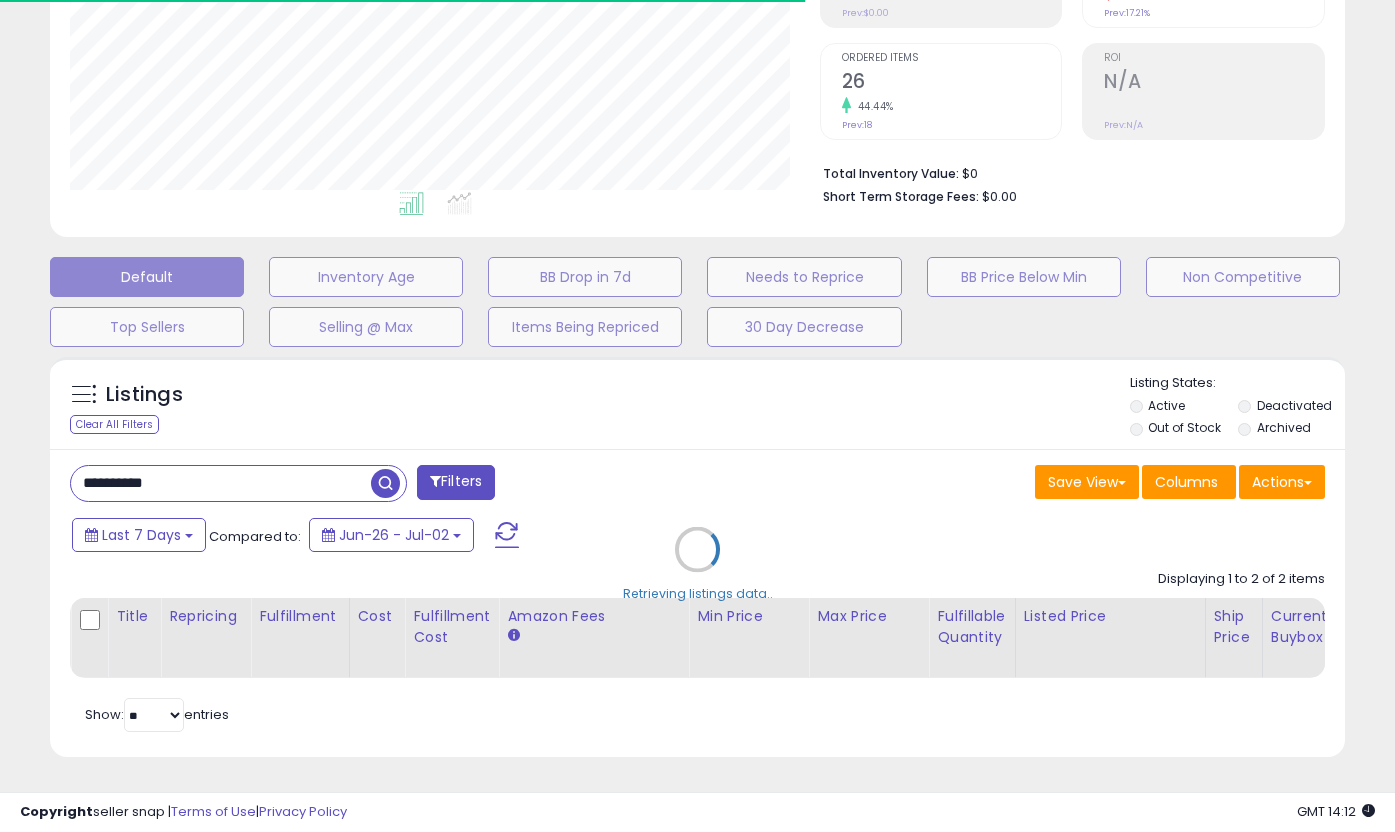 scroll, scrollTop: 620, scrollLeft: 0, axis: vertical 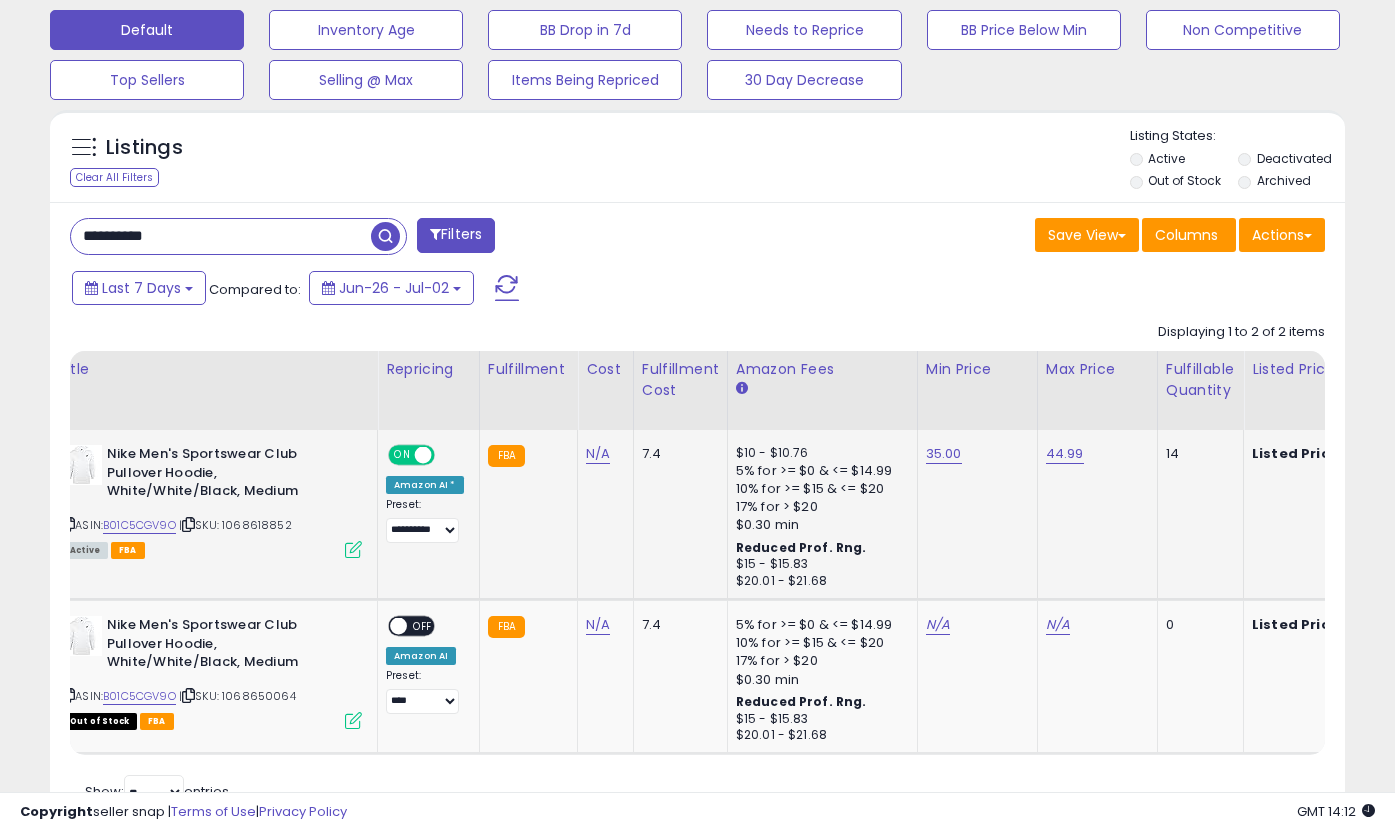 click on "35.00" 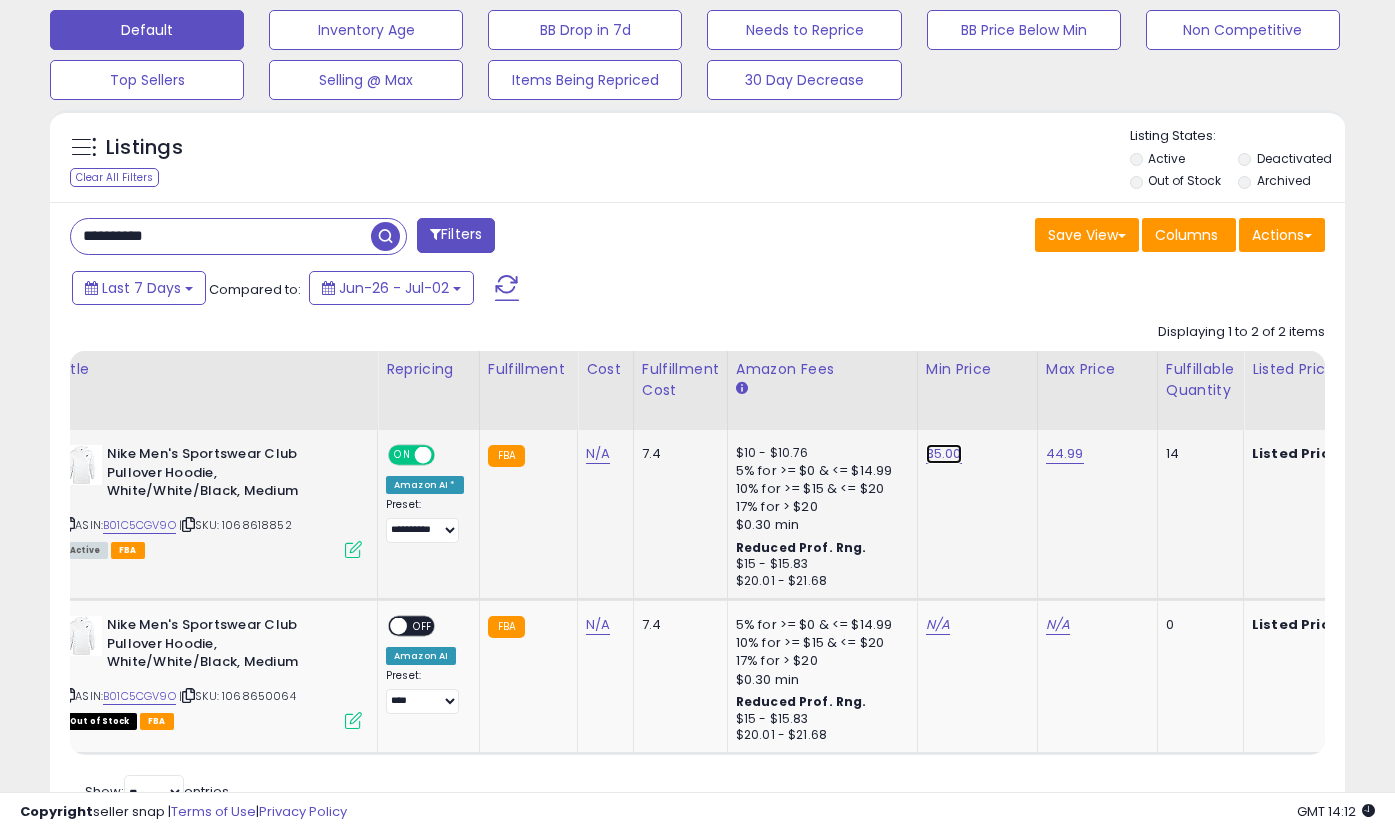click on "35.00" at bounding box center [944, 454] 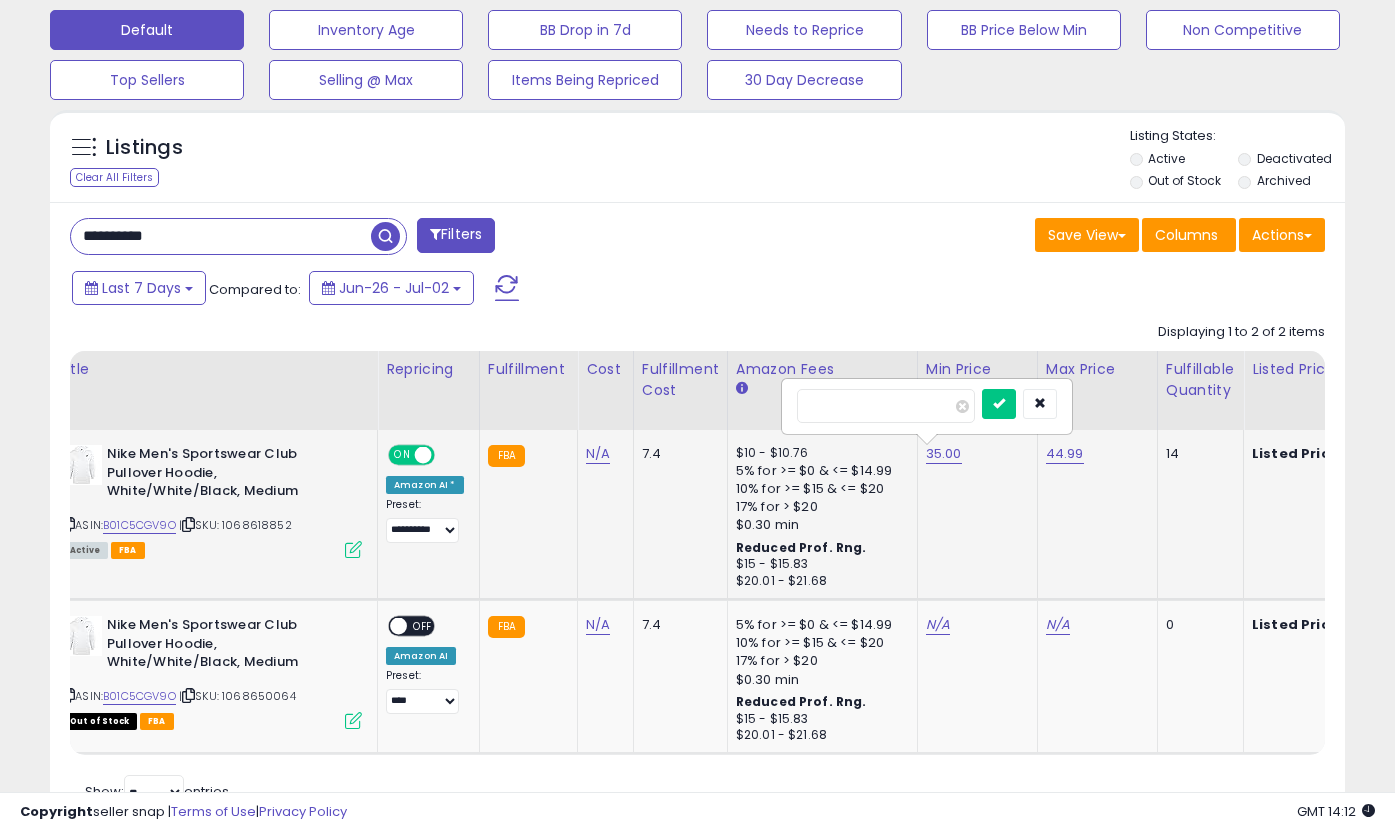 type on "*" 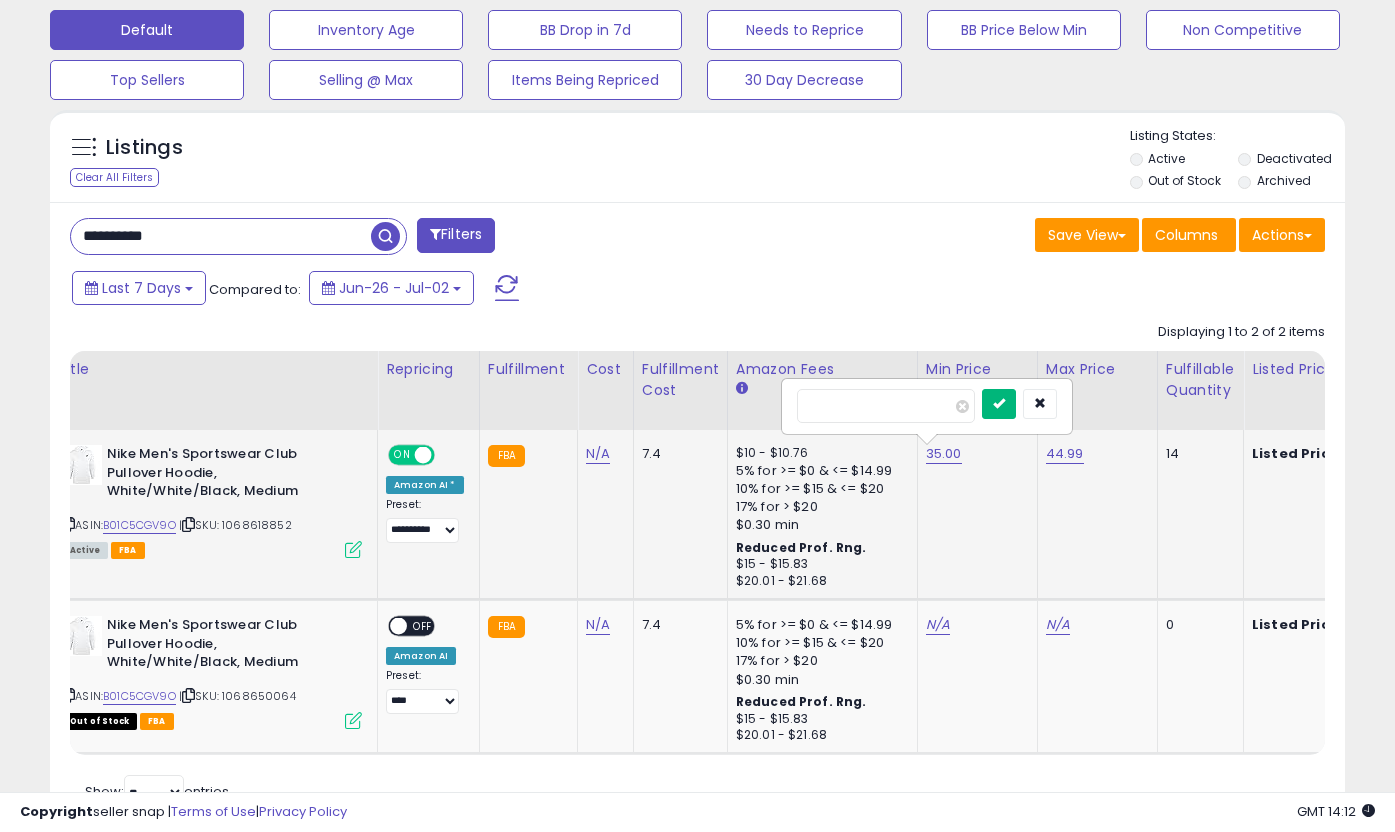 click at bounding box center (999, 403) 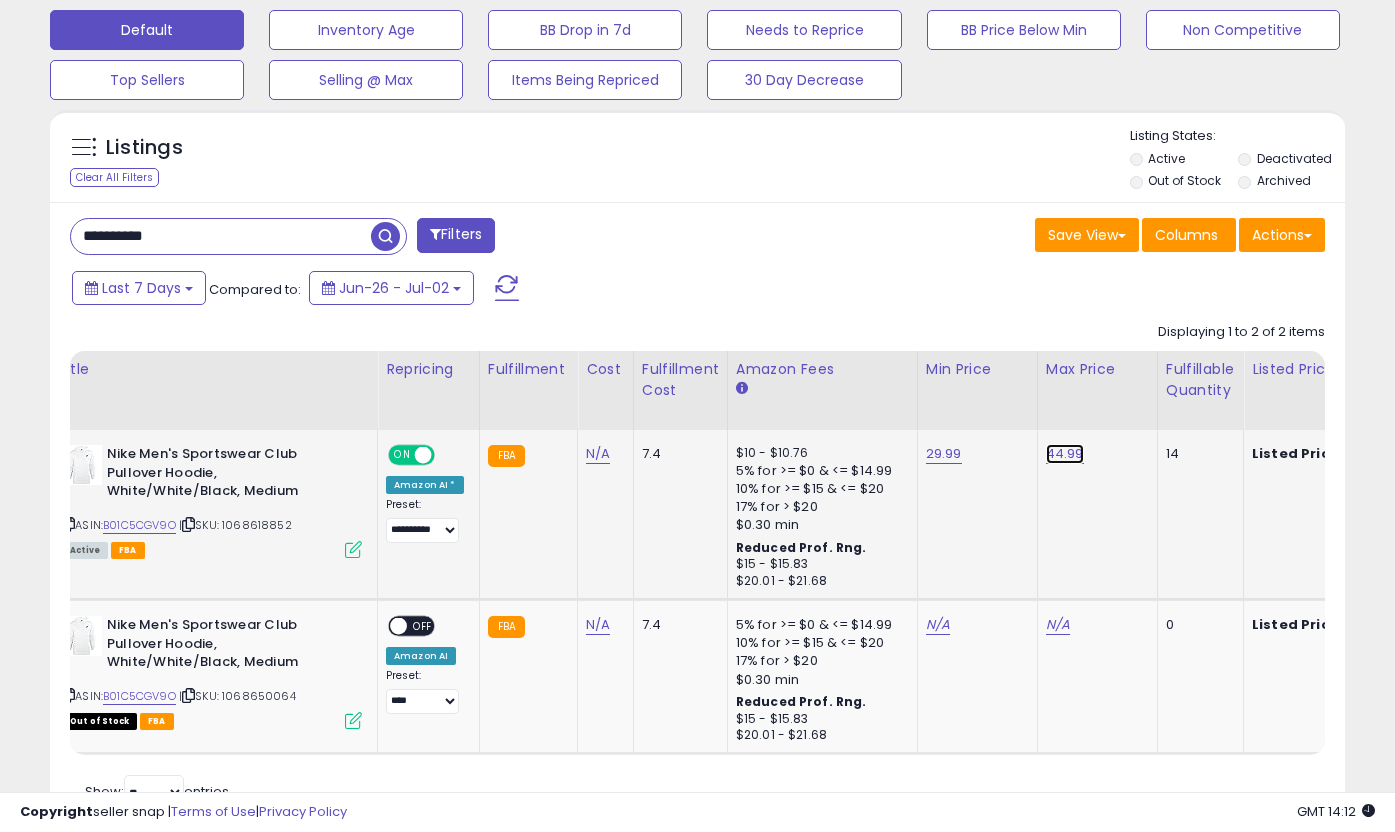 click on "44.99" at bounding box center (1065, 454) 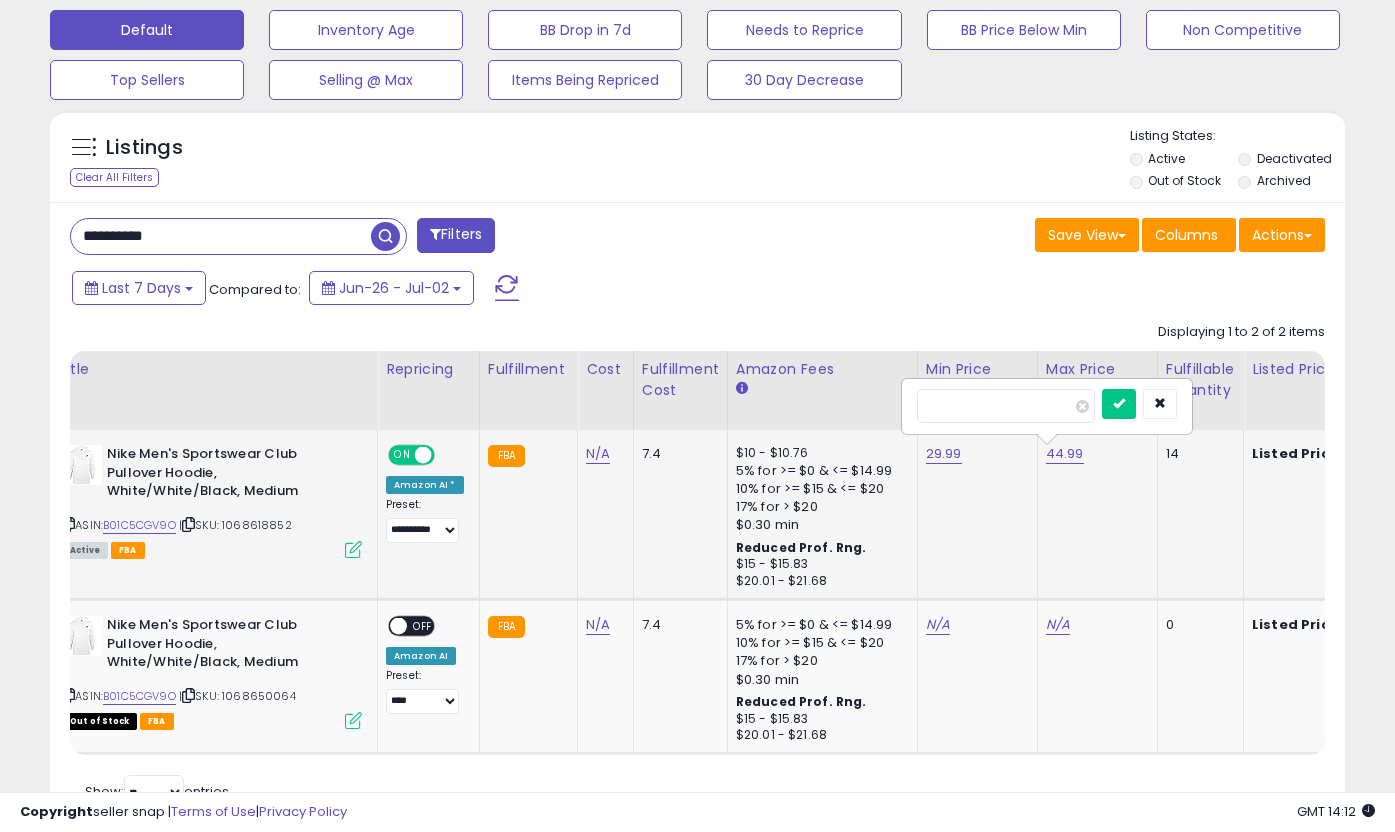 type on "*" 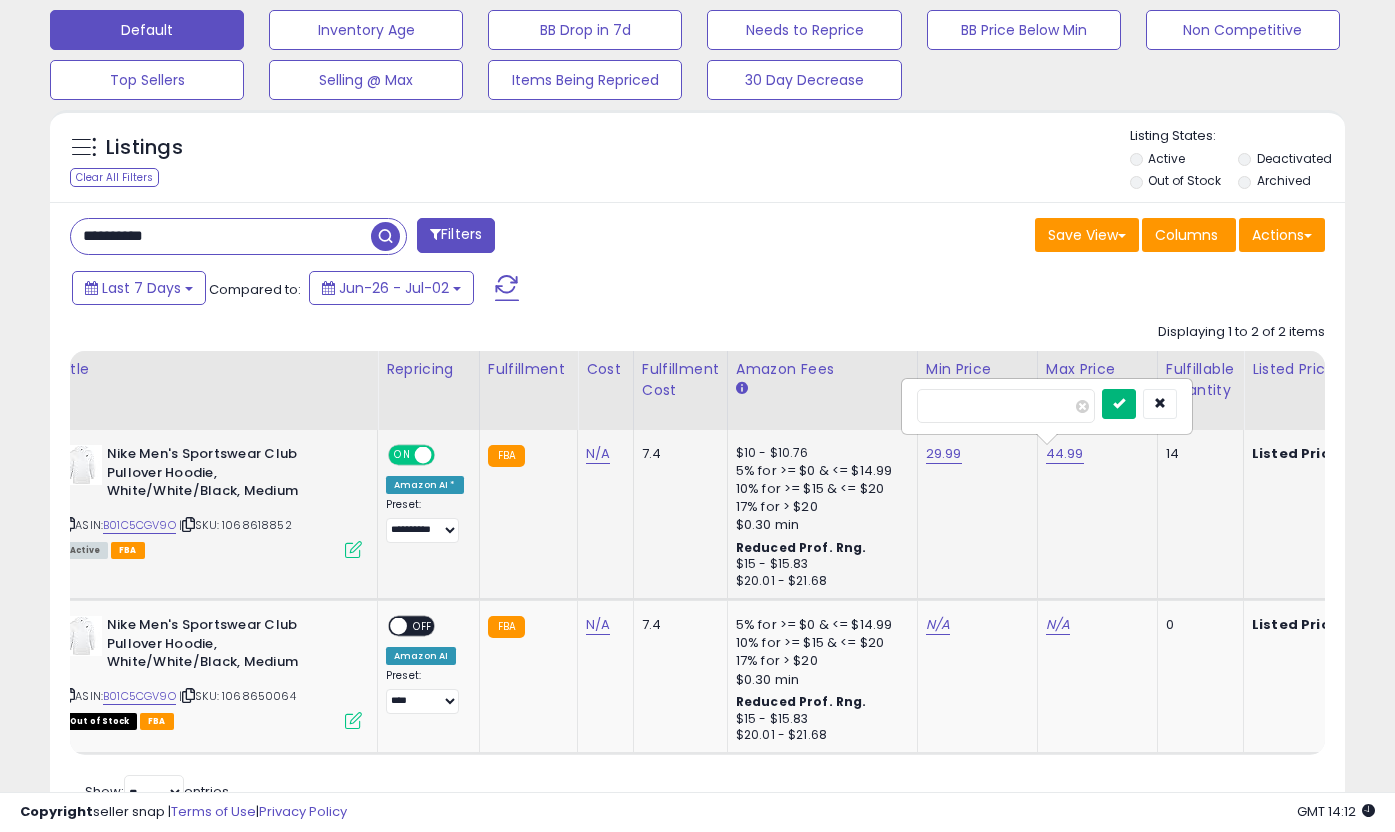 click at bounding box center [1119, 404] 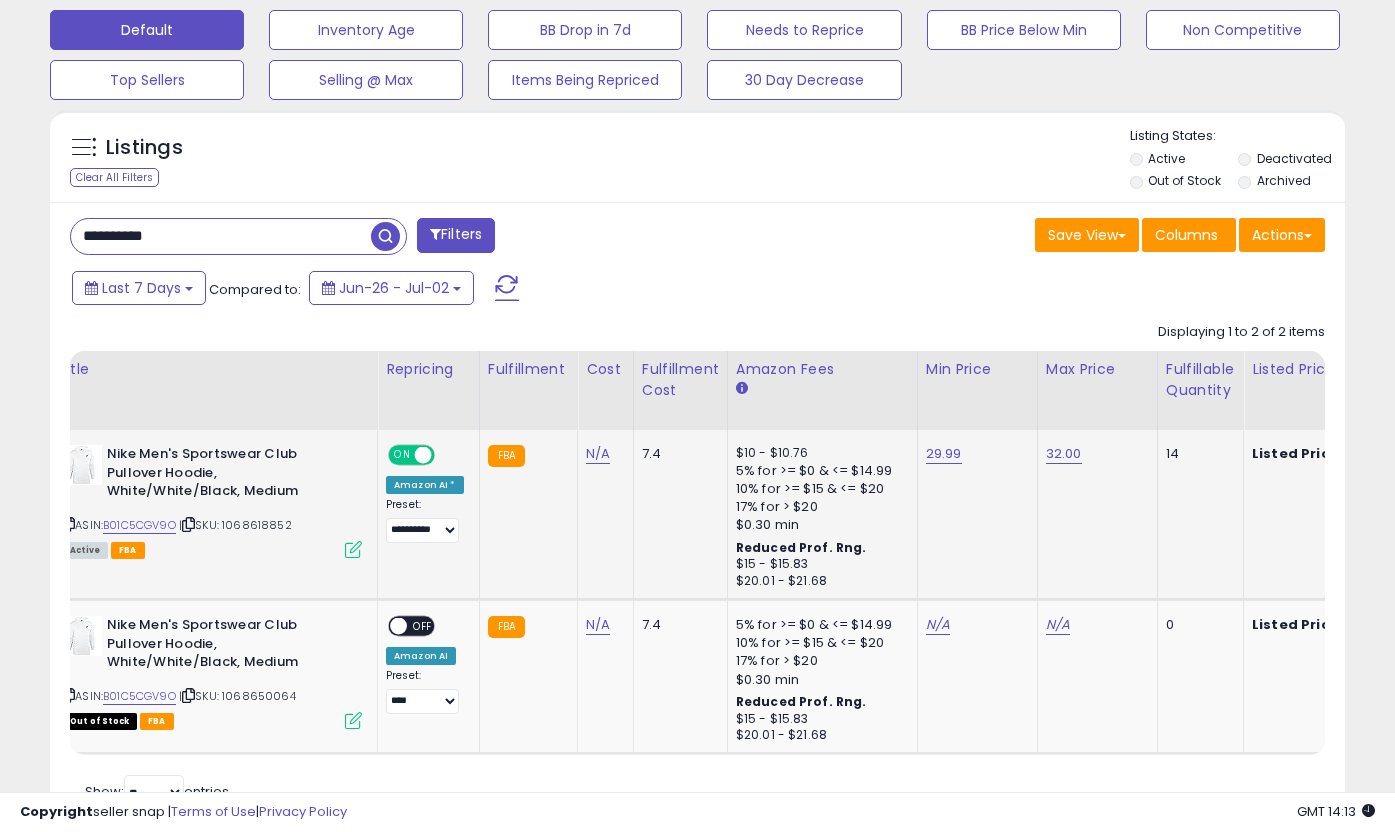 click on "**********" at bounding box center [221, 236] 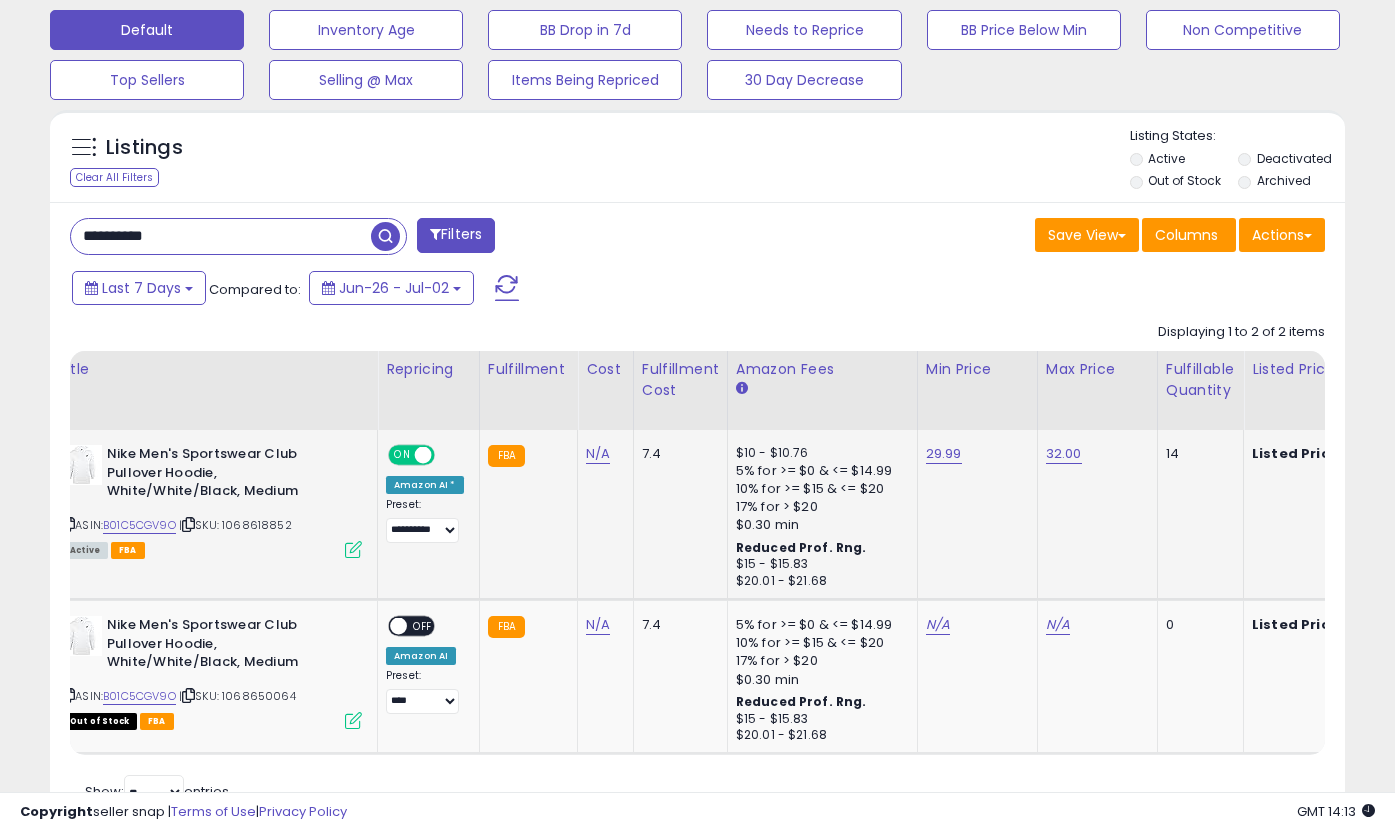 paste 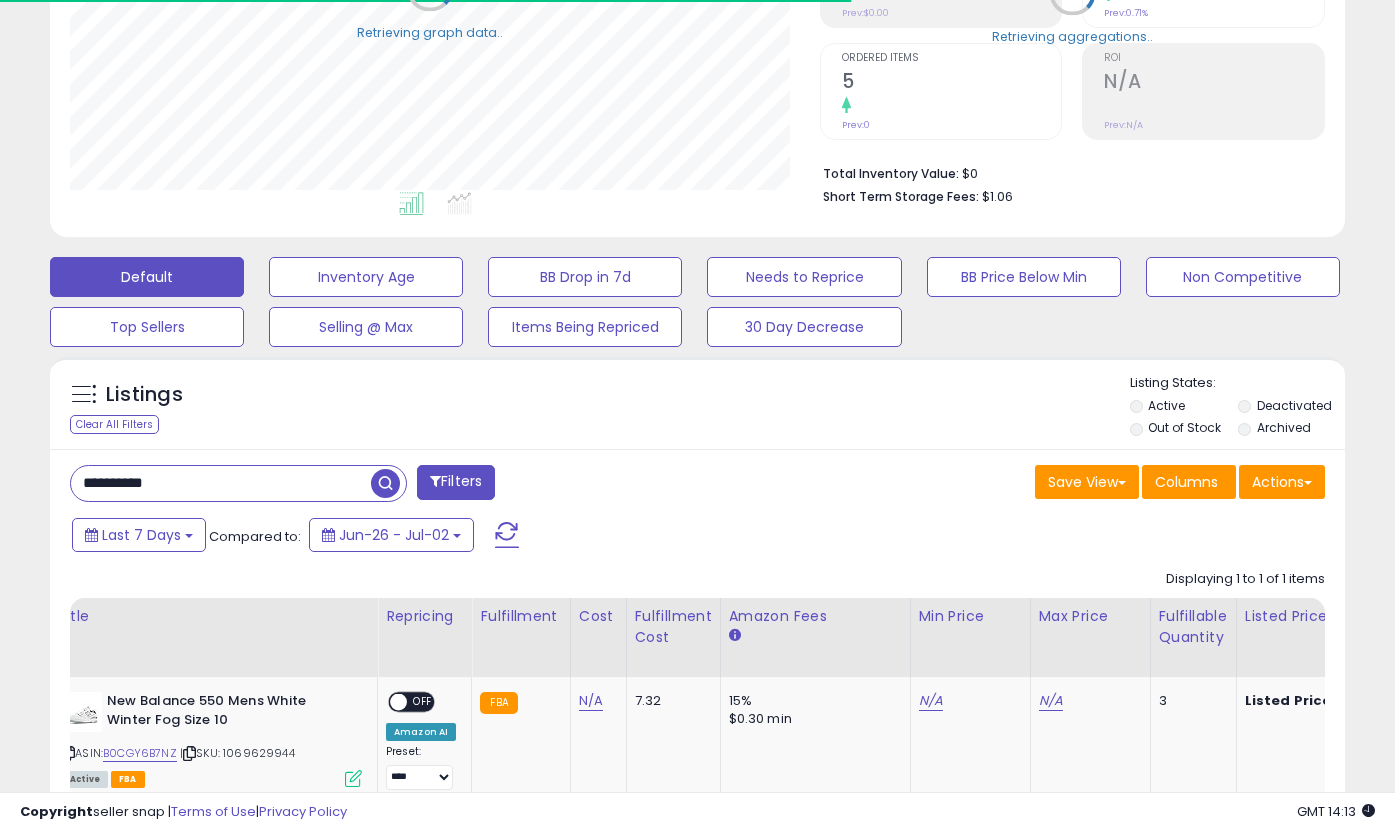 scroll, scrollTop: 496, scrollLeft: 0, axis: vertical 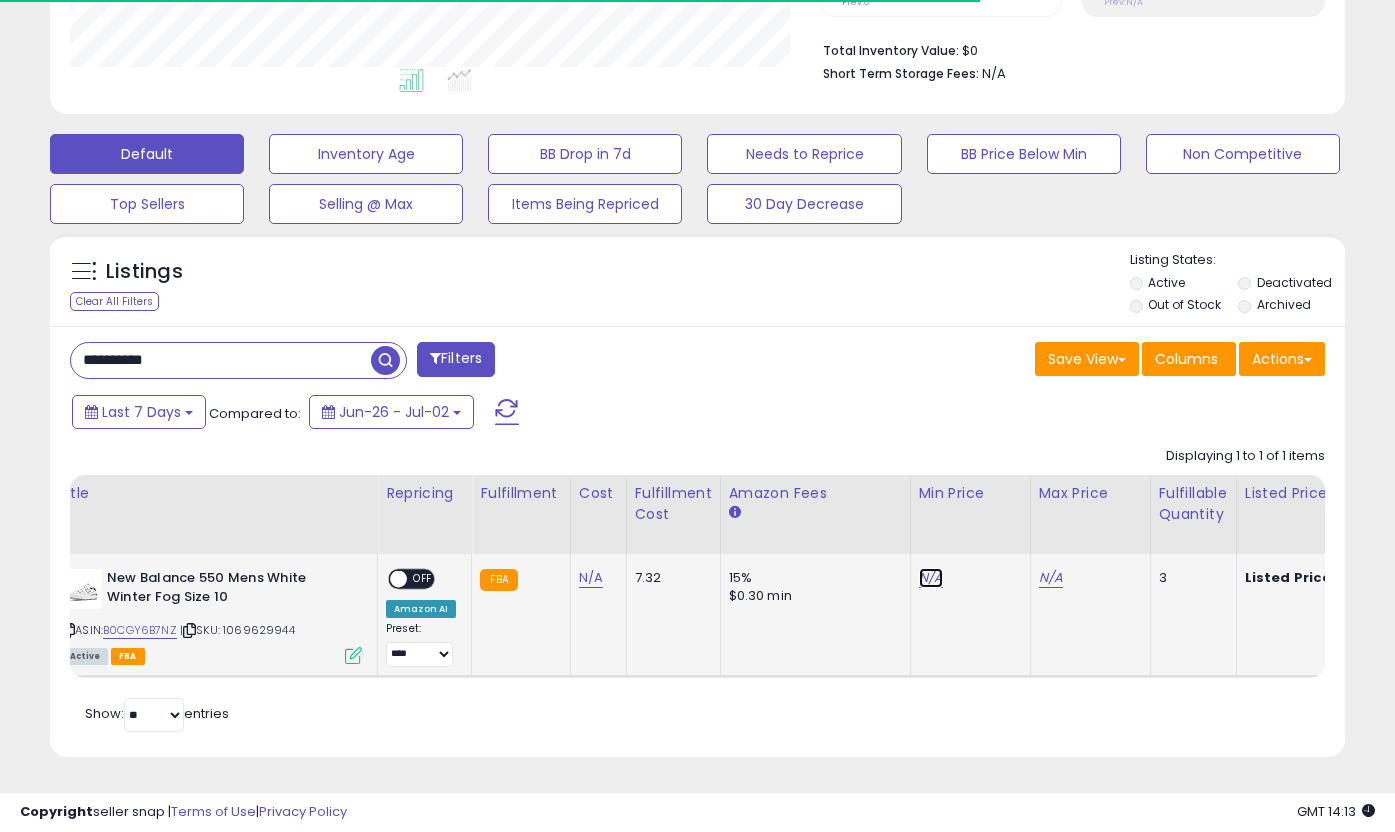 click on "N/A" at bounding box center (931, 578) 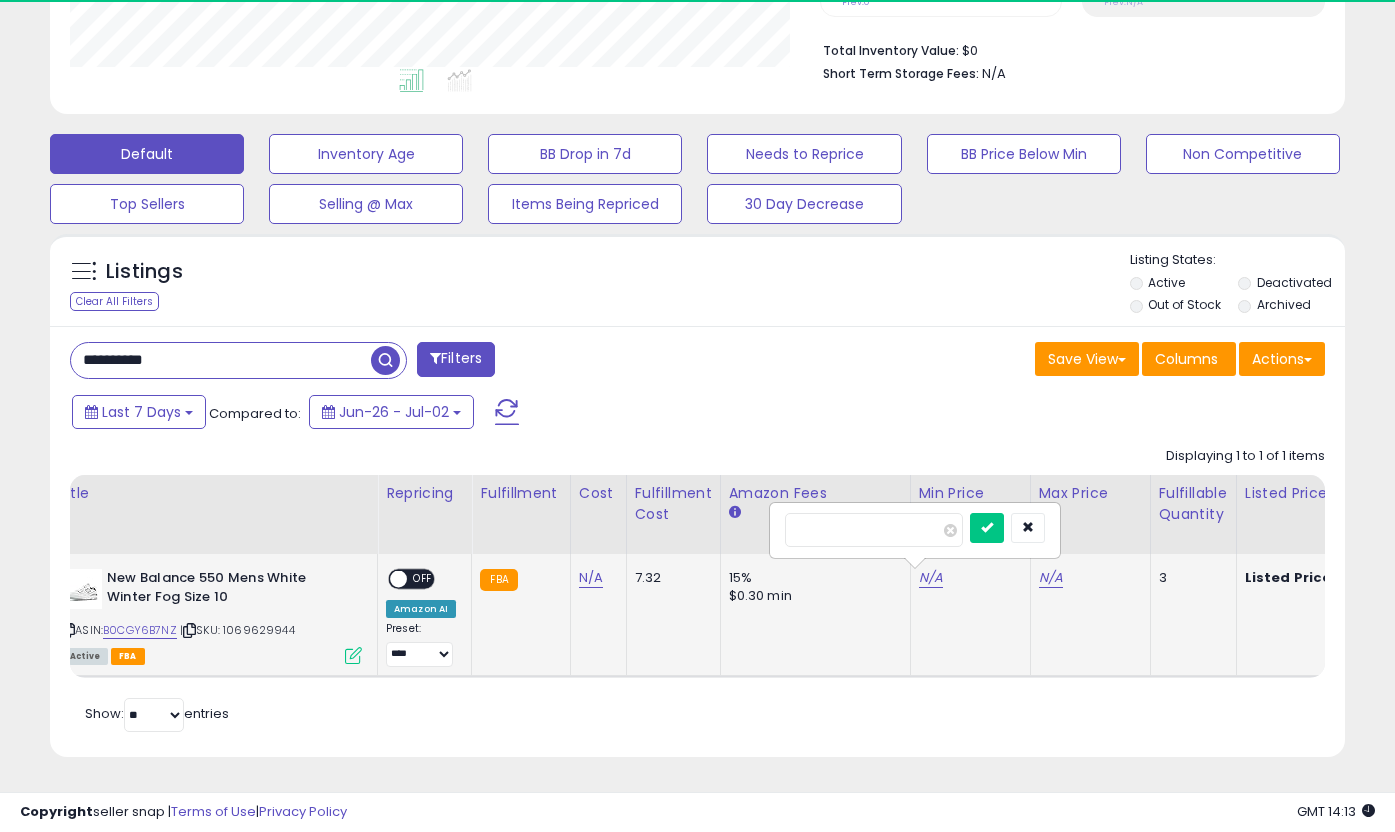 scroll, scrollTop: 999590, scrollLeft: 999250, axis: both 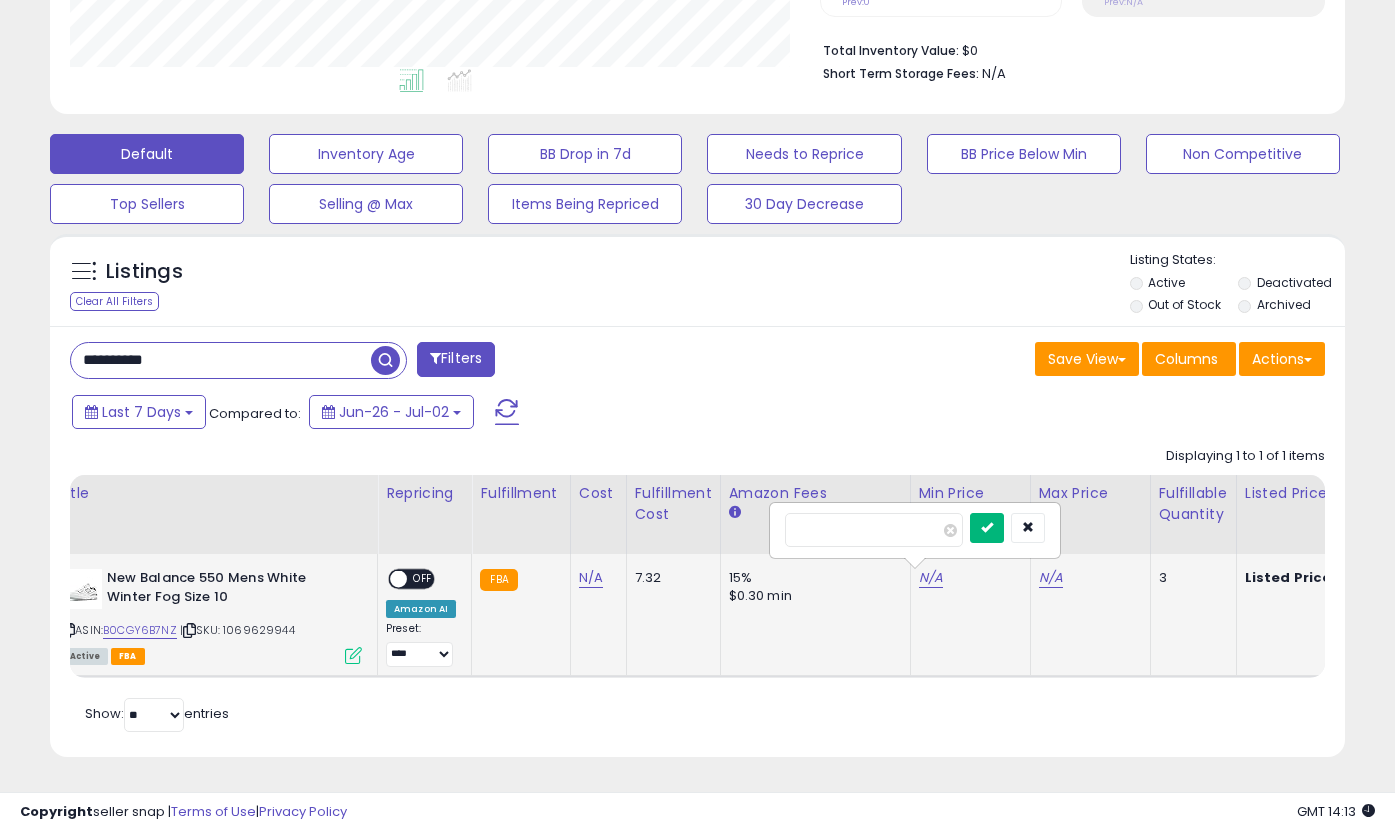 type on "******" 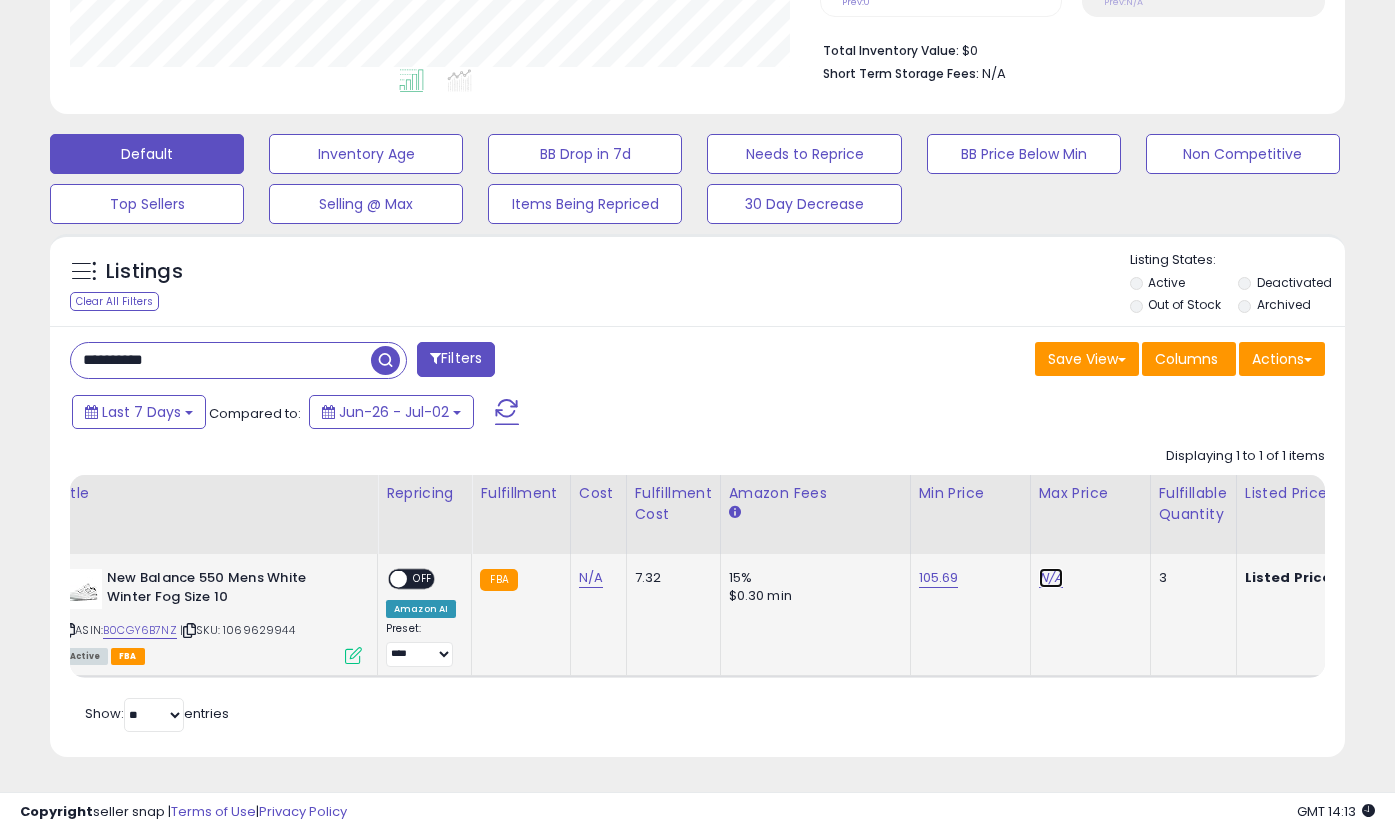 click on "N/A" at bounding box center [1051, 578] 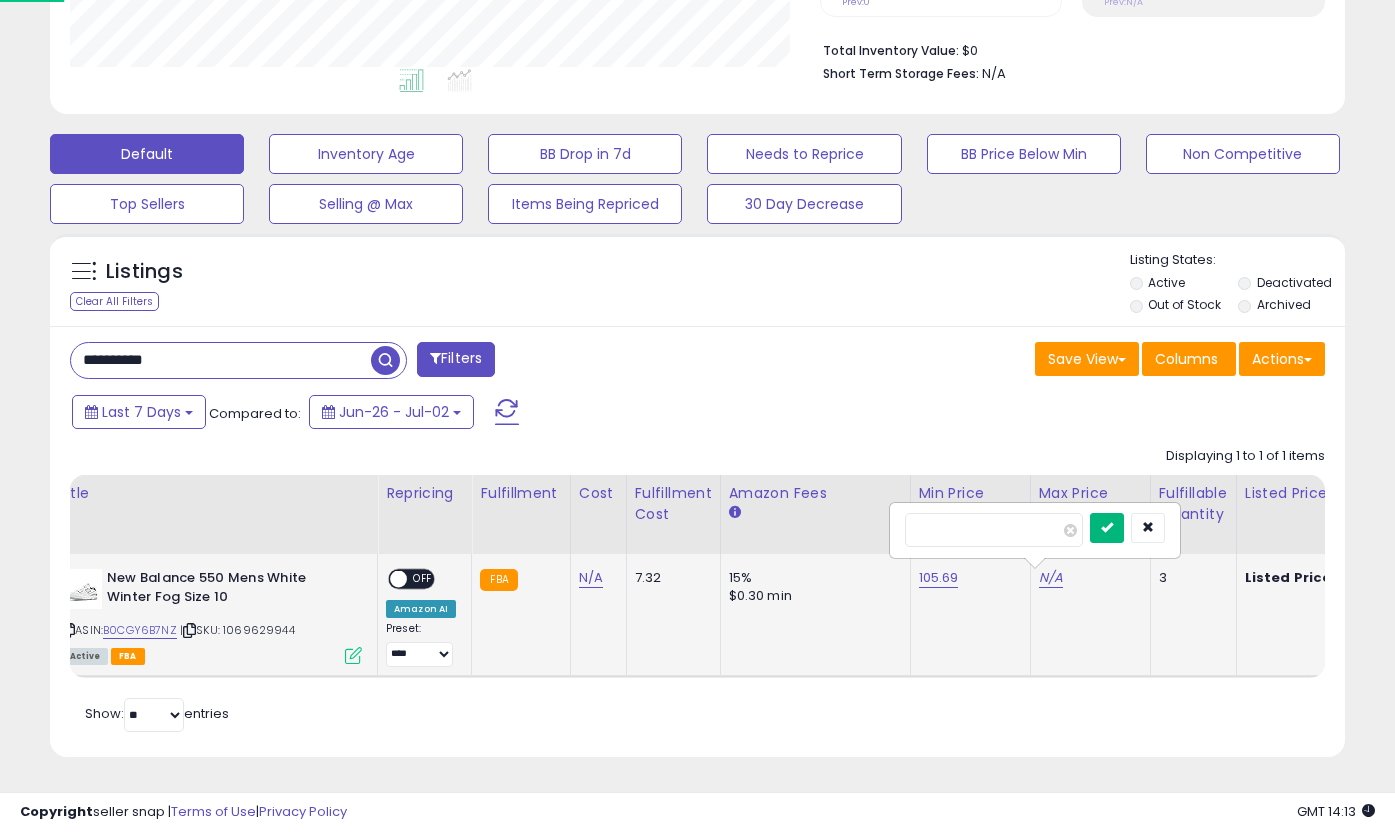 type on "******" 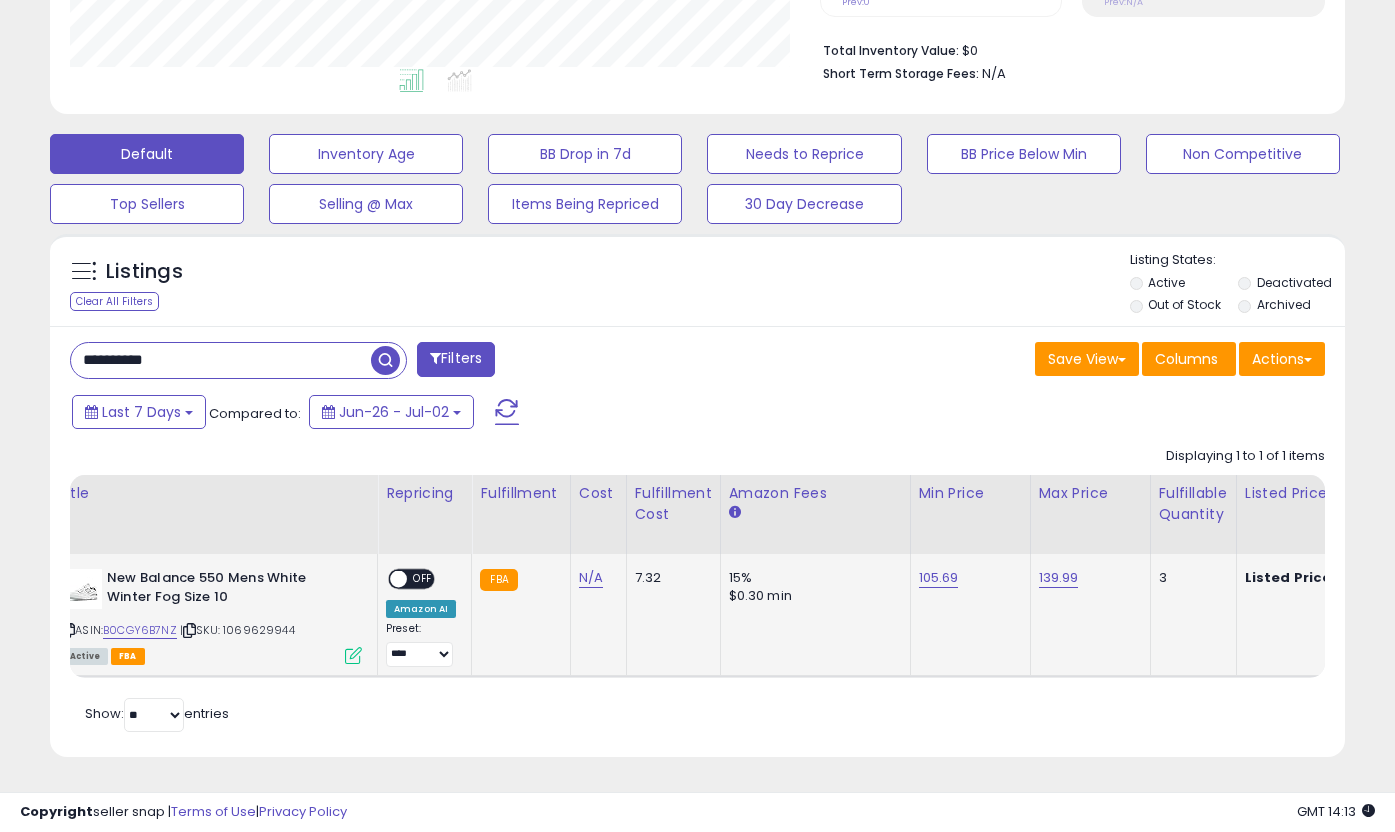 click on "OFF" at bounding box center [423, 579] 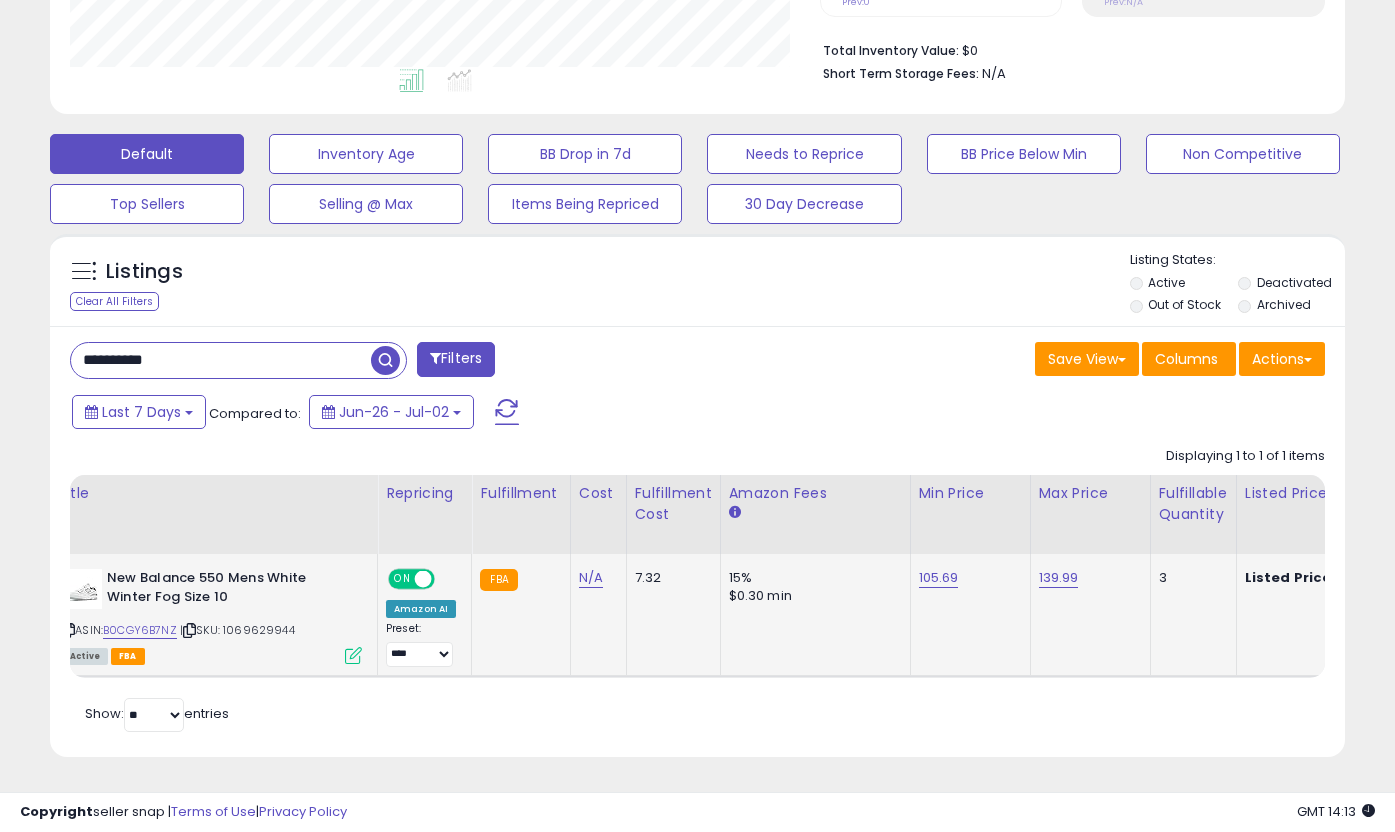 click on "**********" 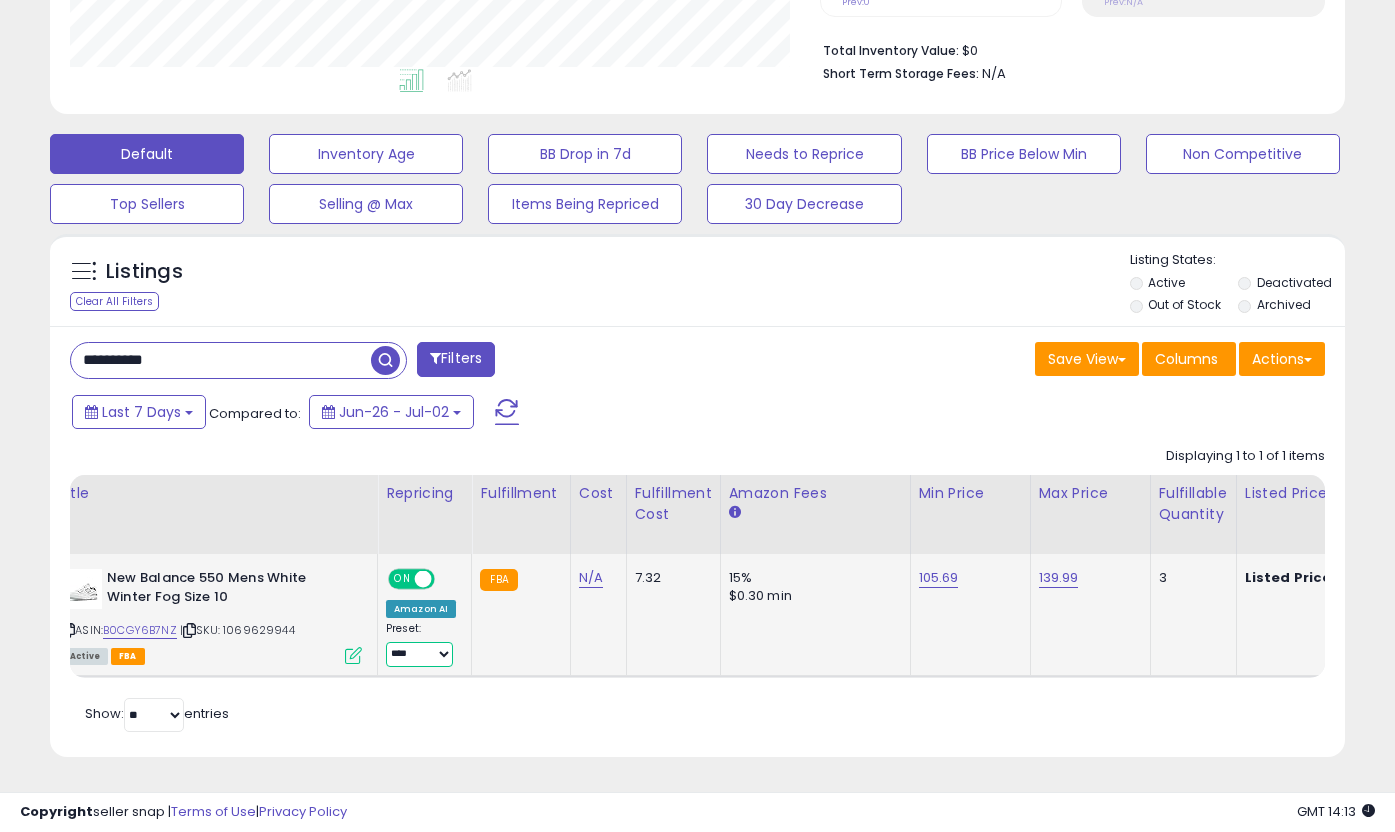 click on "**********" at bounding box center (419, 654) 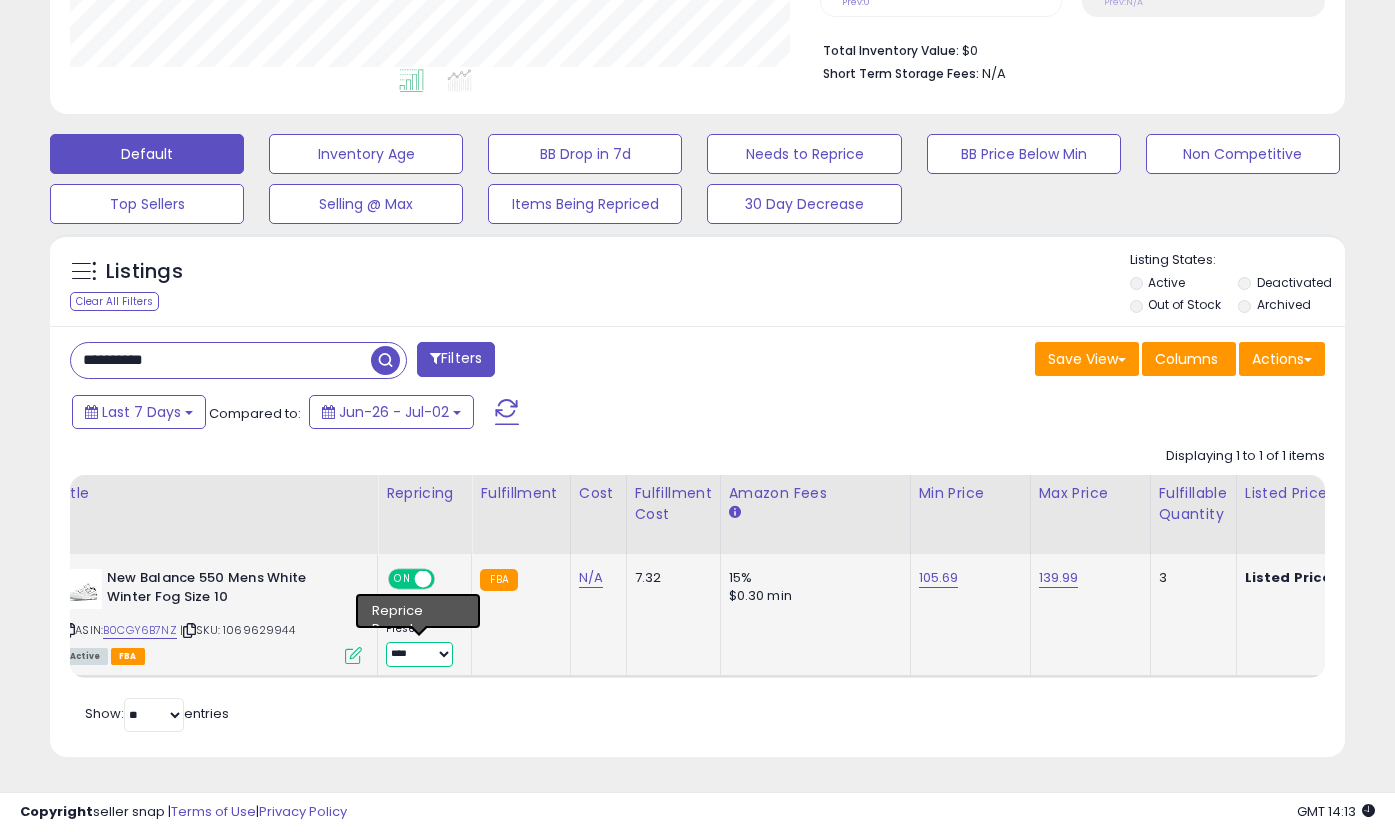 select on "**********" 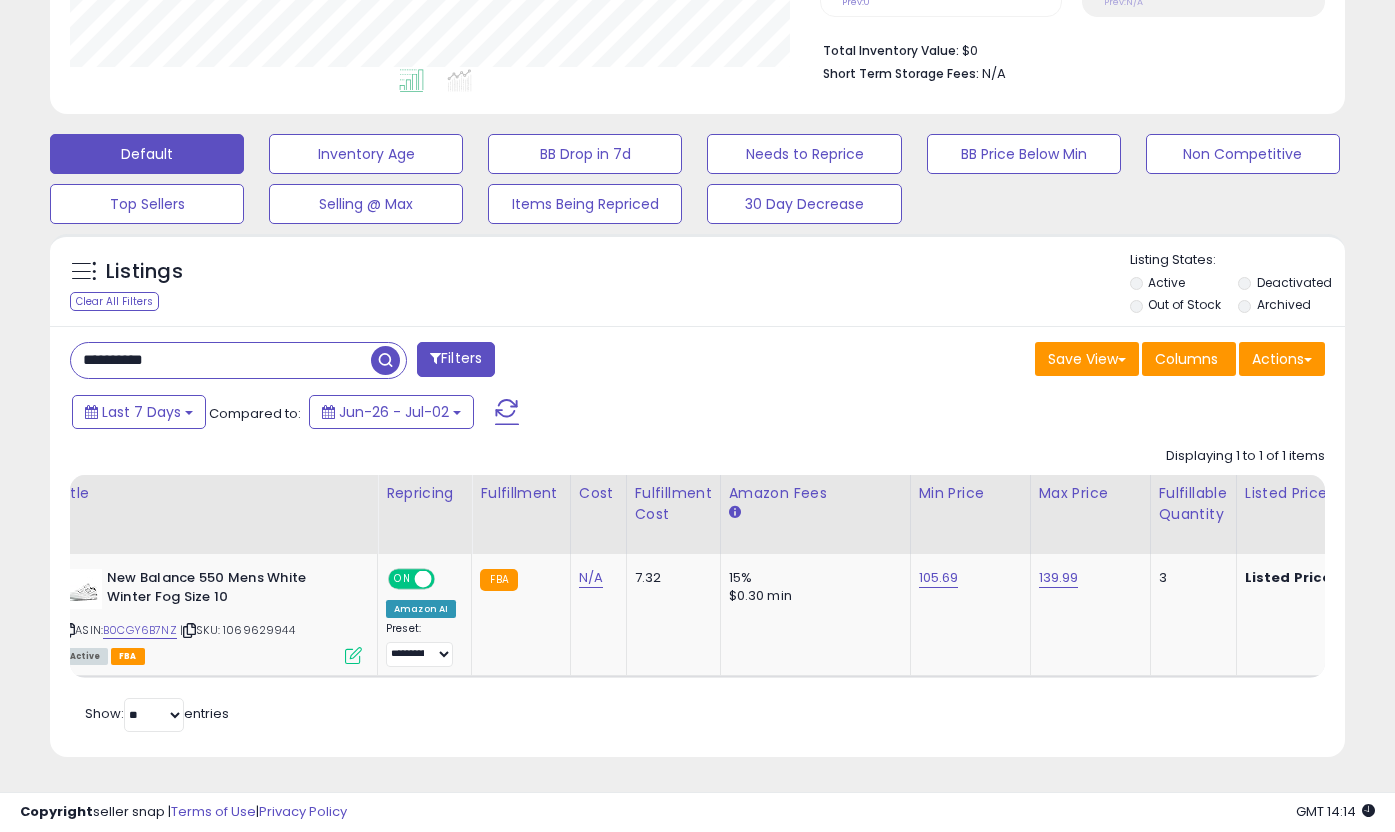 click on "**********" at bounding box center [221, 360] 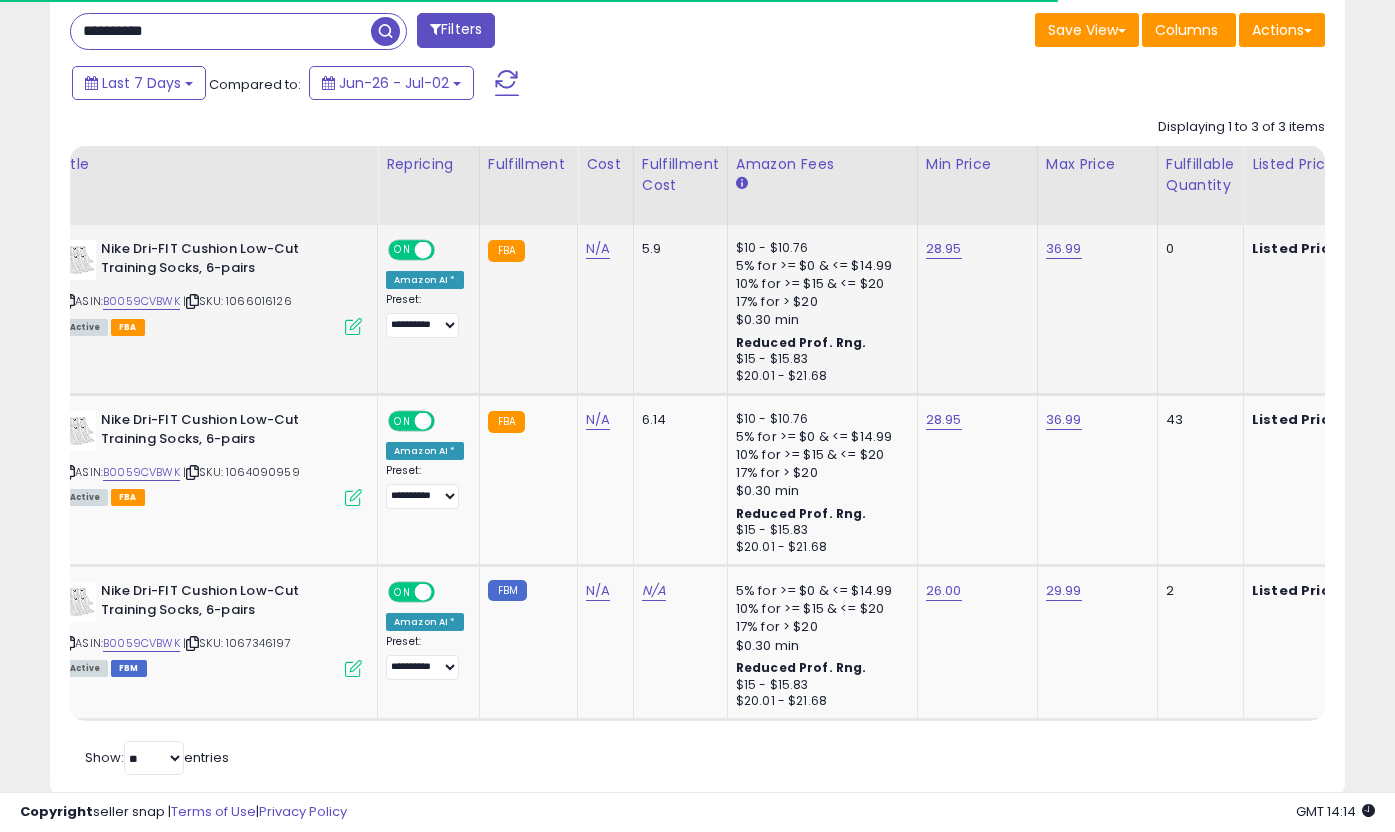 scroll, scrollTop: 868, scrollLeft: 0, axis: vertical 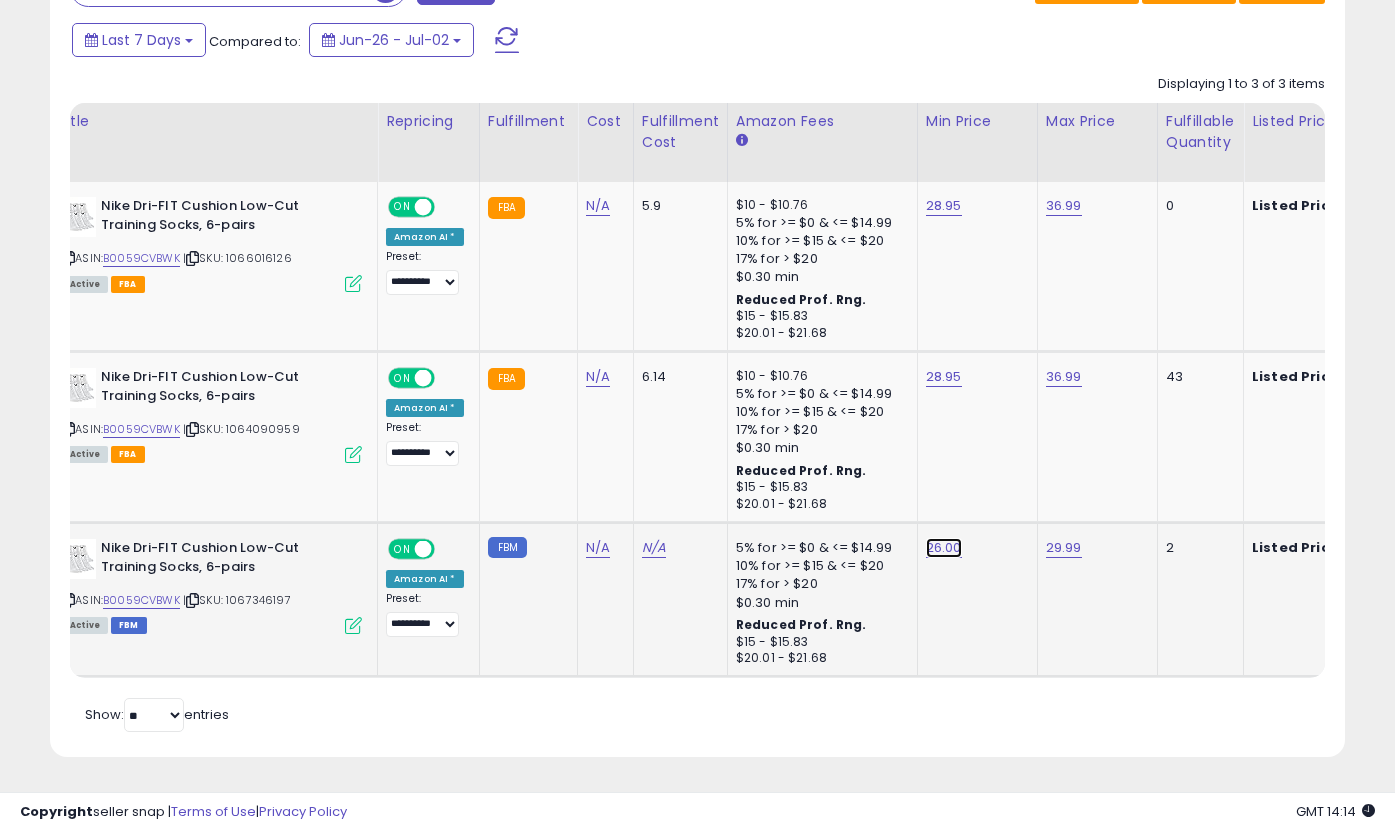 click on "26.00" at bounding box center (944, 206) 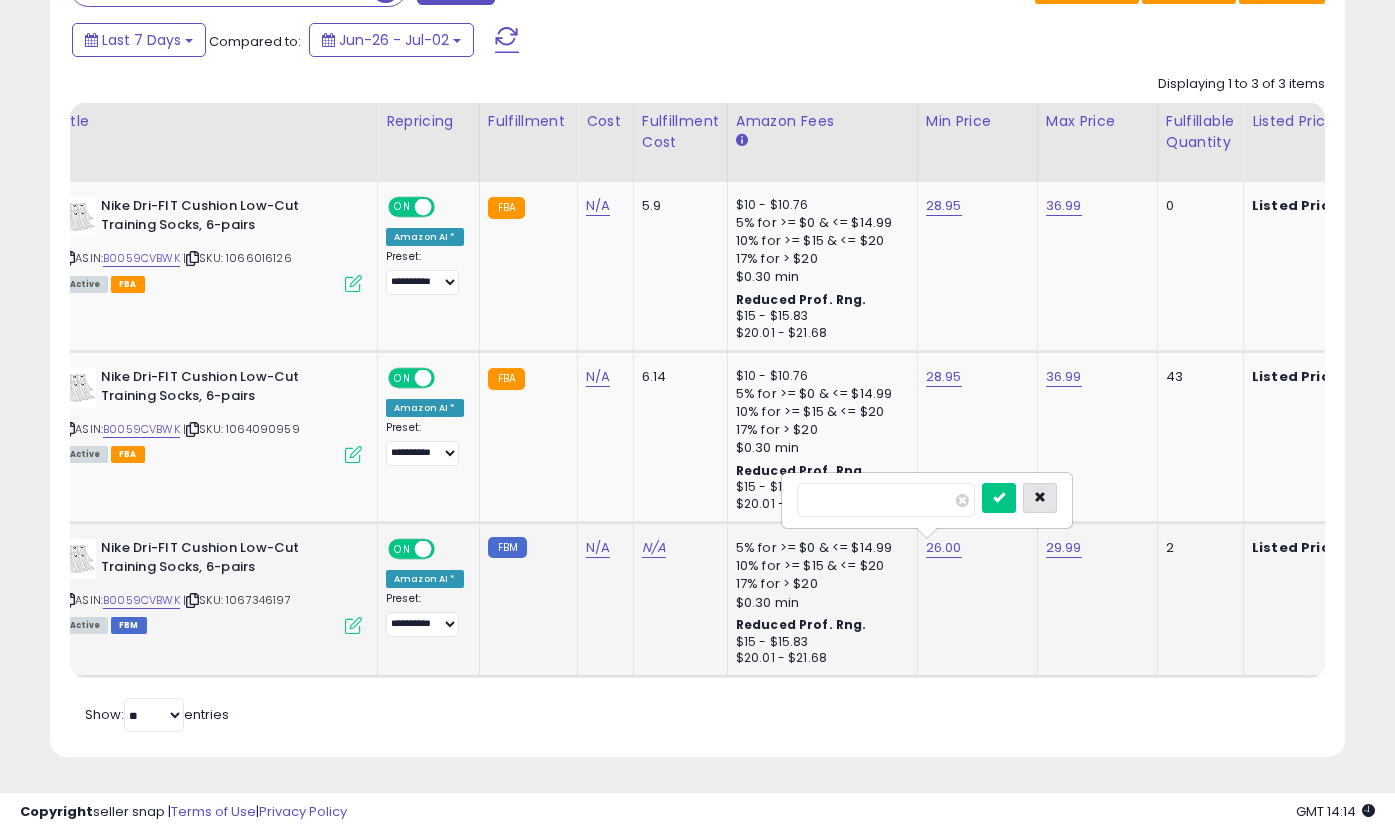 click at bounding box center (1040, 498) 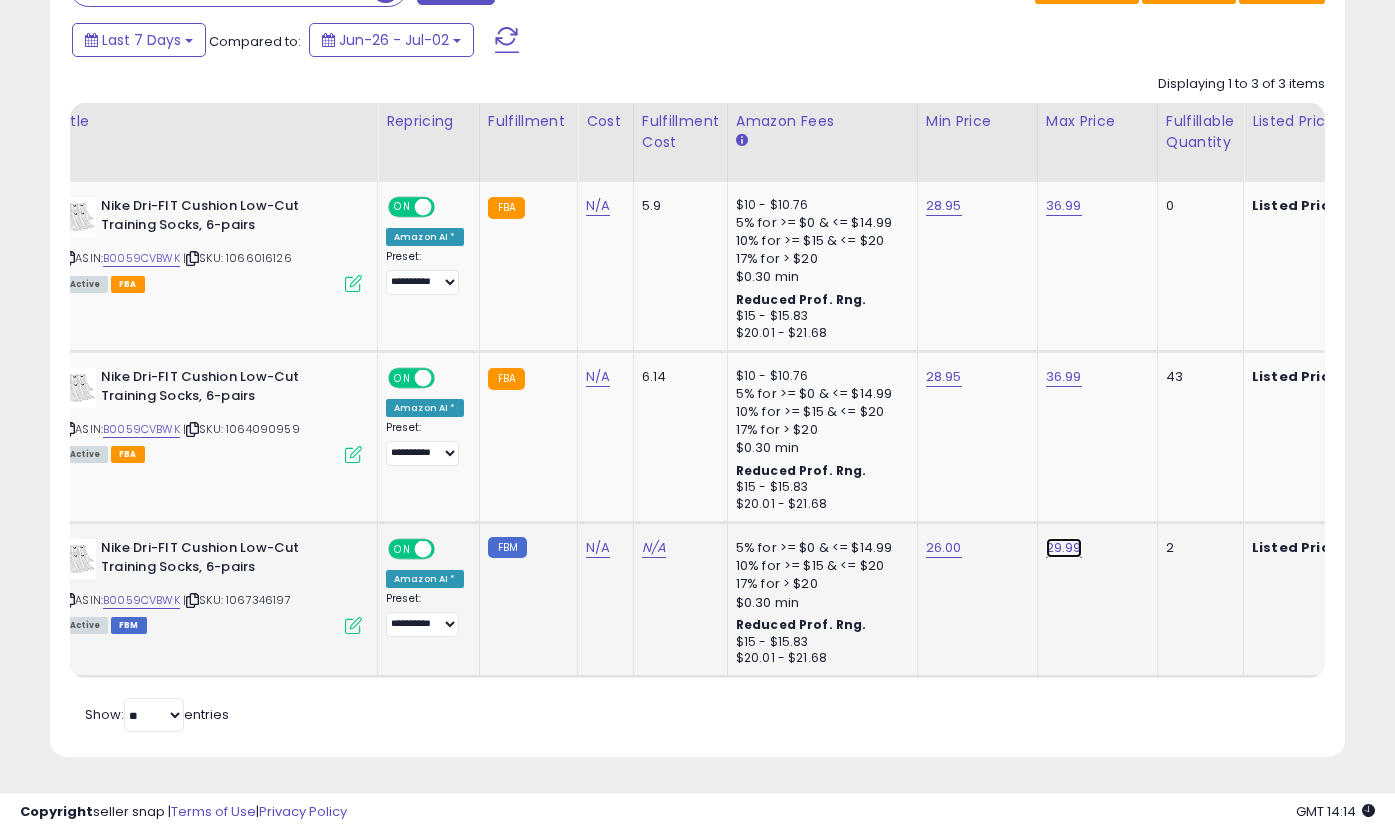 click on "29.99" at bounding box center (1064, 206) 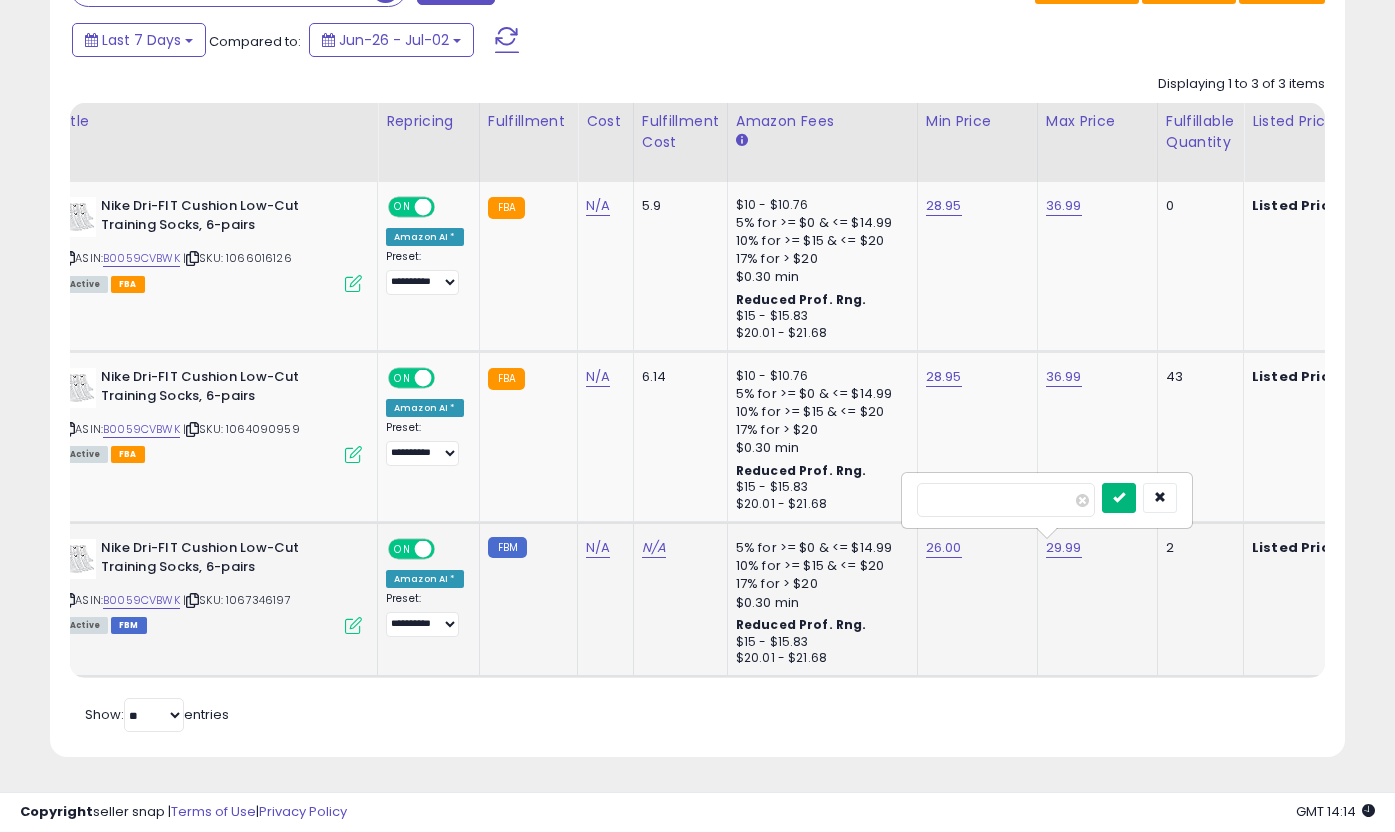 type on "**" 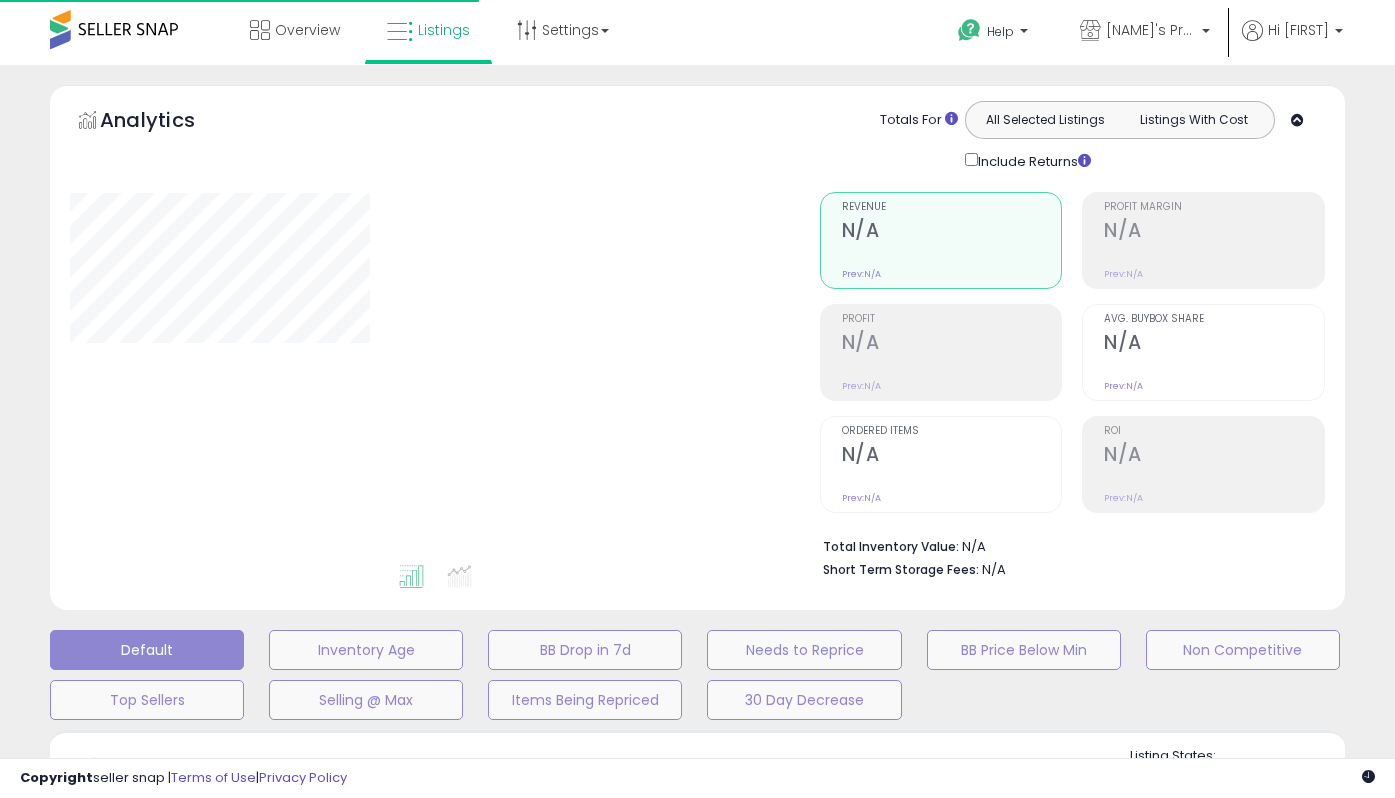 type on "**********" 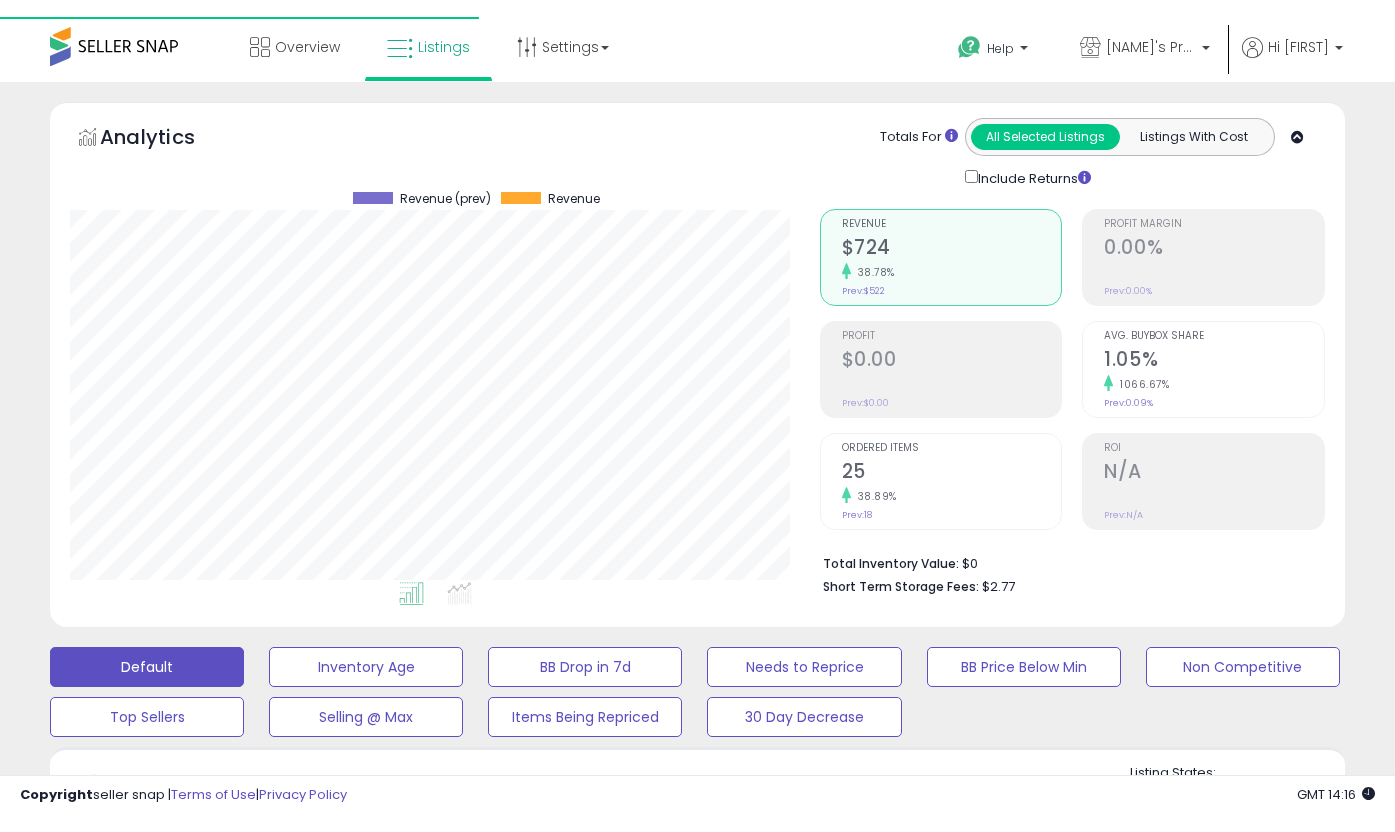 scroll, scrollTop: 0, scrollLeft: 0, axis: both 